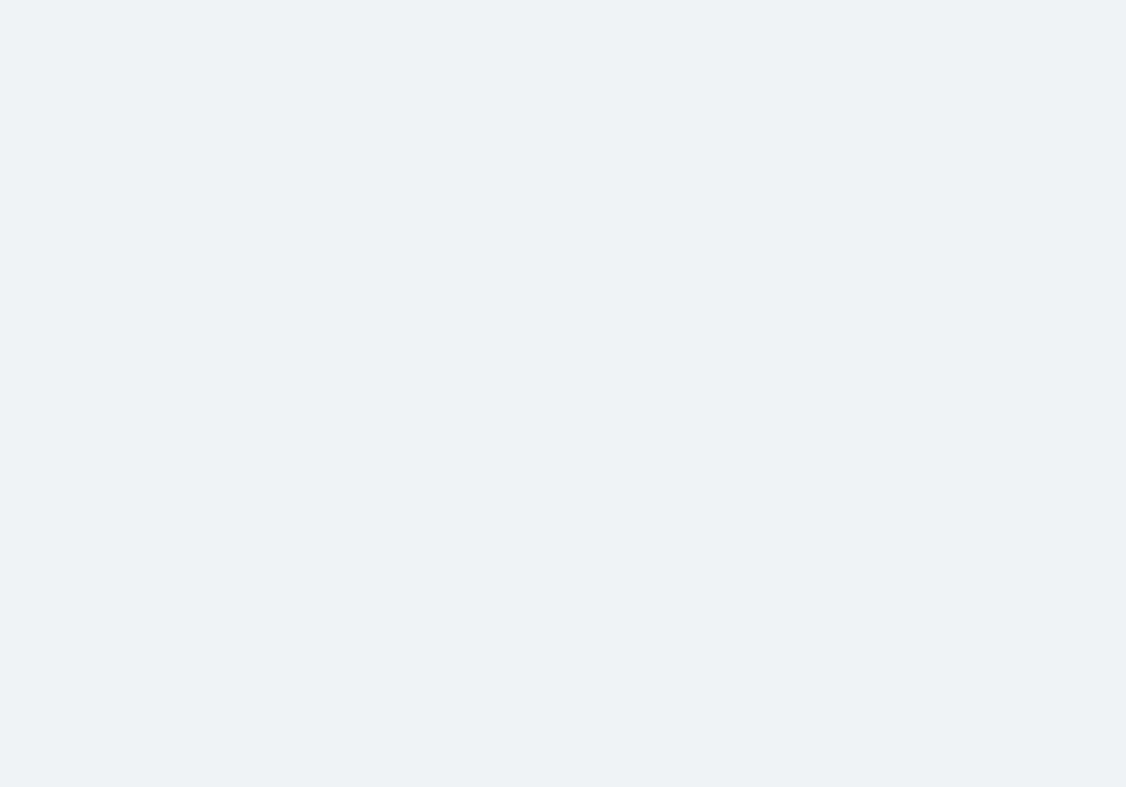 scroll, scrollTop: 0, scrollLeft: 0, axis: both 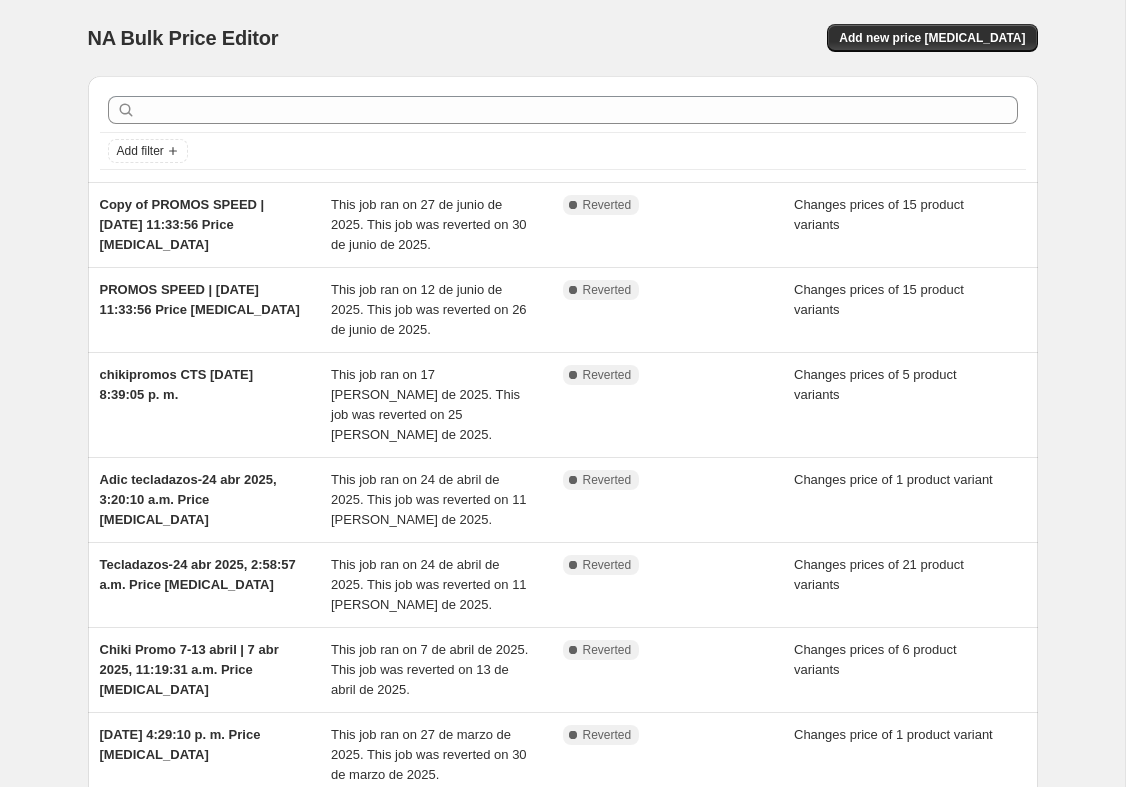 click on "Add new price [MEDICAL_DATA]" at bounding box center [932, 38] 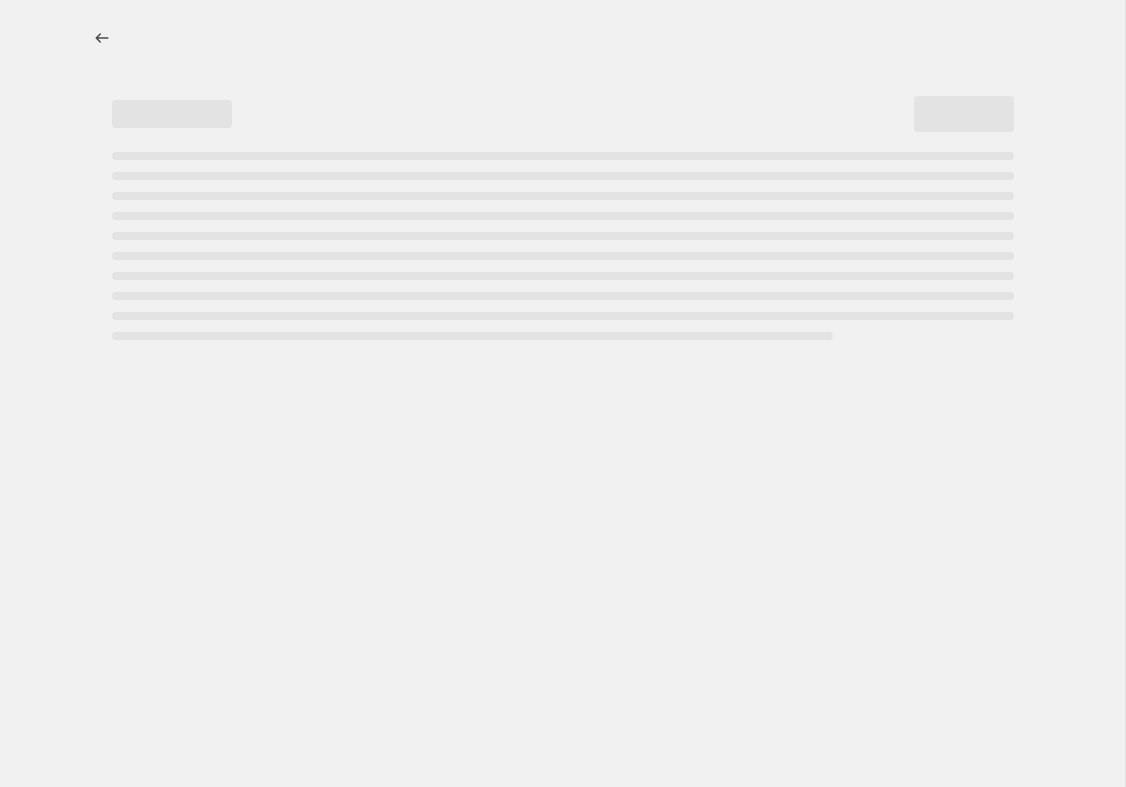 select on "percentage" 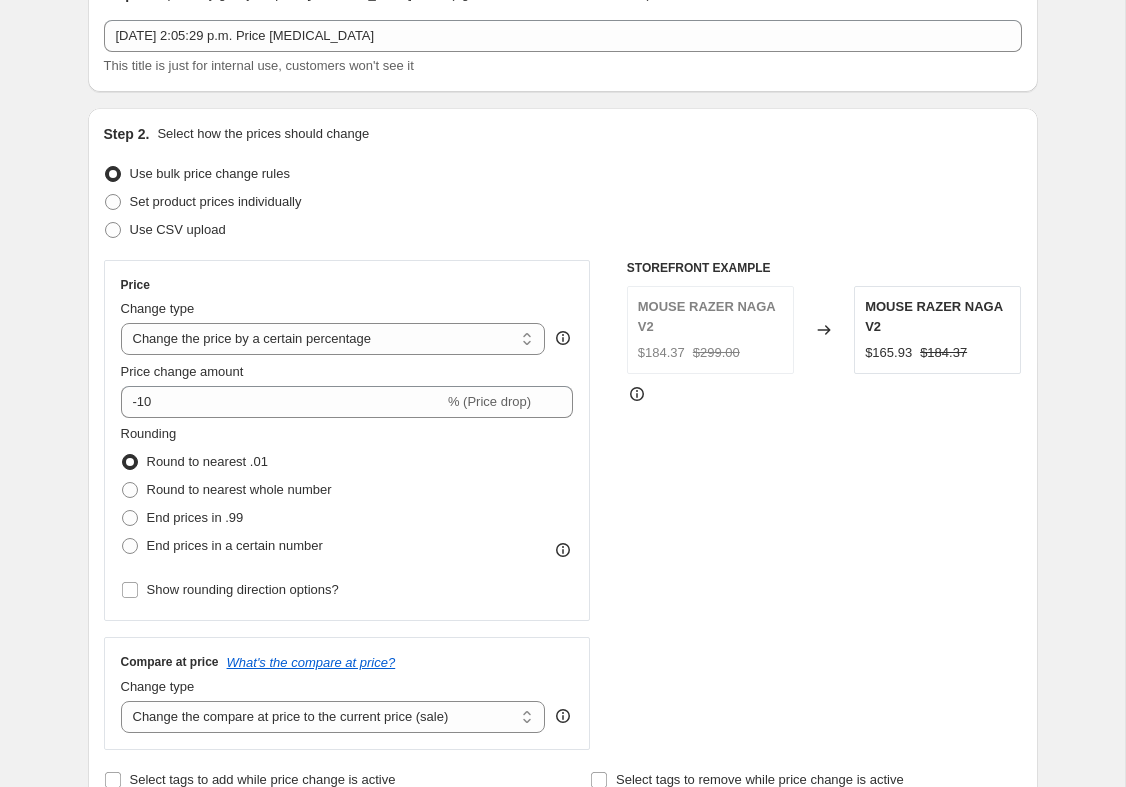 scroll, scrollTop: 113, scrollLeft: 0, axis: vertical 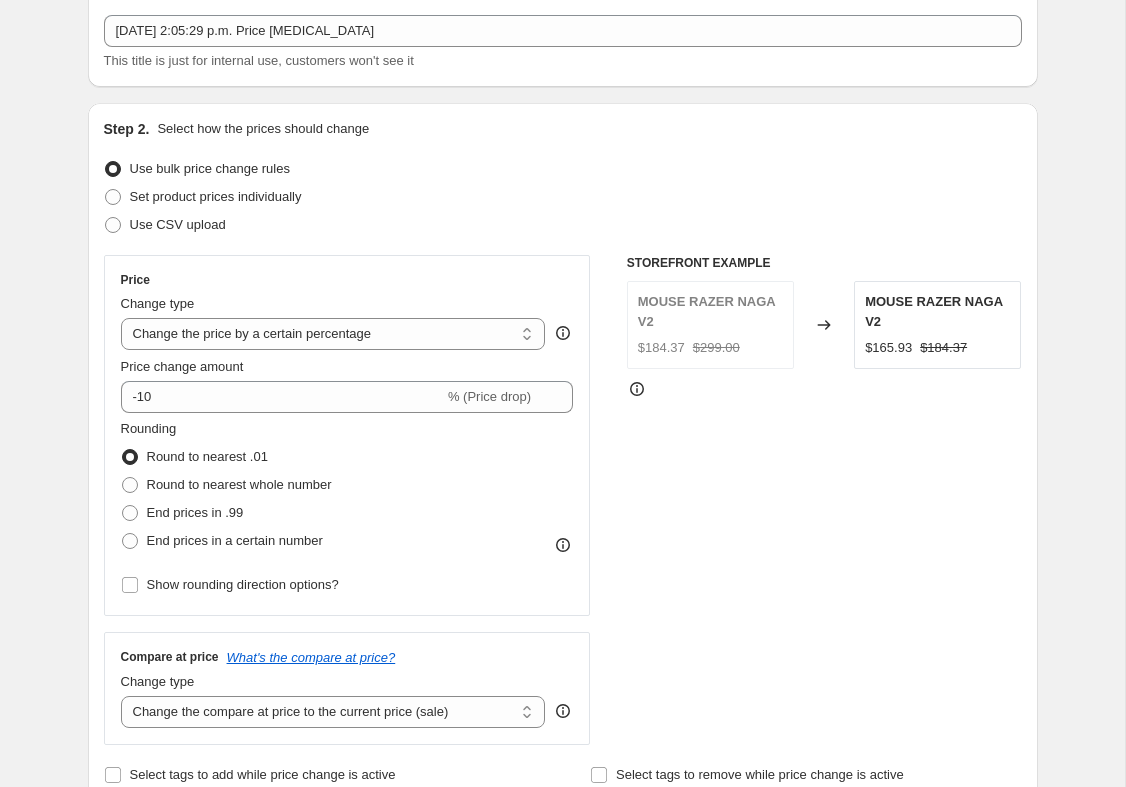 click on "Set product prices individually" at bounding box center (216, 196) 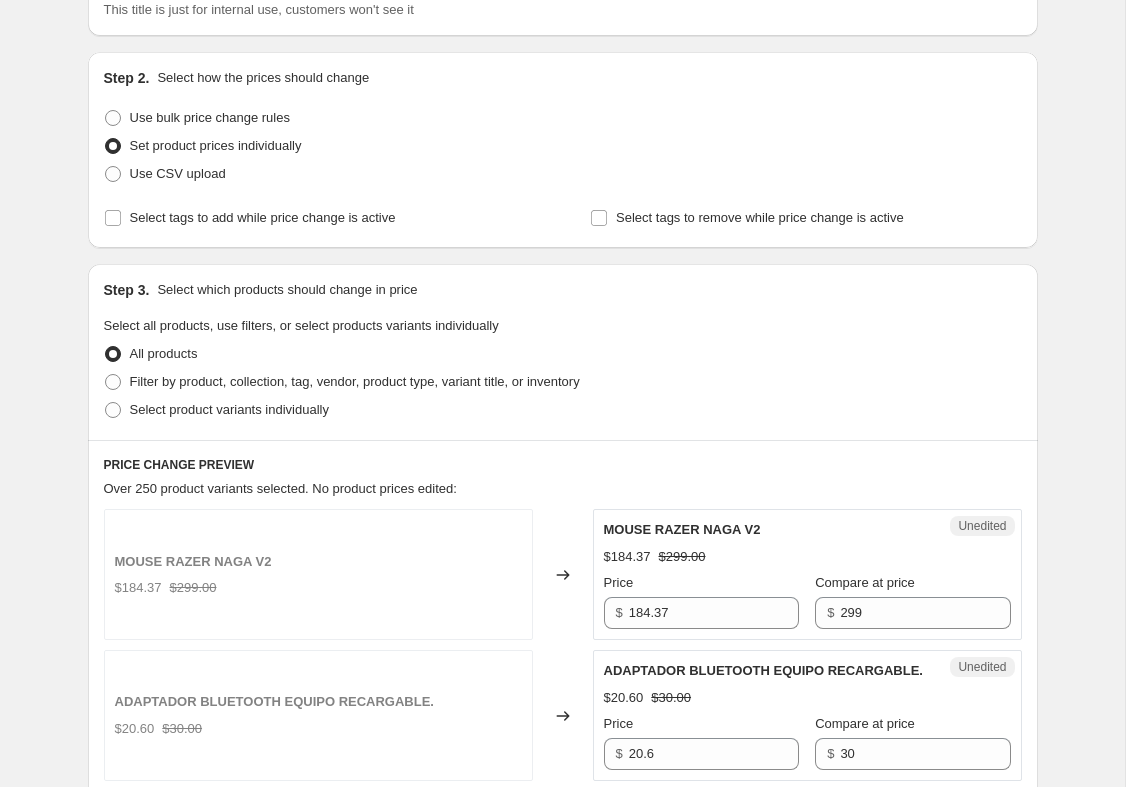 scroll, scrollTop: 167, scrollLeft: 0, axis: vertical 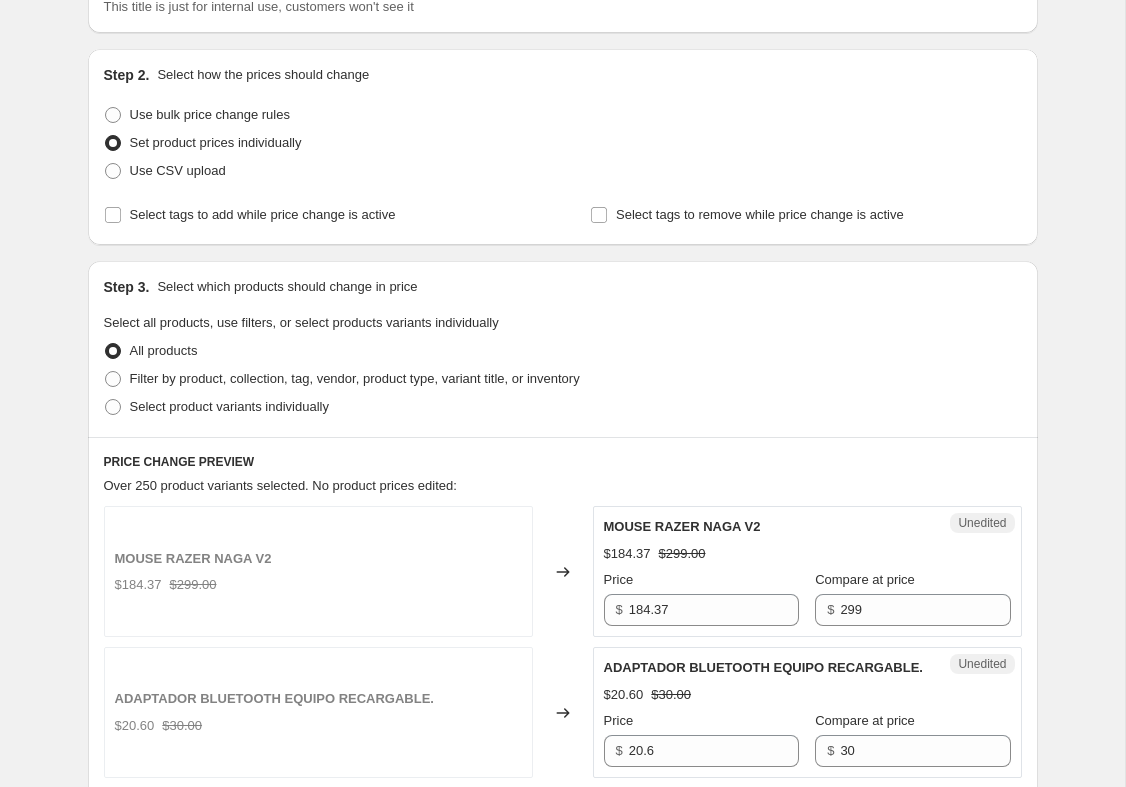 click on "Filter by product, collection, tag, vendor, product type, variant title, or inventory" at bounding box center (355, 378) 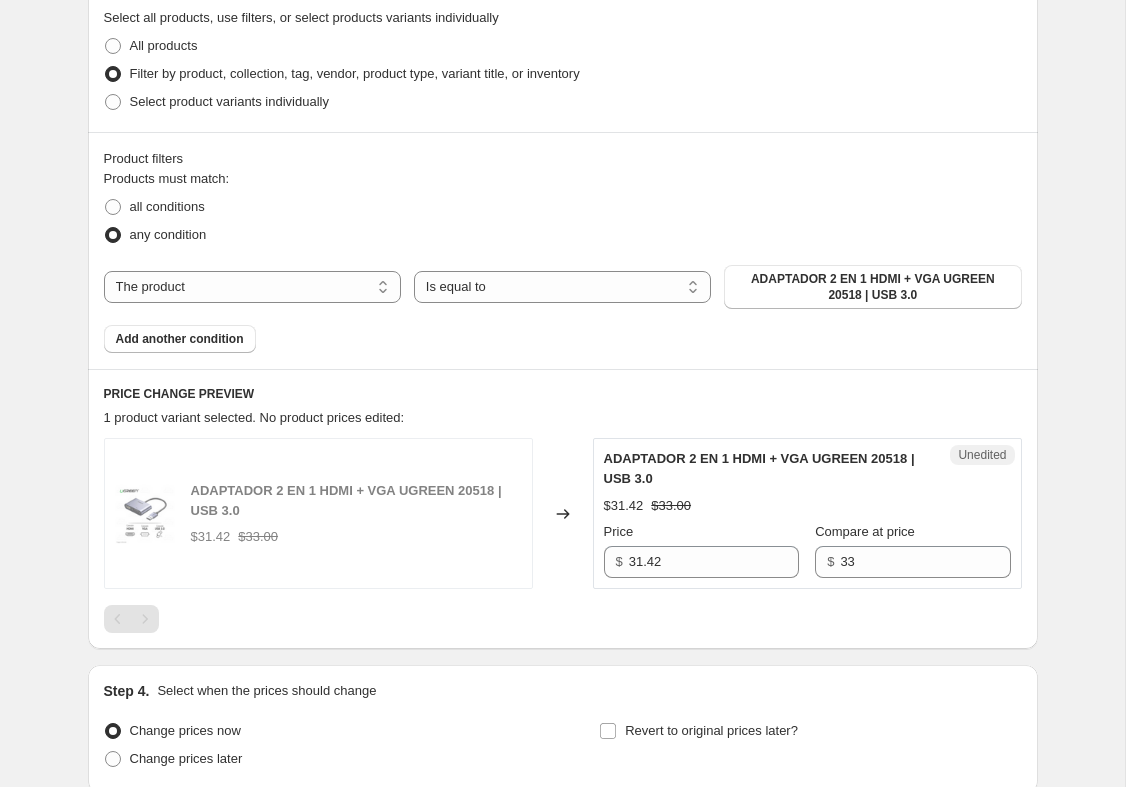 scroll, scrollTop: 473, scrollLeft: 0, axis: vertical 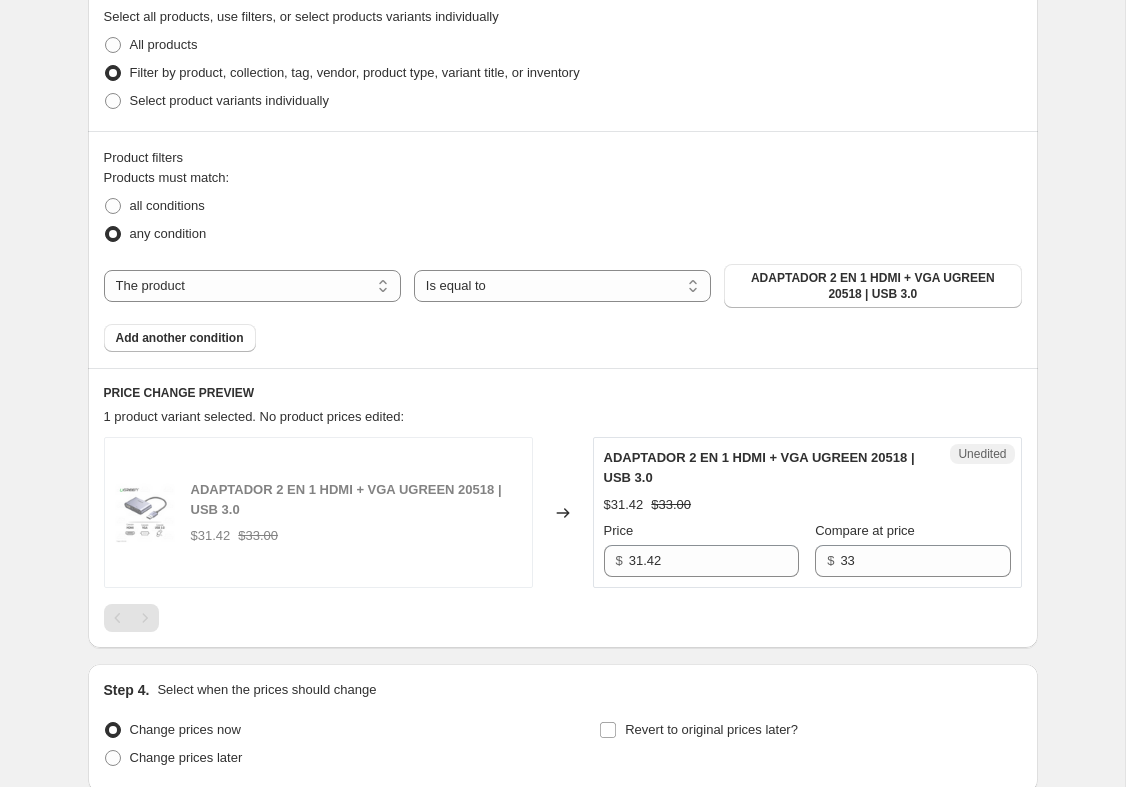 click on "ADAPTADOR 2 EN 1 HDMI + VGA UGREEN 20518 | USB 3.0" at bounding box center [872, 286] 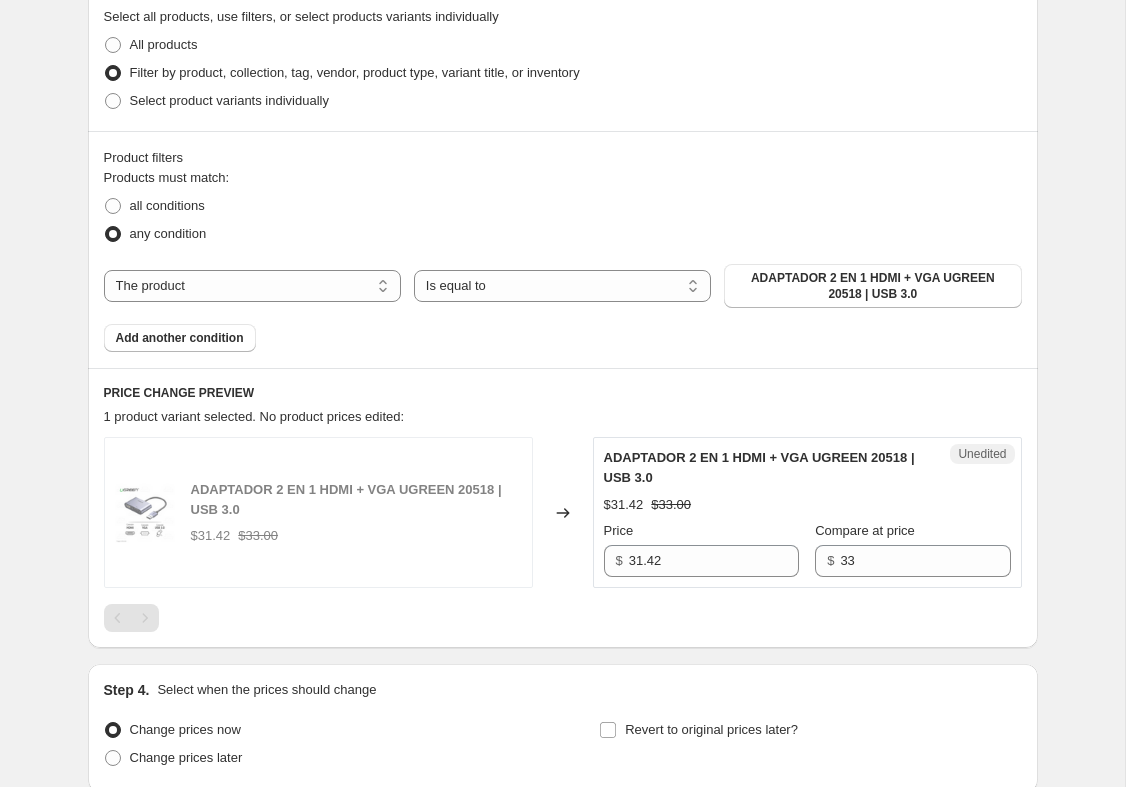 click on "The product The product's collection The product's tag The product's vendor The product's type The product's status The variant's title Inventory quantity" at bounding box center [252, 286] 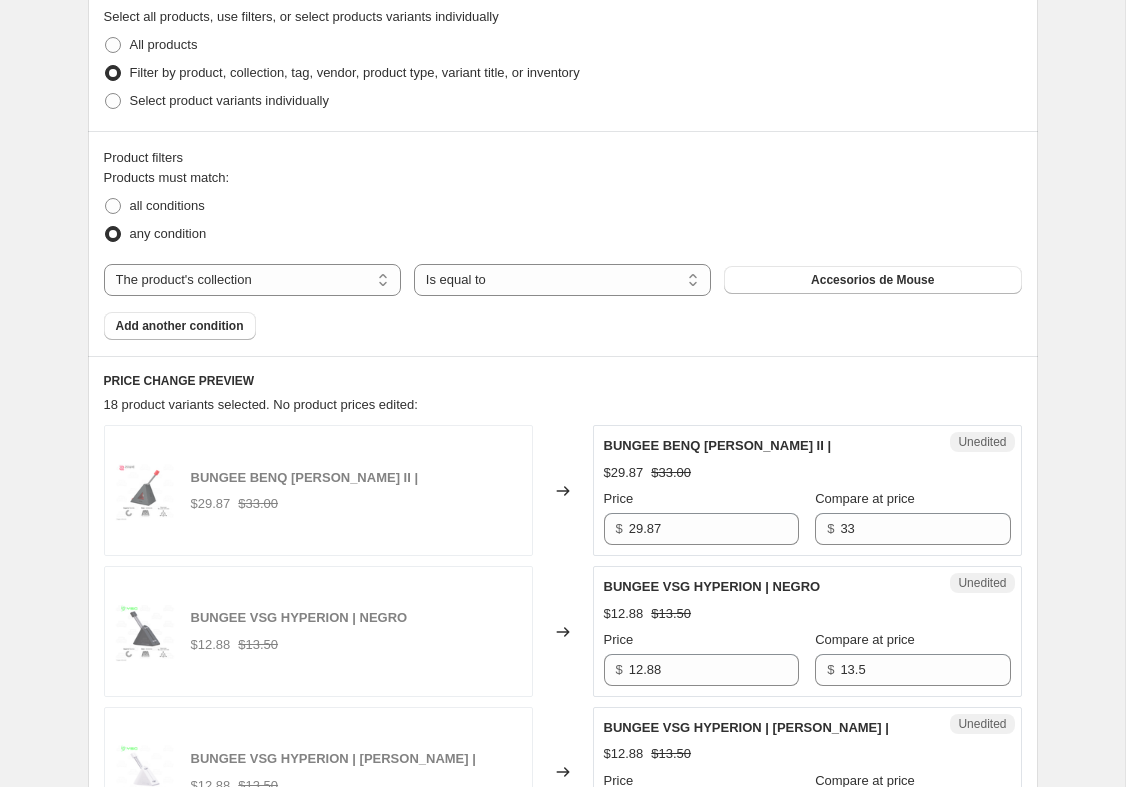 click on "Accesorios de Mouse" at bounding box center [872, 280] 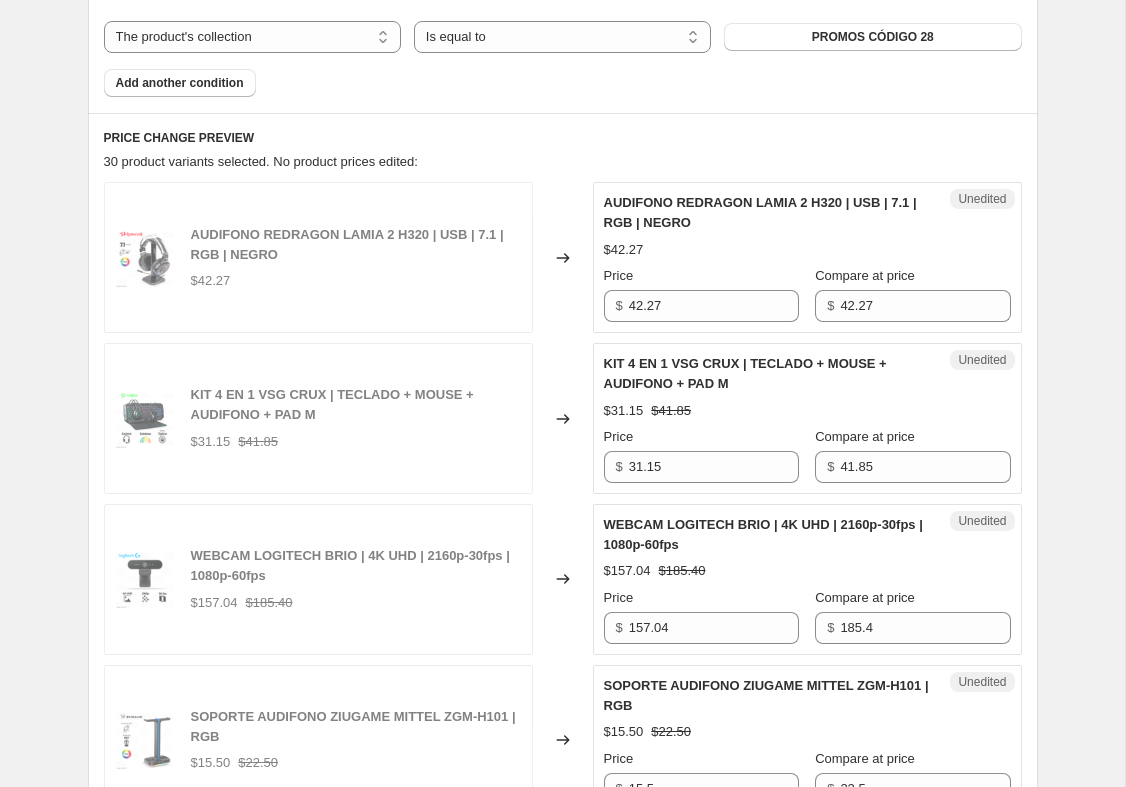 scroll, scrollTop: 717, scrollLeft: 0, axis: vertical 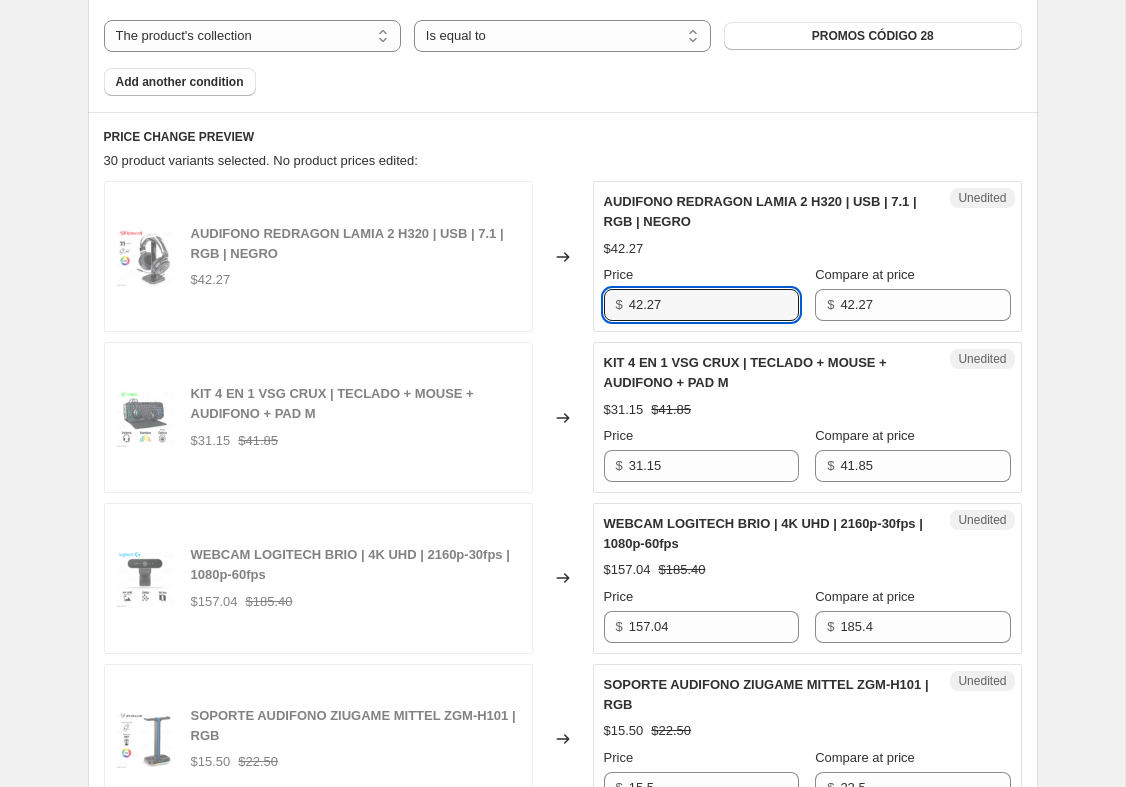 click on "42.27" at bounding box center (714, 305) 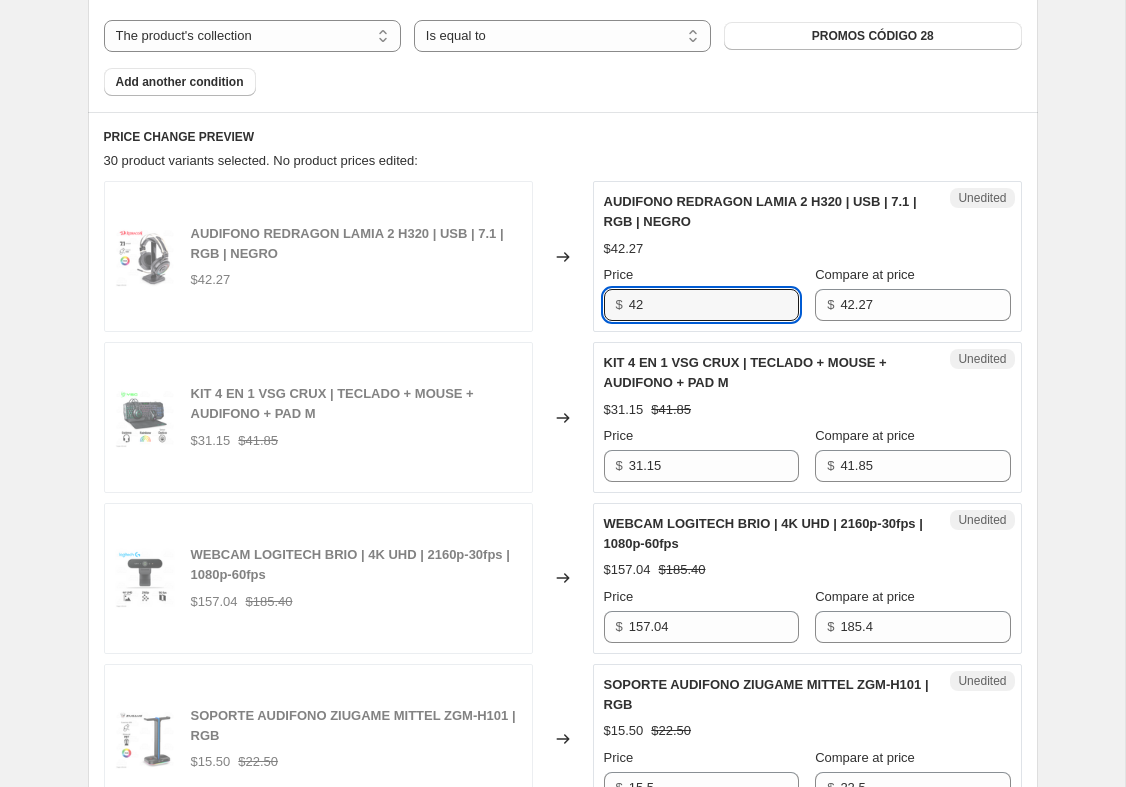 type on "4" 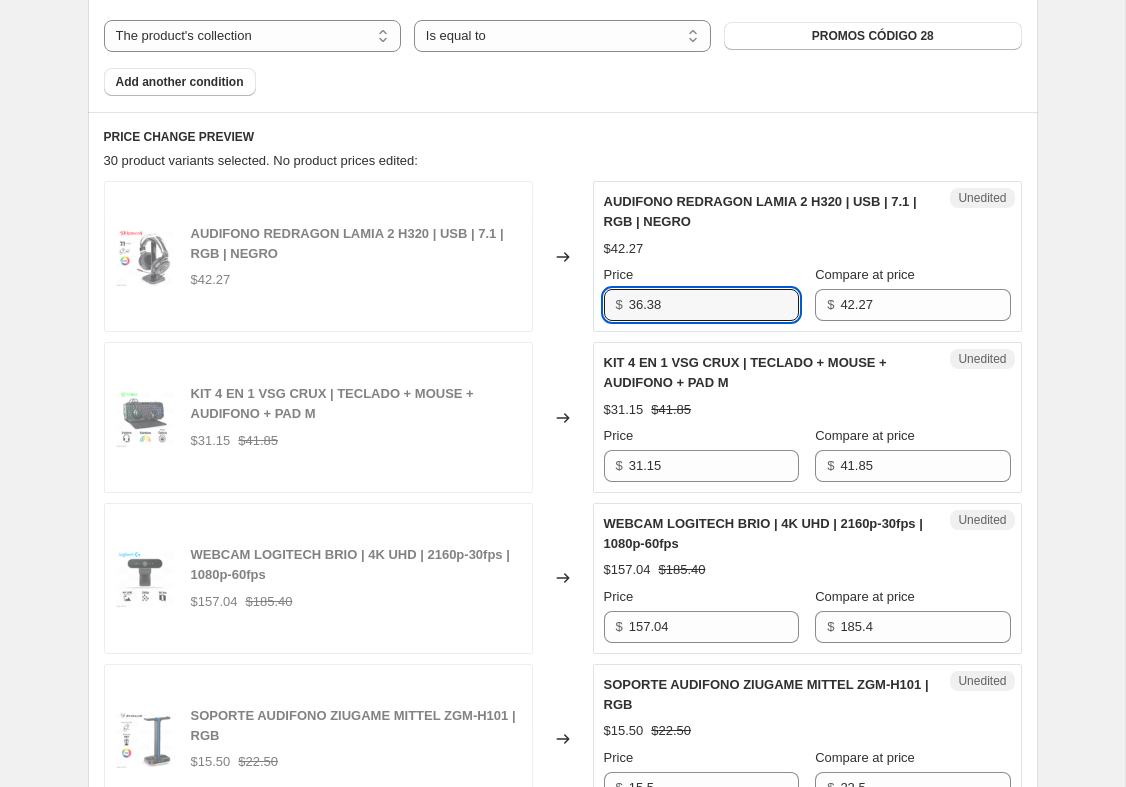 type on "36.38" 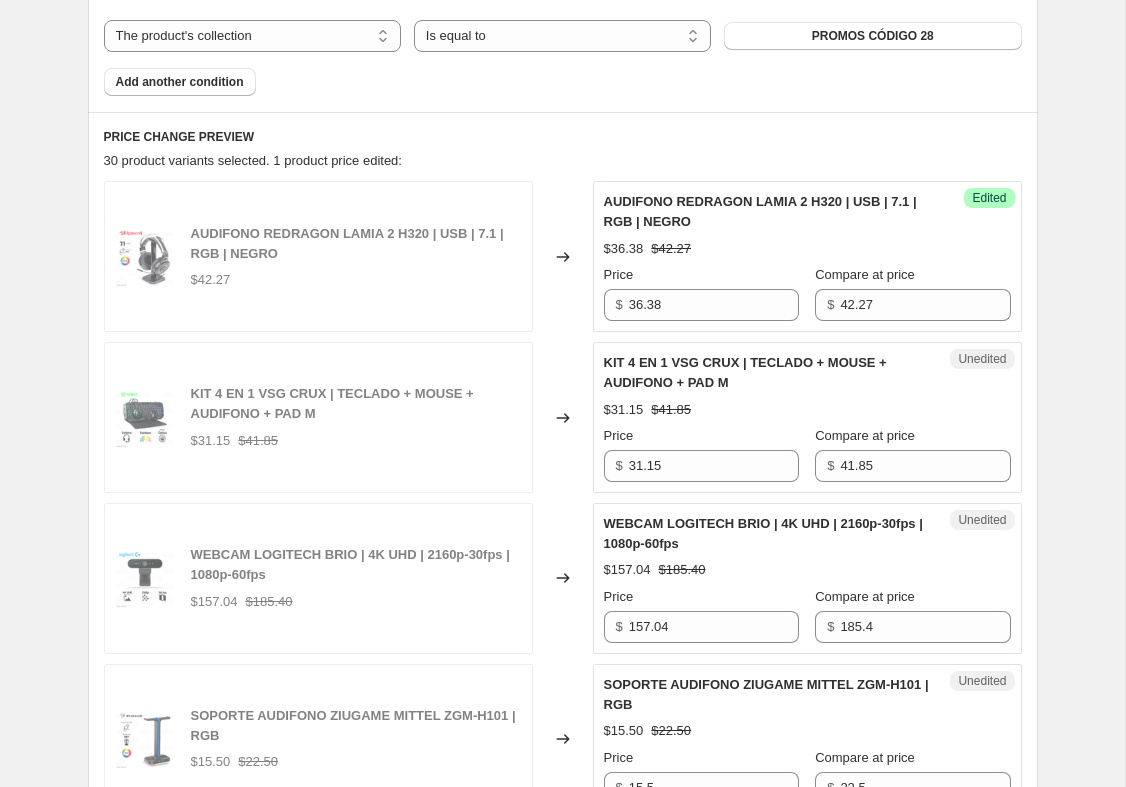 click on "Create new price [MEDICAL_DATA]. This page is ready Create new price [MEDICAL_DATA] Draft Step 1. Optionally give your price [MEDICAL_DATA] a title (eg "March 30% off sale on boots") [DATE] 2:05:29 p.m. Price [MEDICAL_DATA] This title is just for internal use, customers won't see it Step 2. Select how the prices should change Use bulk price change rules Set product prices individually Use CSV upload Select tags to add while price change is active Select tags to remove while price change is active Step 3. Select which products should change in price Select all products, use filters, or select products variants individually All products Filter by product, collection, tag, vendor, product type, variant title, or inventory Select product variants individually Product filters Products must match: all conditions any condition The product The product's collection The product's tag The product's vendor The product's type The product's status The variant's title Inventory quantity The product's collection Is equal to $42.27 $ $" at bounding box center (562, 1540) 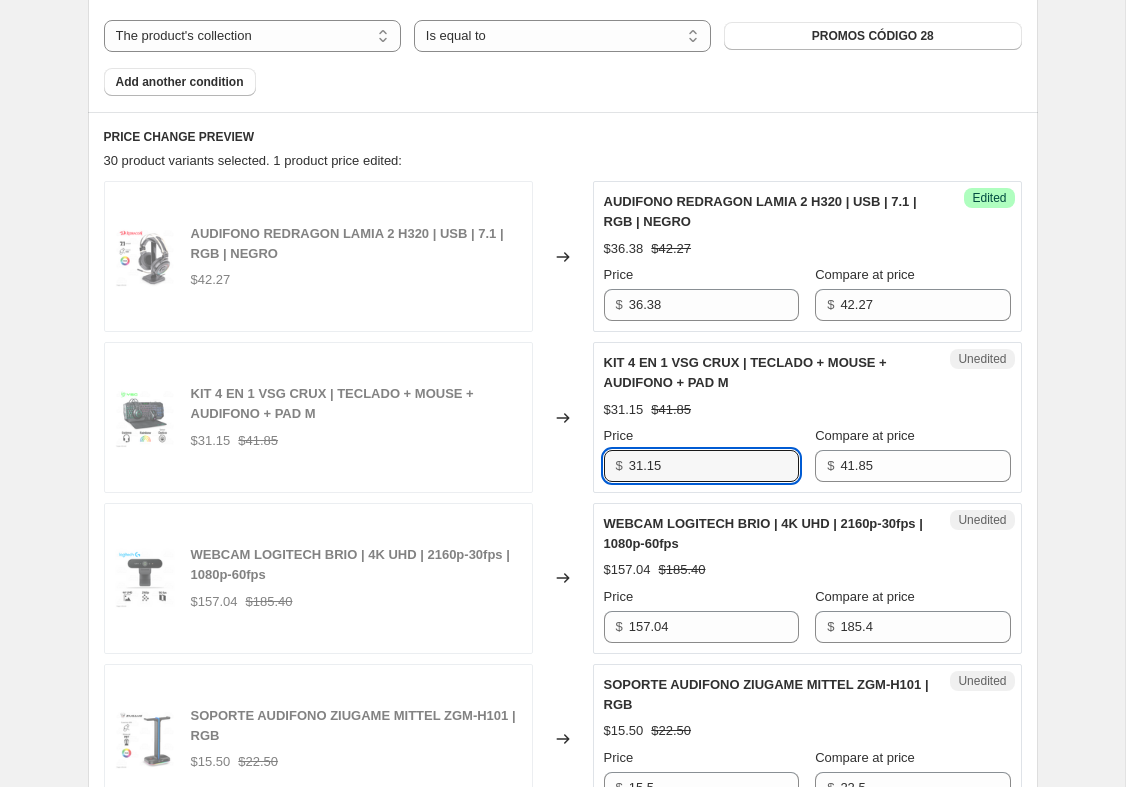 click on "31.15" at bounding box center (714, 466) 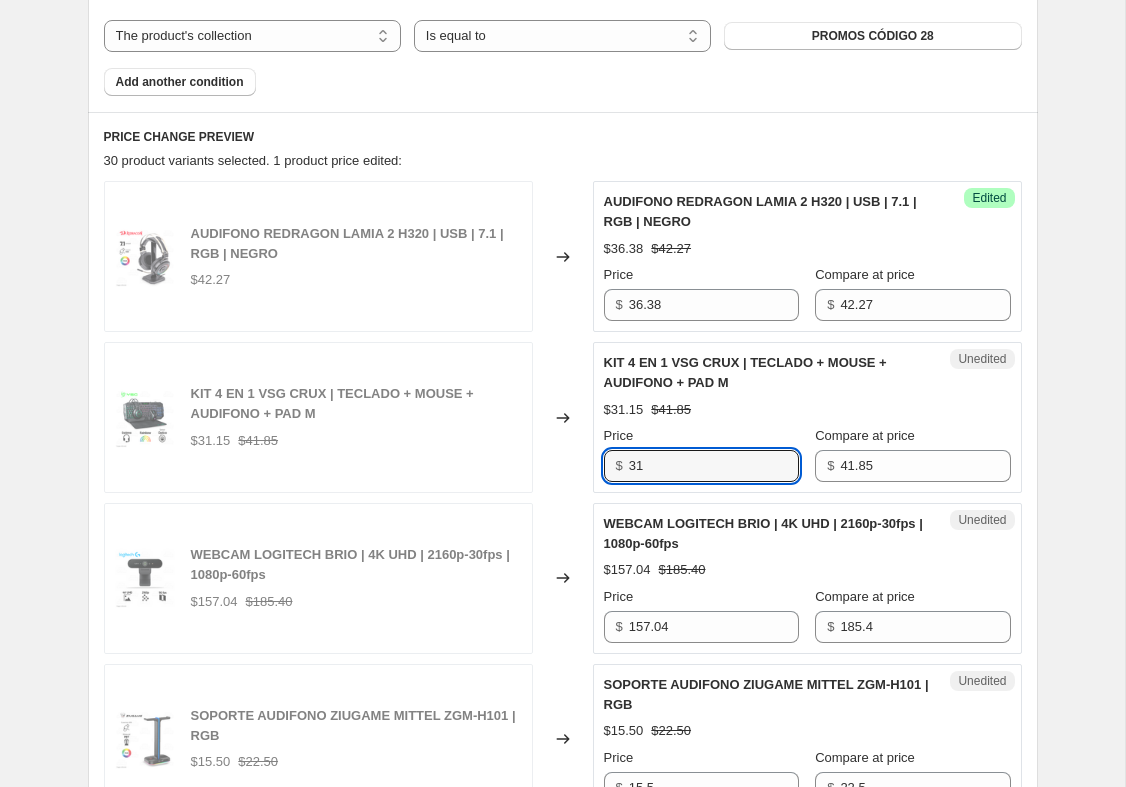 type on "3" 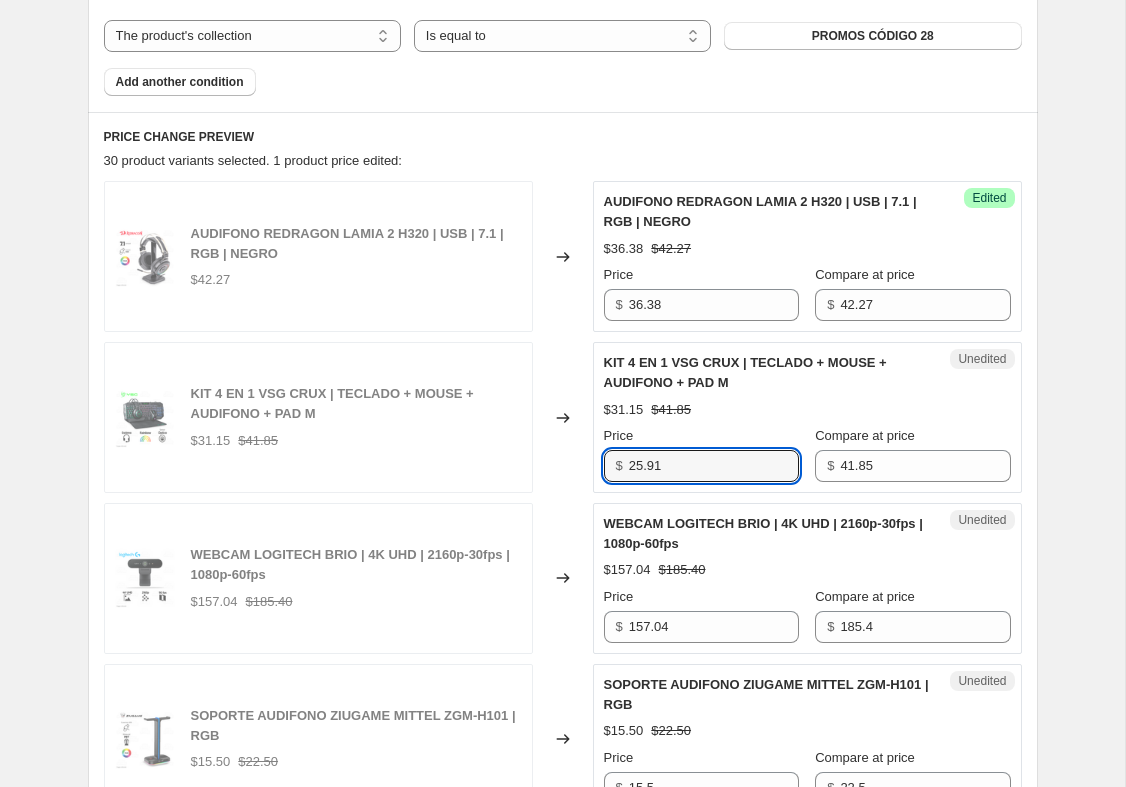 type on "25.91" 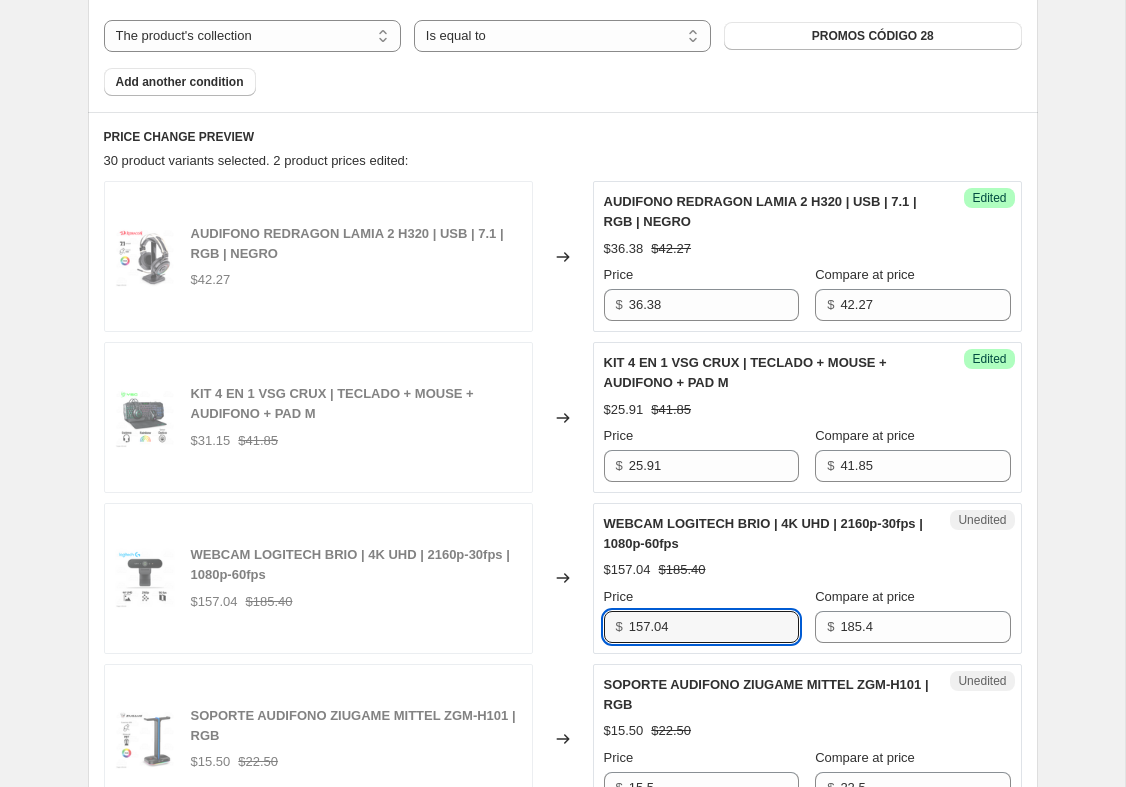 click on "157.04" at bounding box center (714, 627) 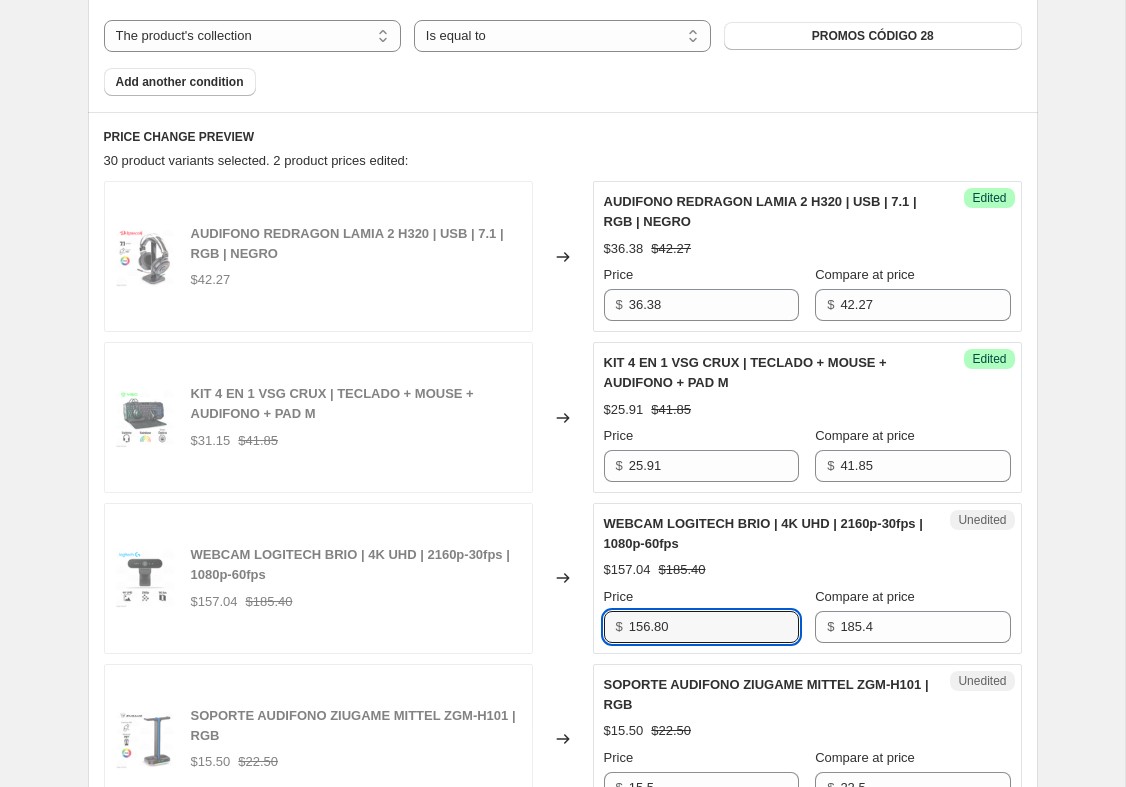 type on "156.80" 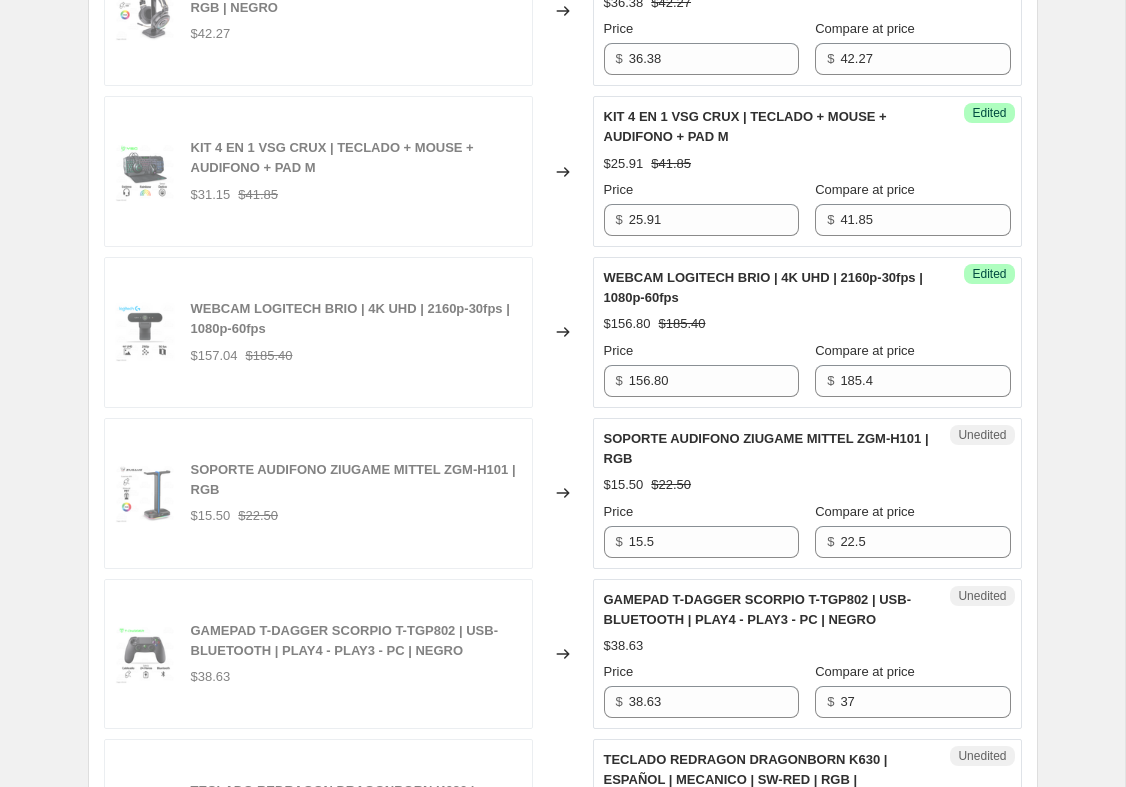 scroll, scrollTop: 964, scrollLeft: 0, axis: vertical 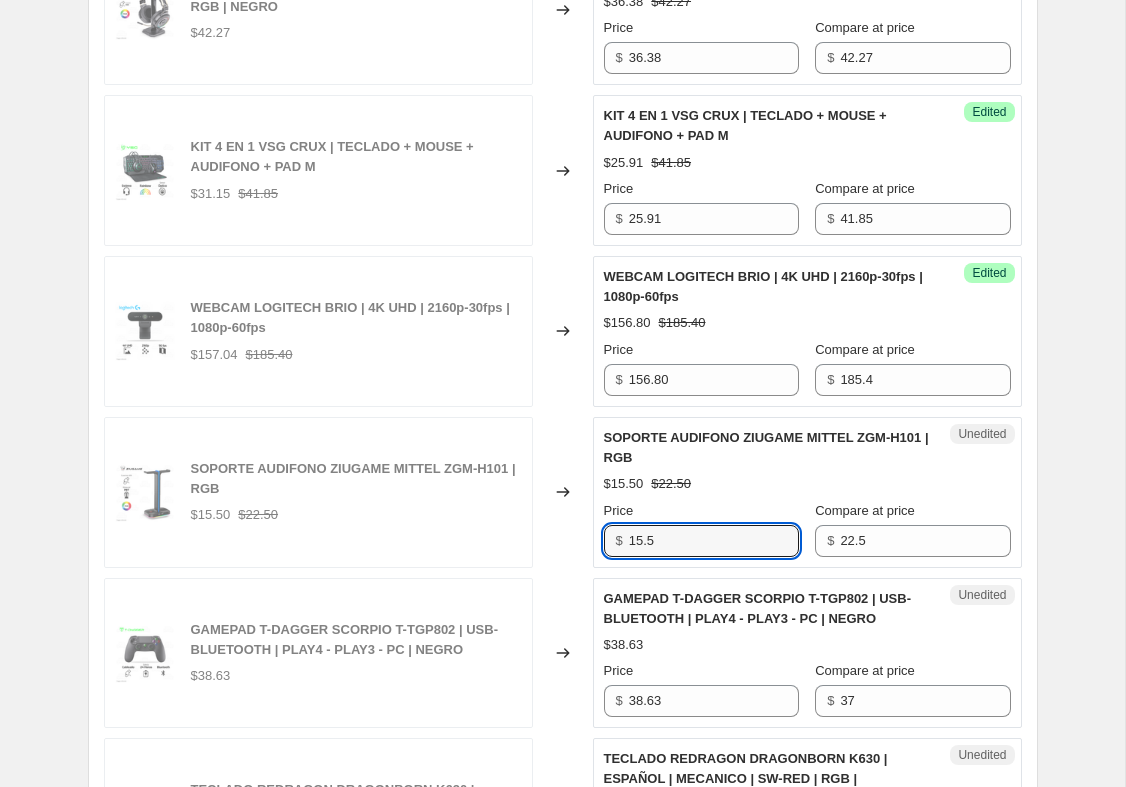 click on "15.5" at bounding box center (714, 541) 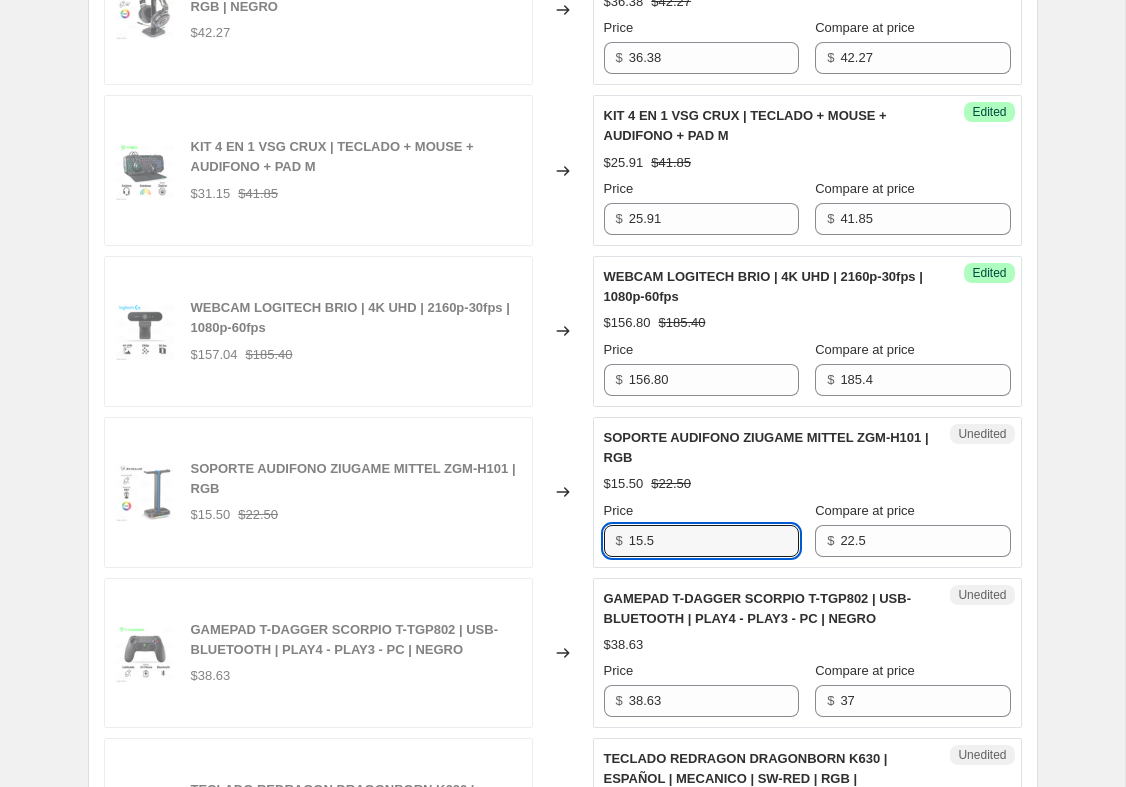 click on "Create new price [MEDICAL_DATA]. This page is ready Create new price [MEDICAL_DATA] Draft Step 1. Optionally give your price [MEDICAL_DATA] a title (eg "March 30% off sale on boots") [DATE] 2:05:29 p.m. Price [MEDICAL_DATA] This title is just for internal use, customers won't see it Step 2. Select how the prices should change Use bulk price change rules Set product prices individually Use CSV upload Select tags to add while price change is active Select tags to remove while price change is active Step 3. Select which products should change in price Select all products, use filters, or select products variants individually All products Filter by product, collection, tag, vendor, product type, variant title, or inventory Select product variants individually Product filters Products must match: all conditions any condition The product The product's collection The product's tag The product's vendor The product's type The product's status The variant's title Inventory quantity The product's collection Is equal to $42.27 $ $" at bounding box center [562, 1293] 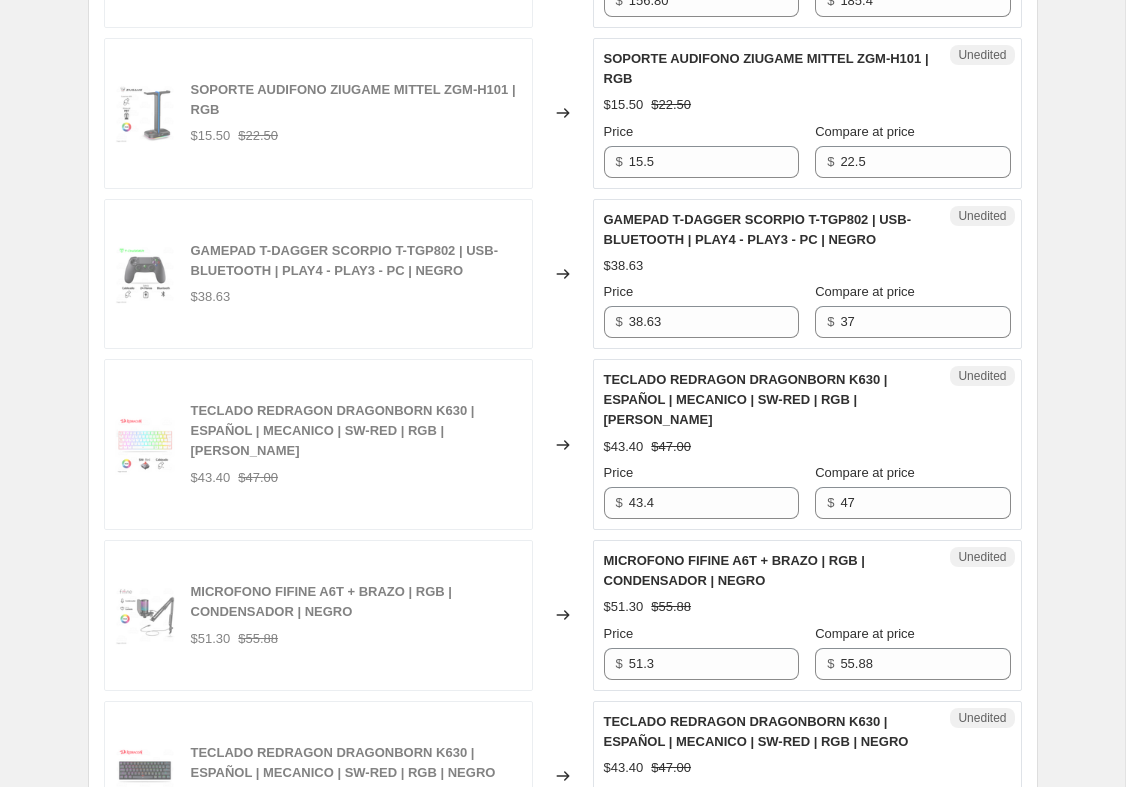 scroll, scrollTop: 1348, scrollLeft: 0, axis: vertical 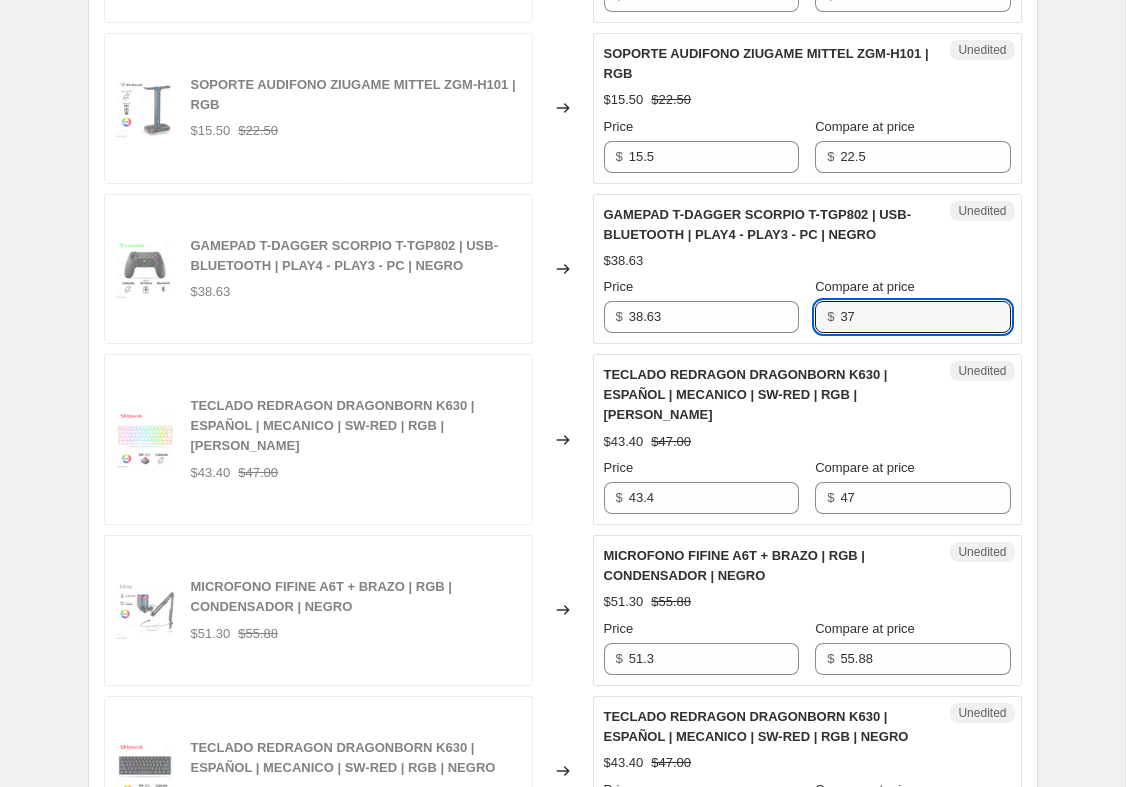 click on "37" at bounding box center [925, 317] 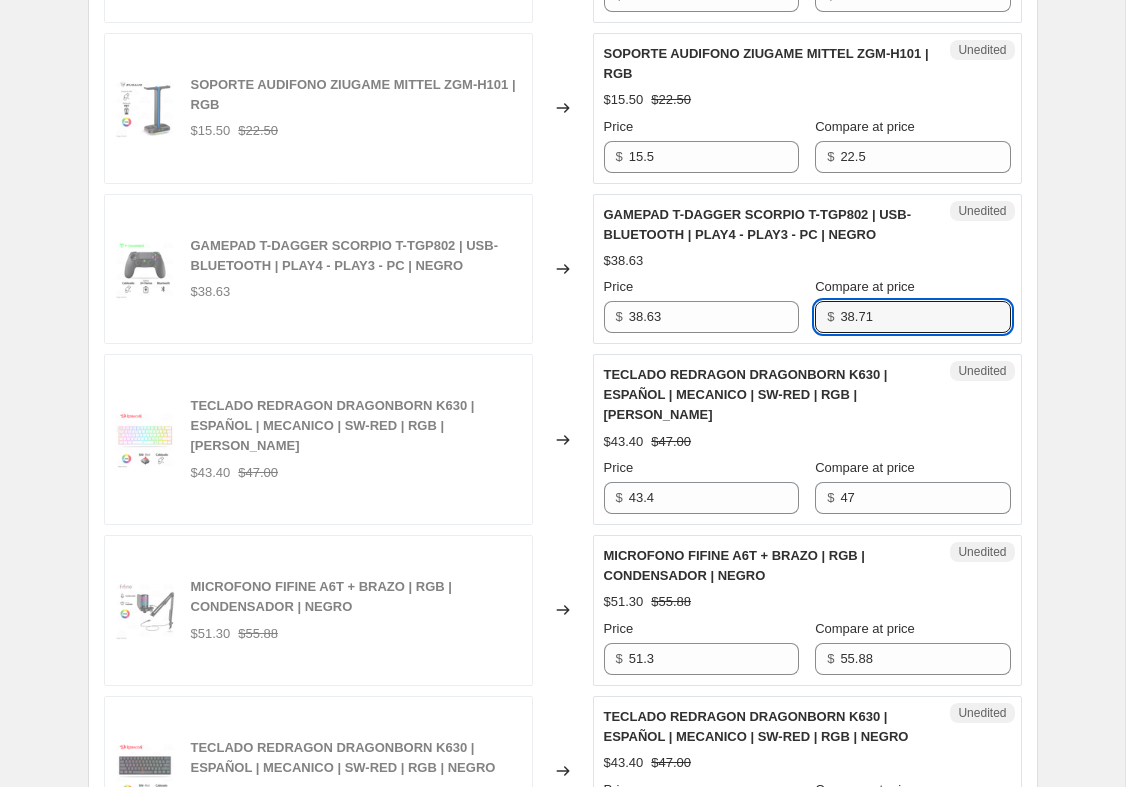 type on "38.71" 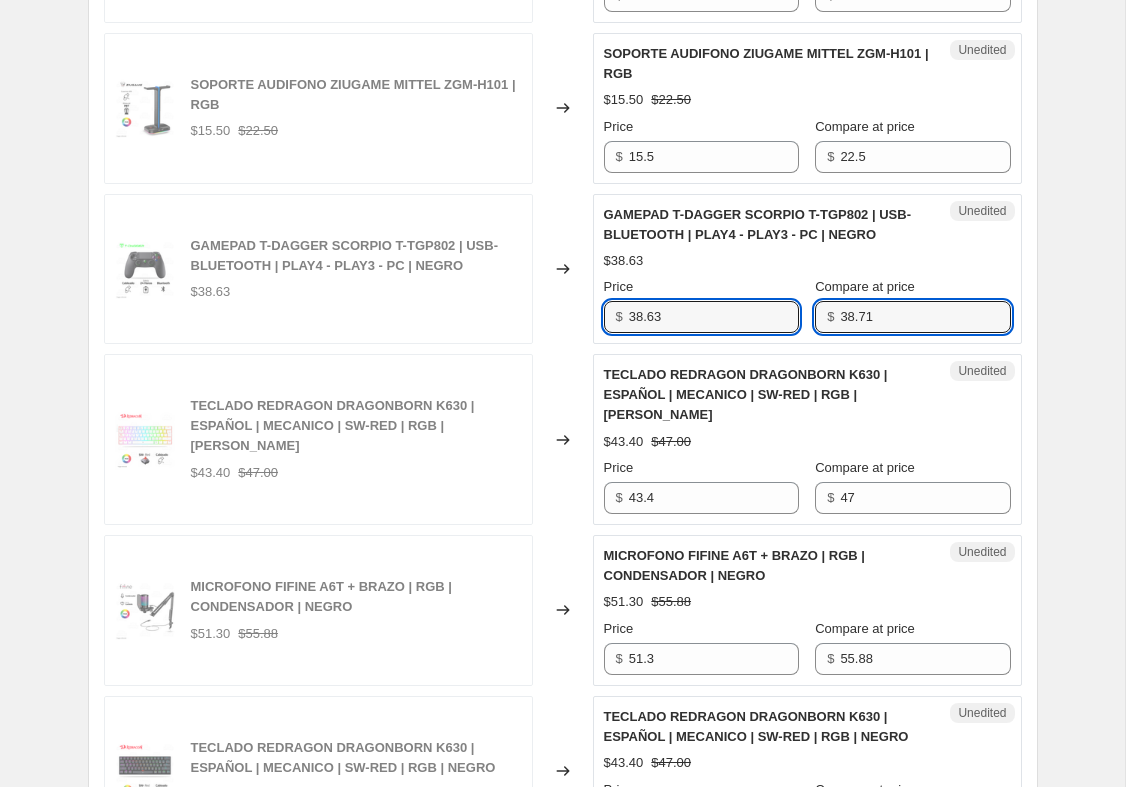 click on "38.63" at bounding box center [714, 317] 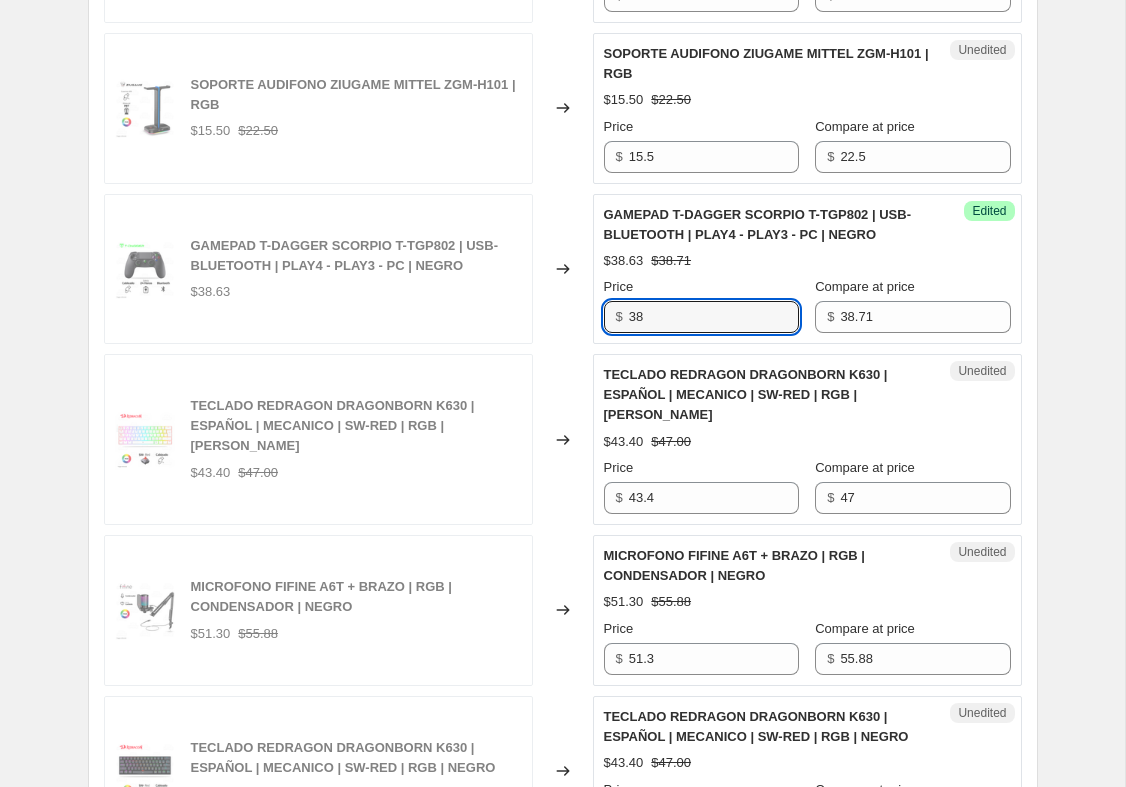 type on "3" 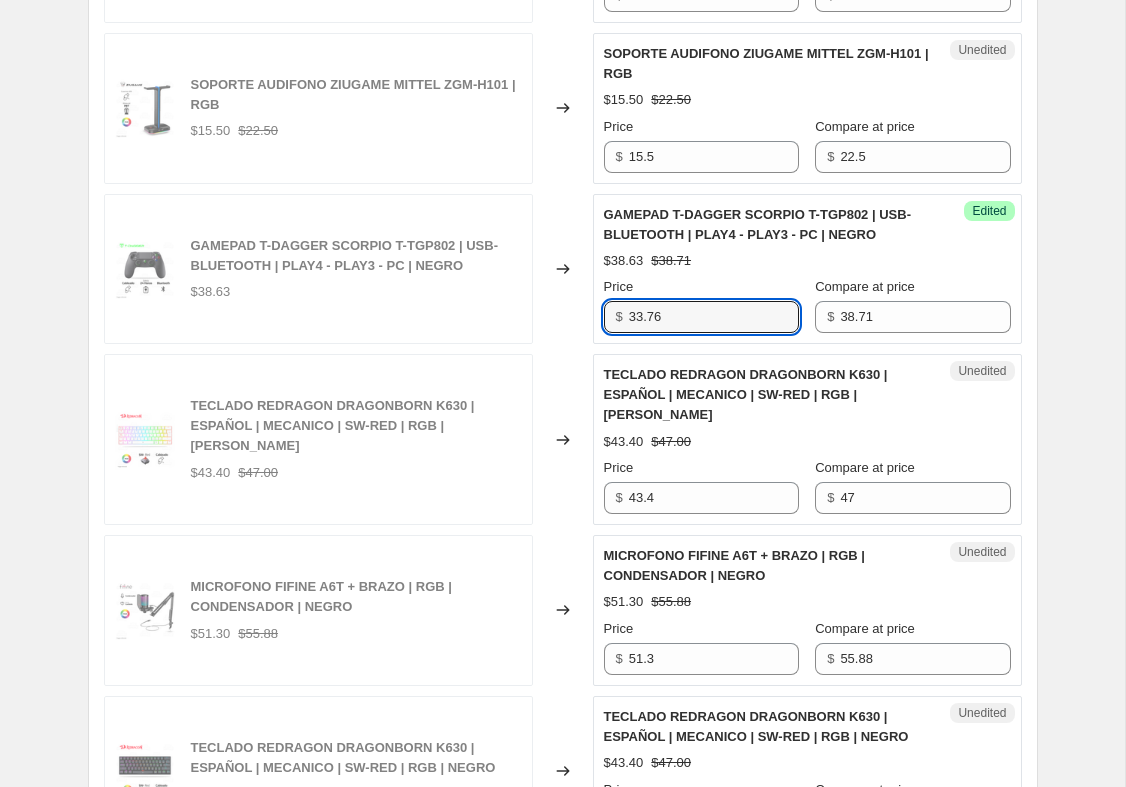 type on "33.76" 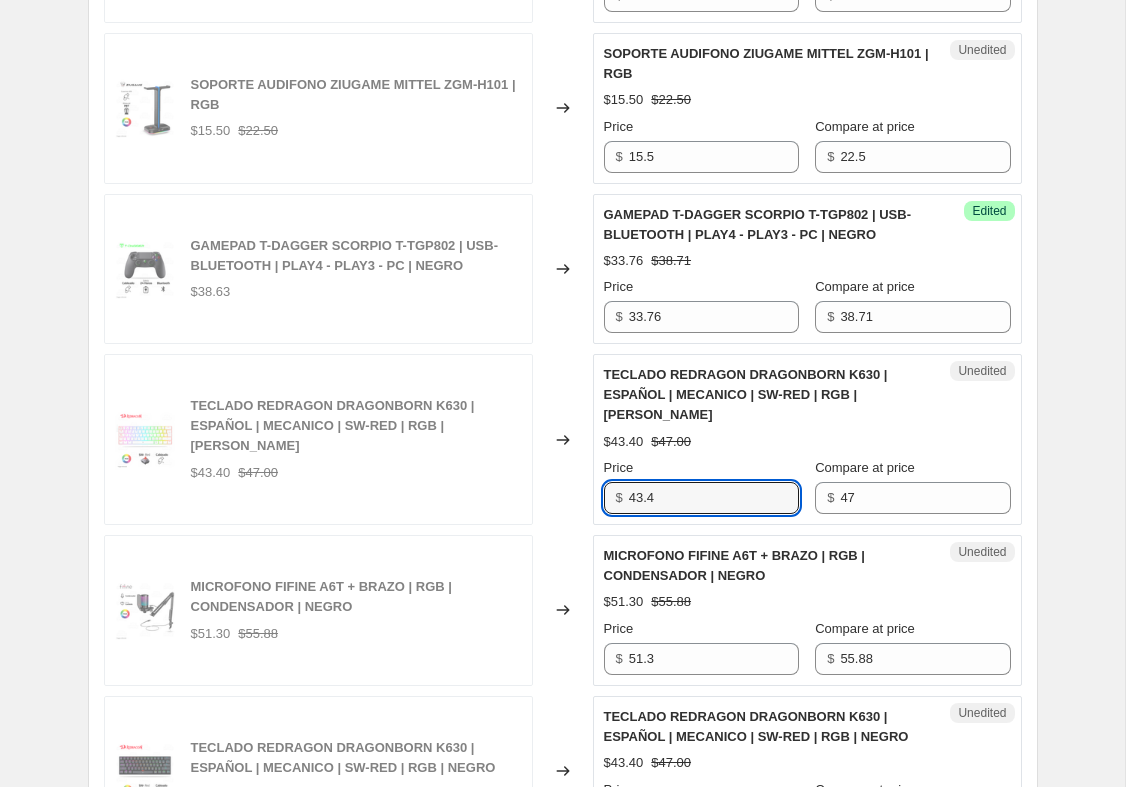 click on "43.4" at bounding box center (714, 498) 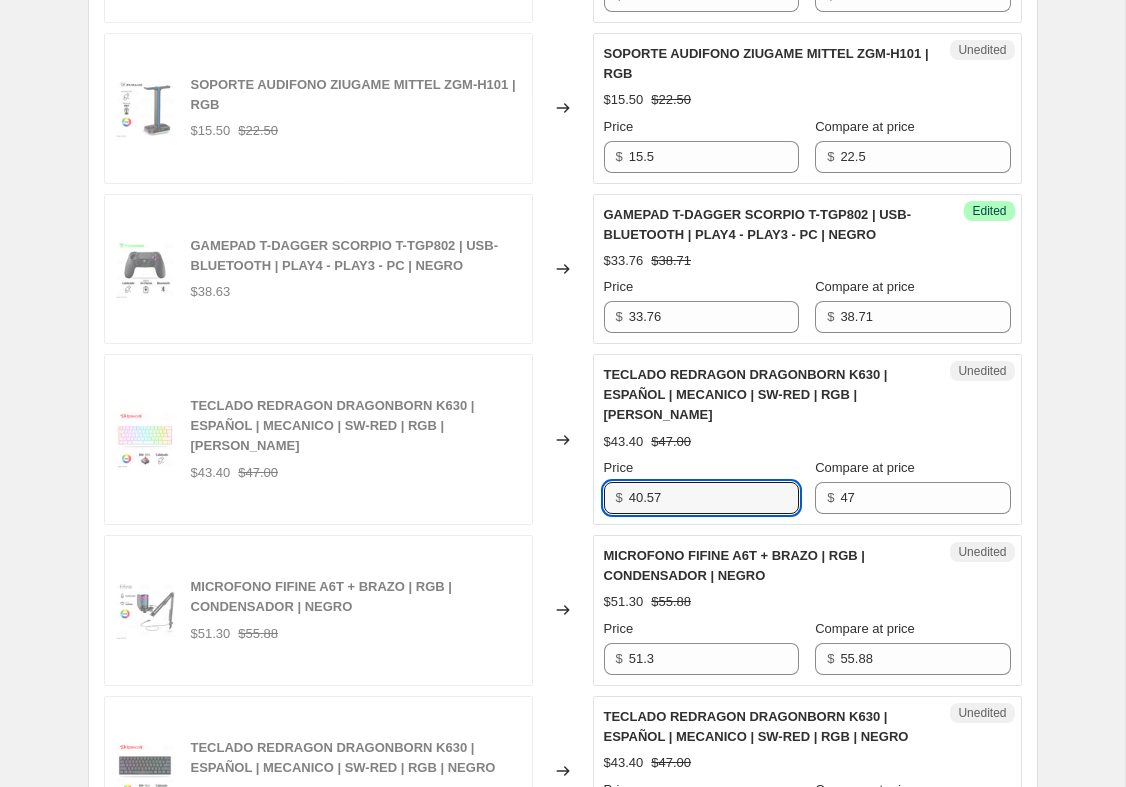 type on "40.57" 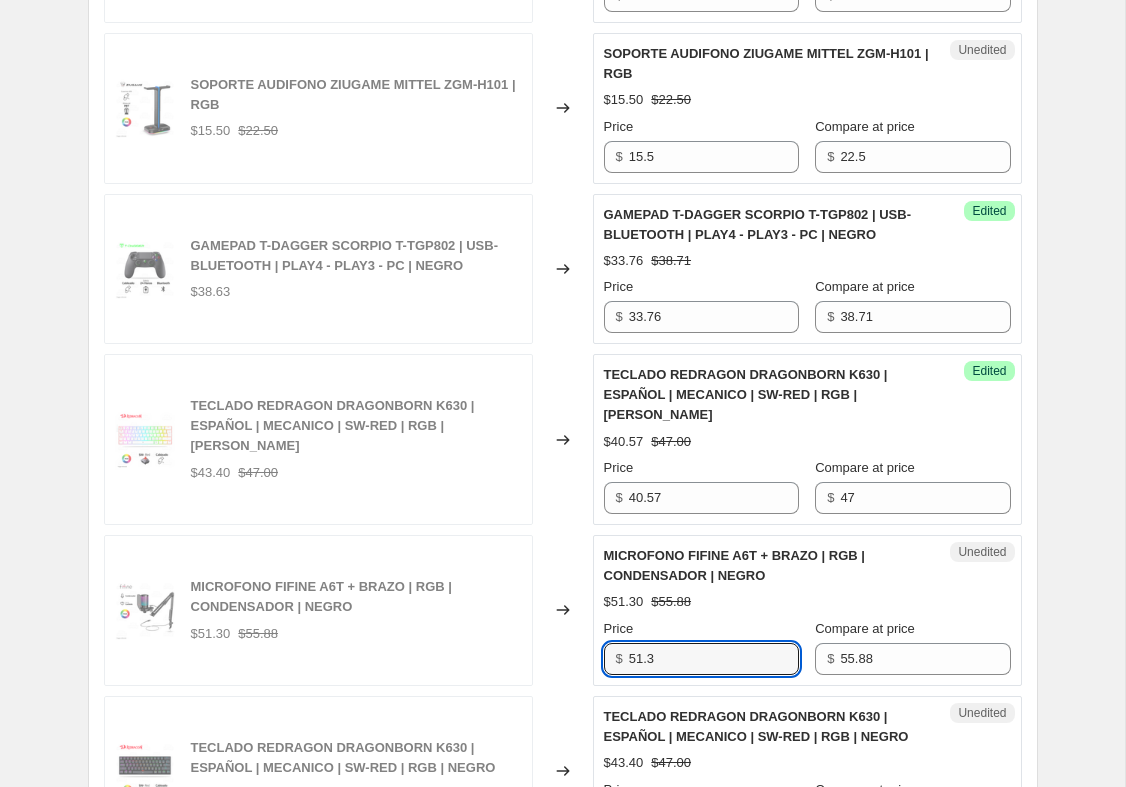 click on "51.3" at bounding box center [714, 659] 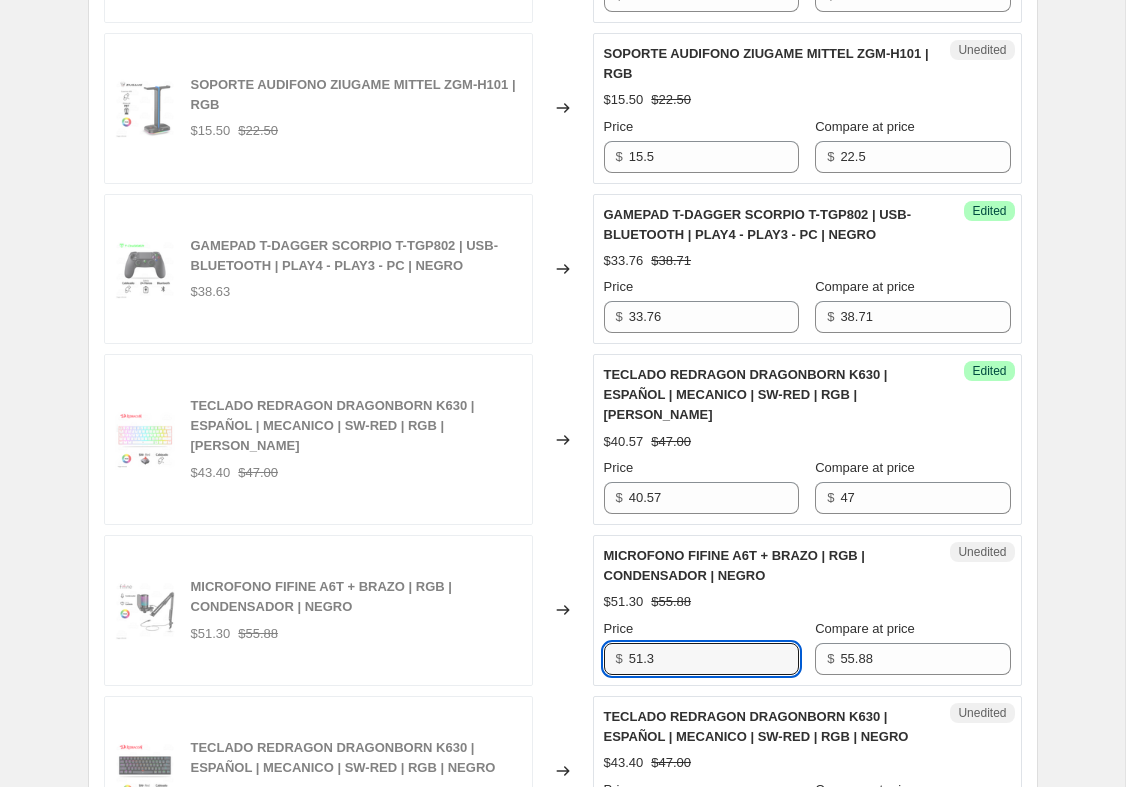 click on "51.3" at bounding box center [714, 659] 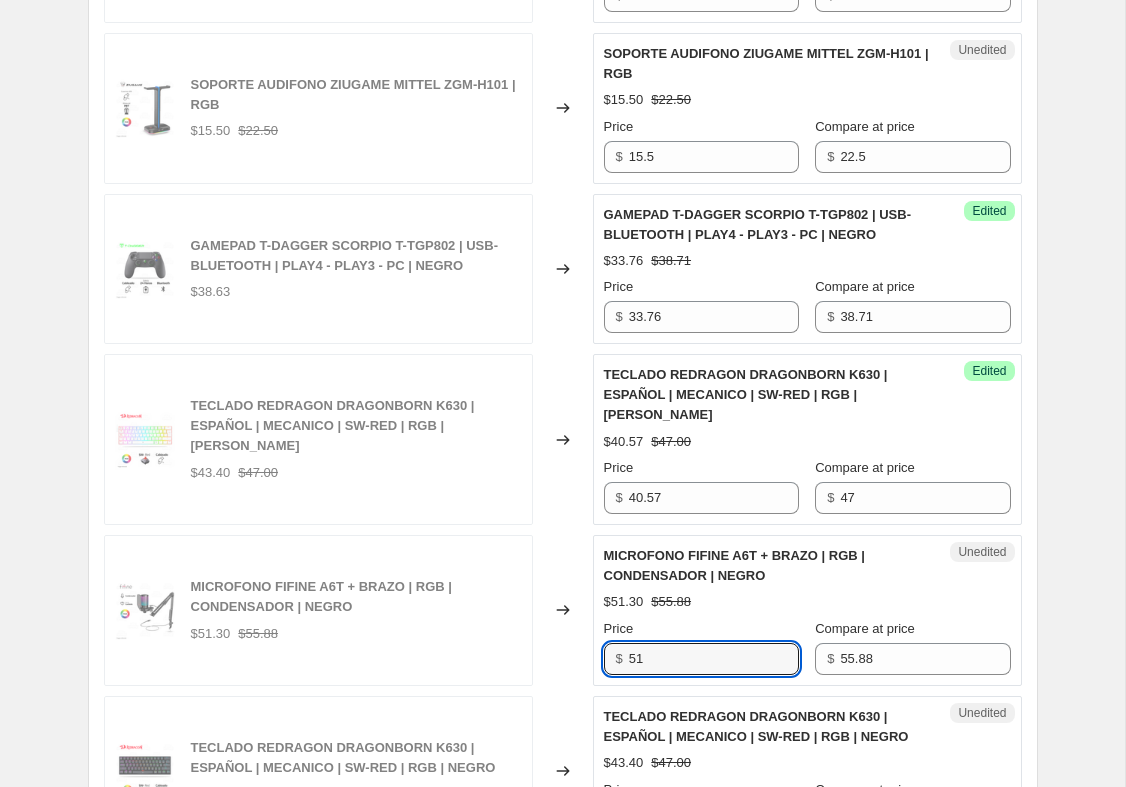 type on "5" 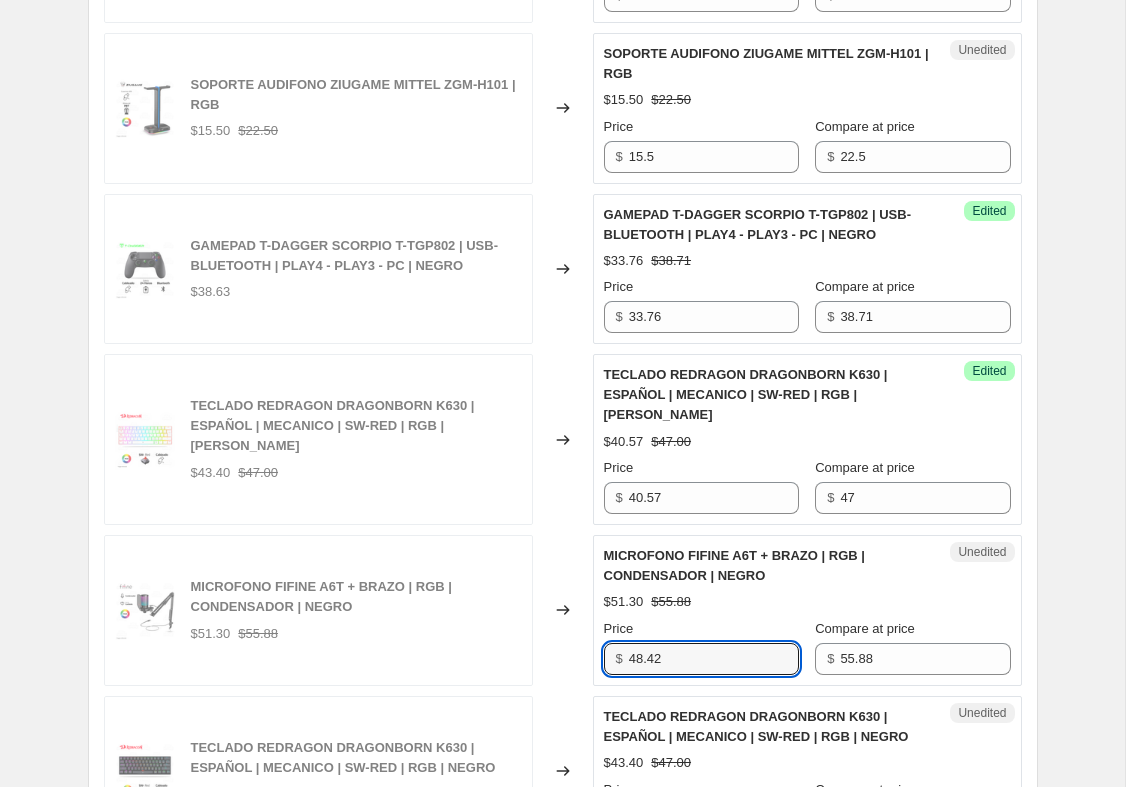 type on "48.42" 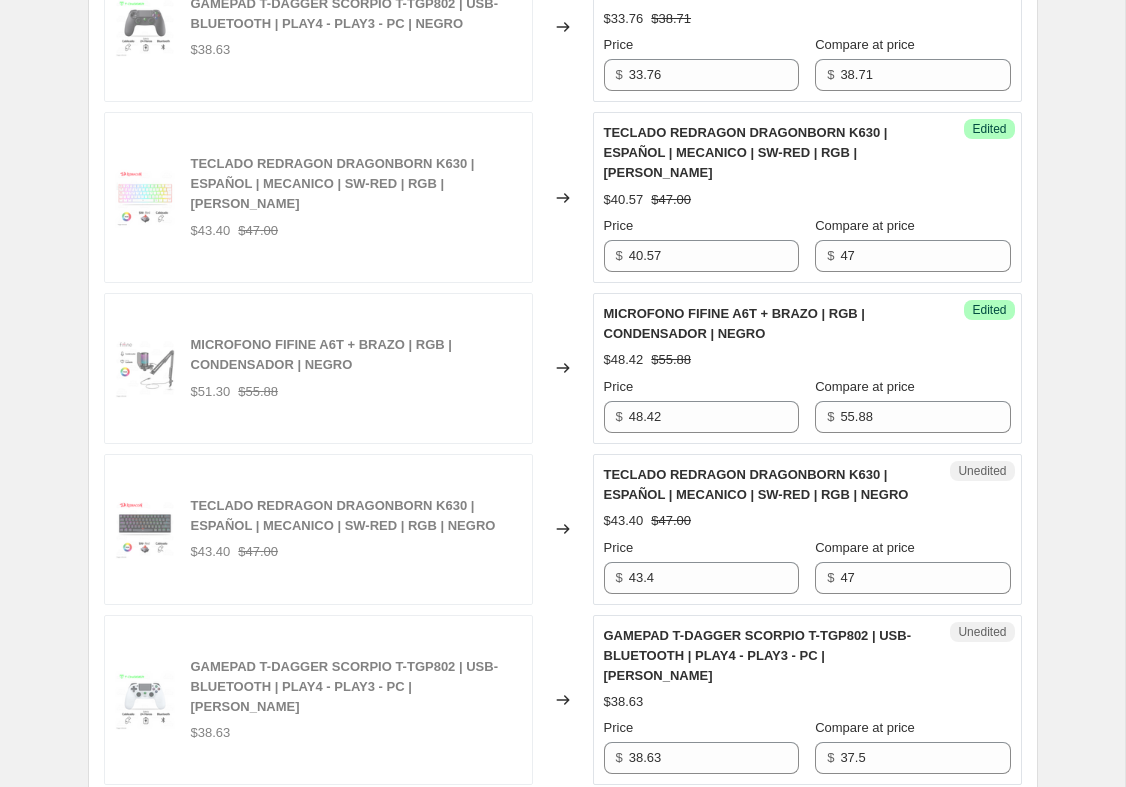 scroll, scrollTop: 1596, scrollLeft: 0, axis: vertical 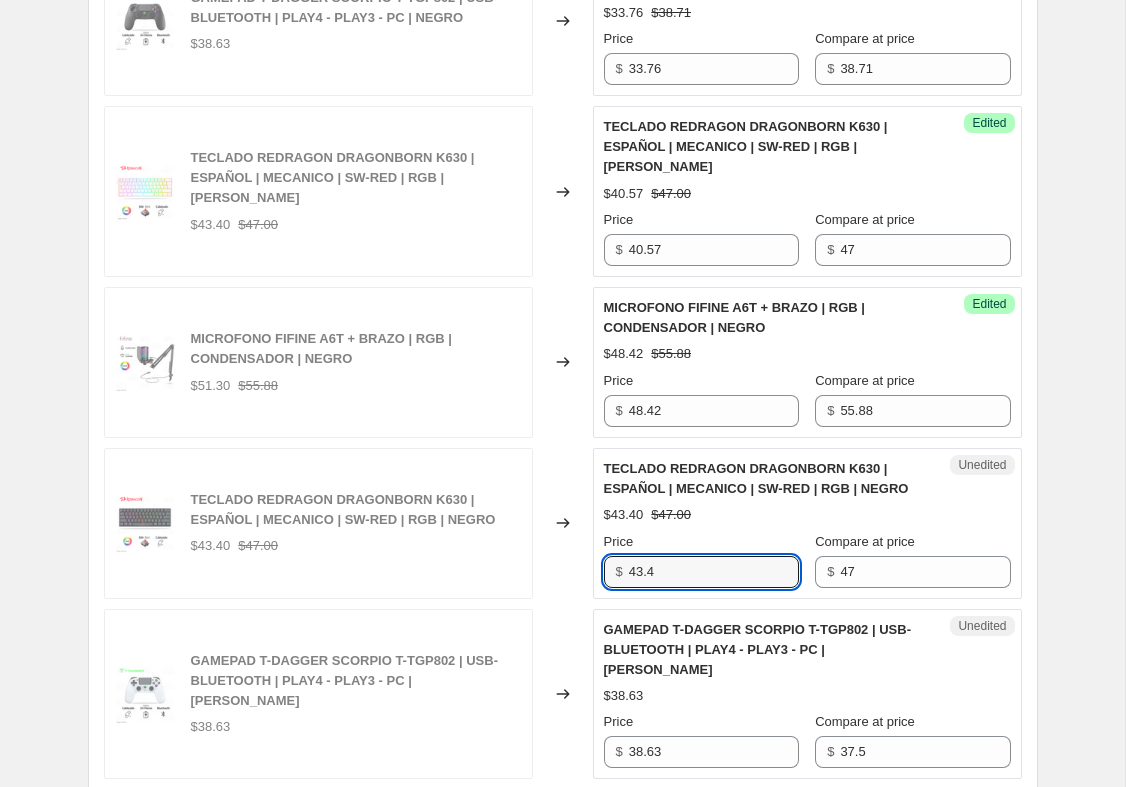 click on "43.4" at bounding box center [714, 572] 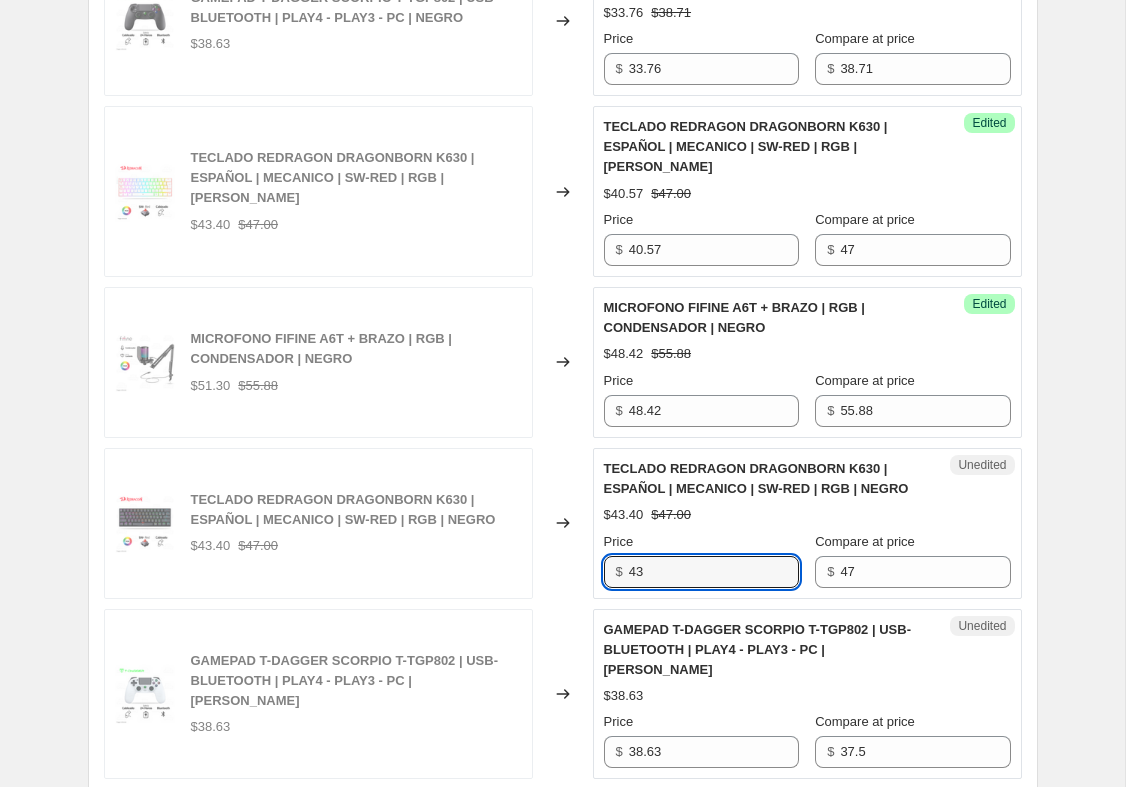 type on "4" 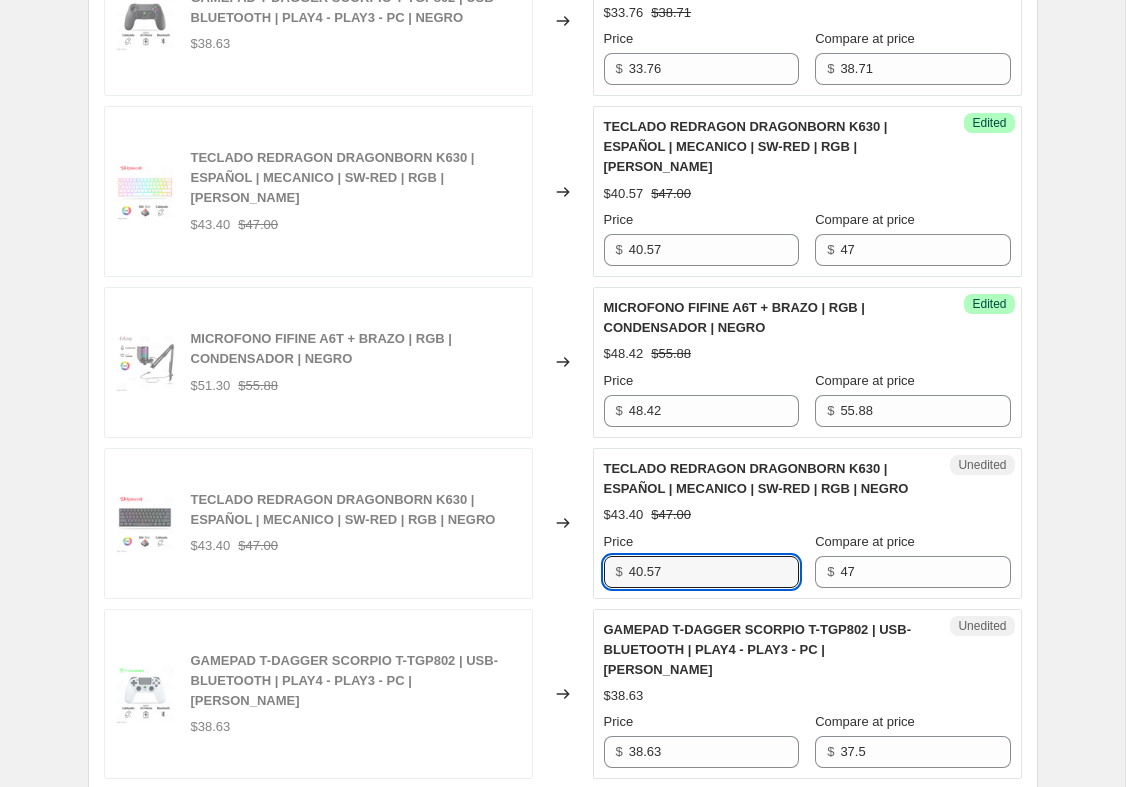 type on "40.57" 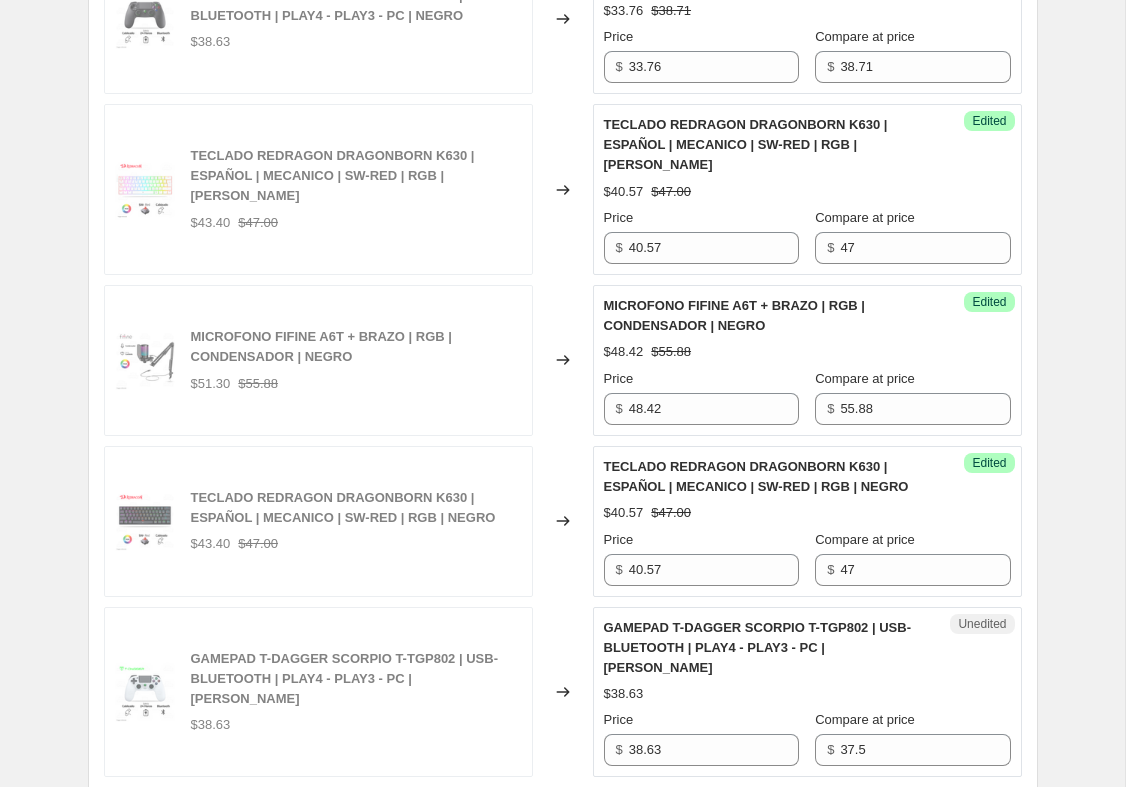 scroll, scrollTop: 1592, scrollLeft: 0, axis: vertical 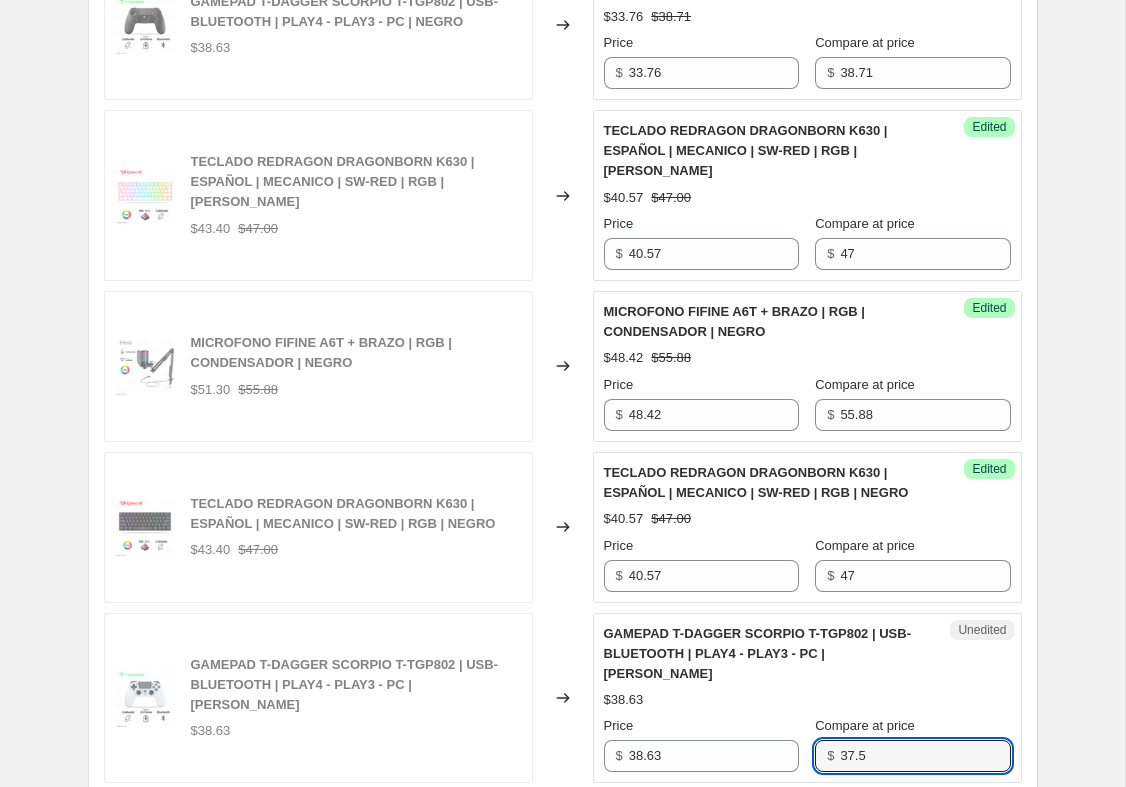 click on "37.5" at bounding box center [925, 756] 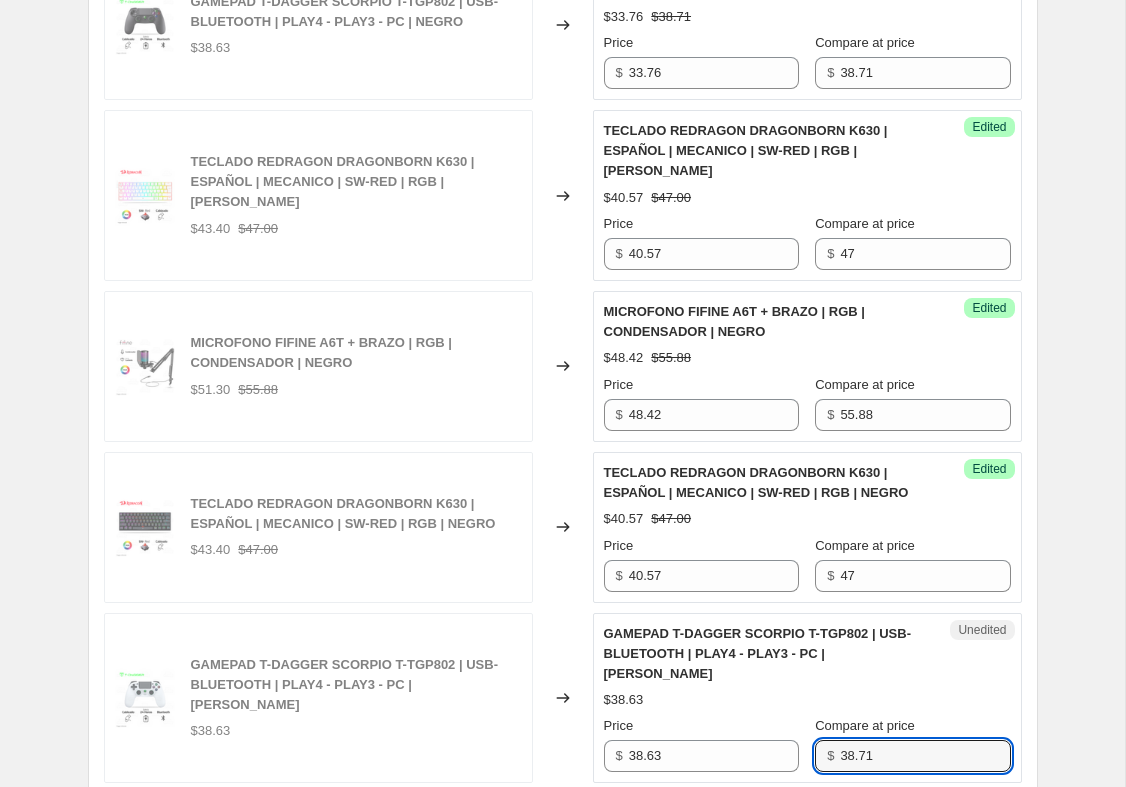 type on "38.71" 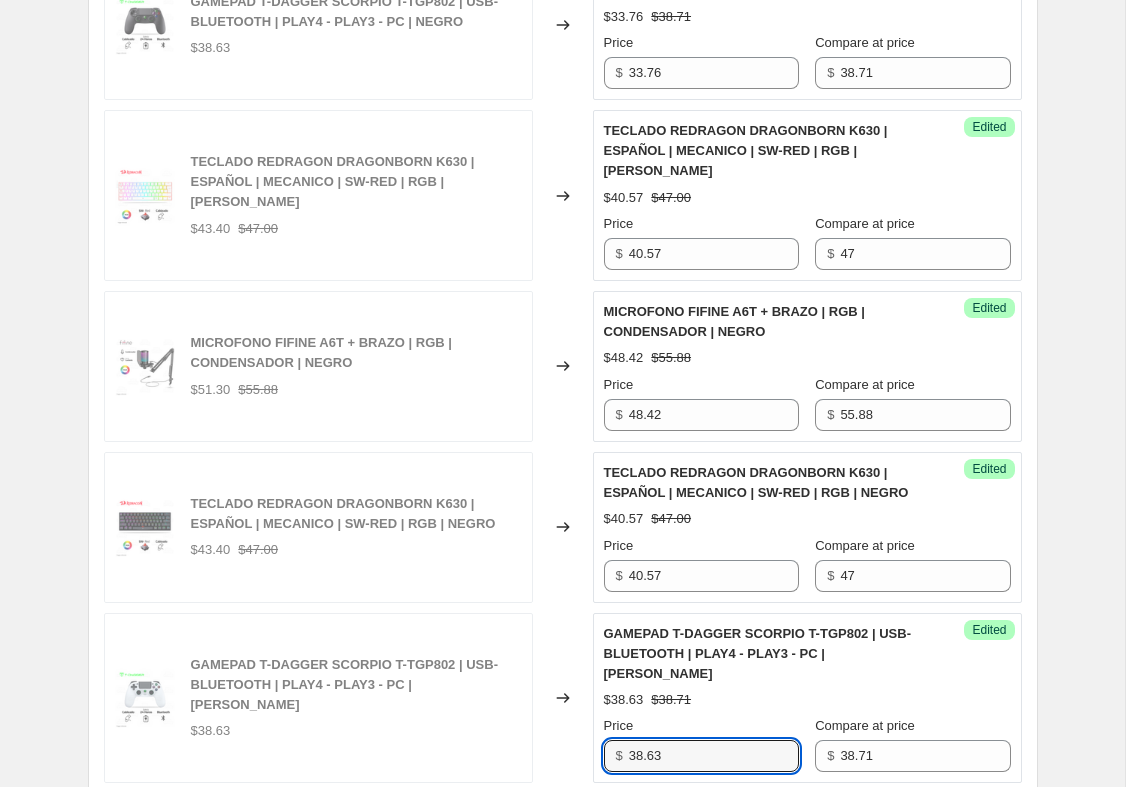 click on "38.63" at bounding box center (714, 756) 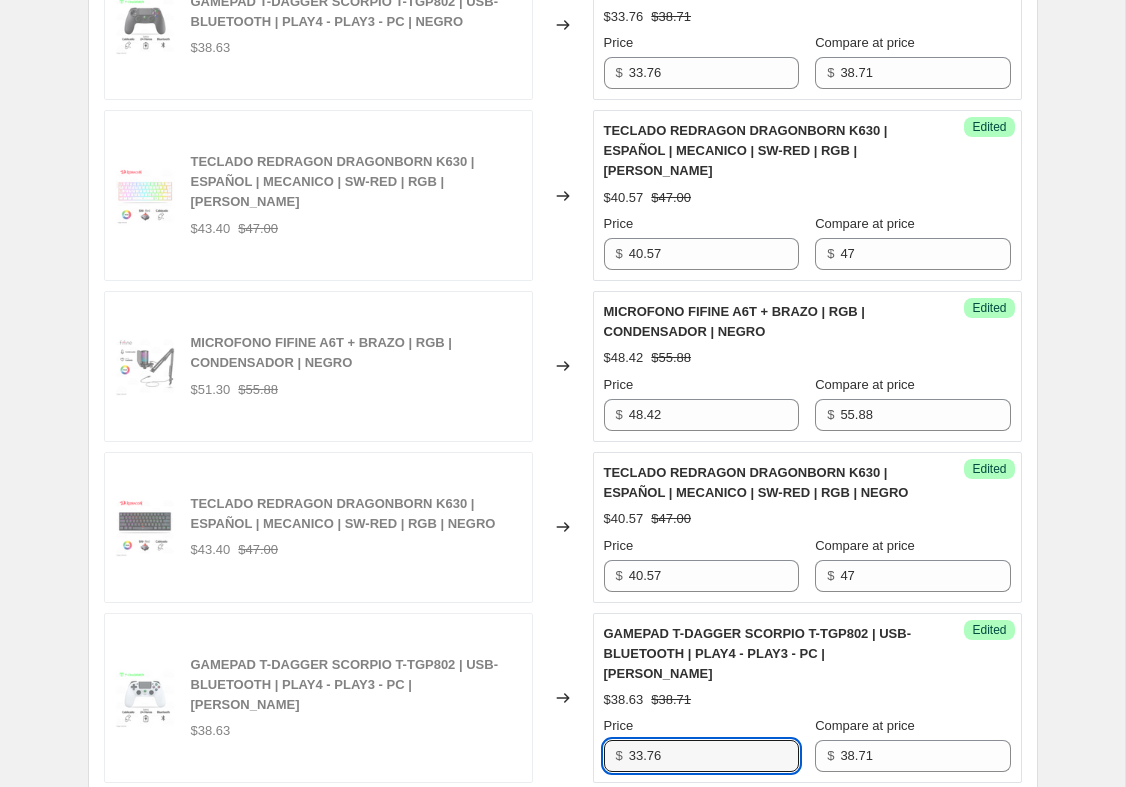 type on "33.76" 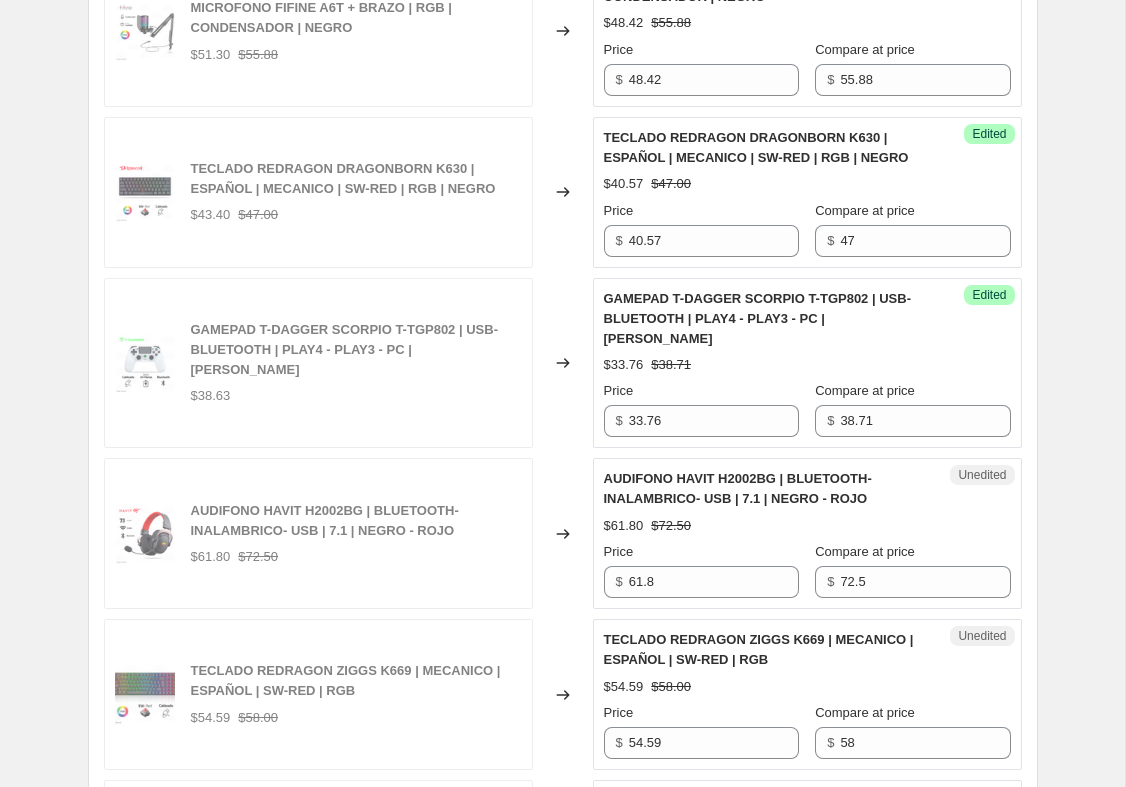 scroll, scrollTop: 1929, scrollLeft: 0, axis: vertical 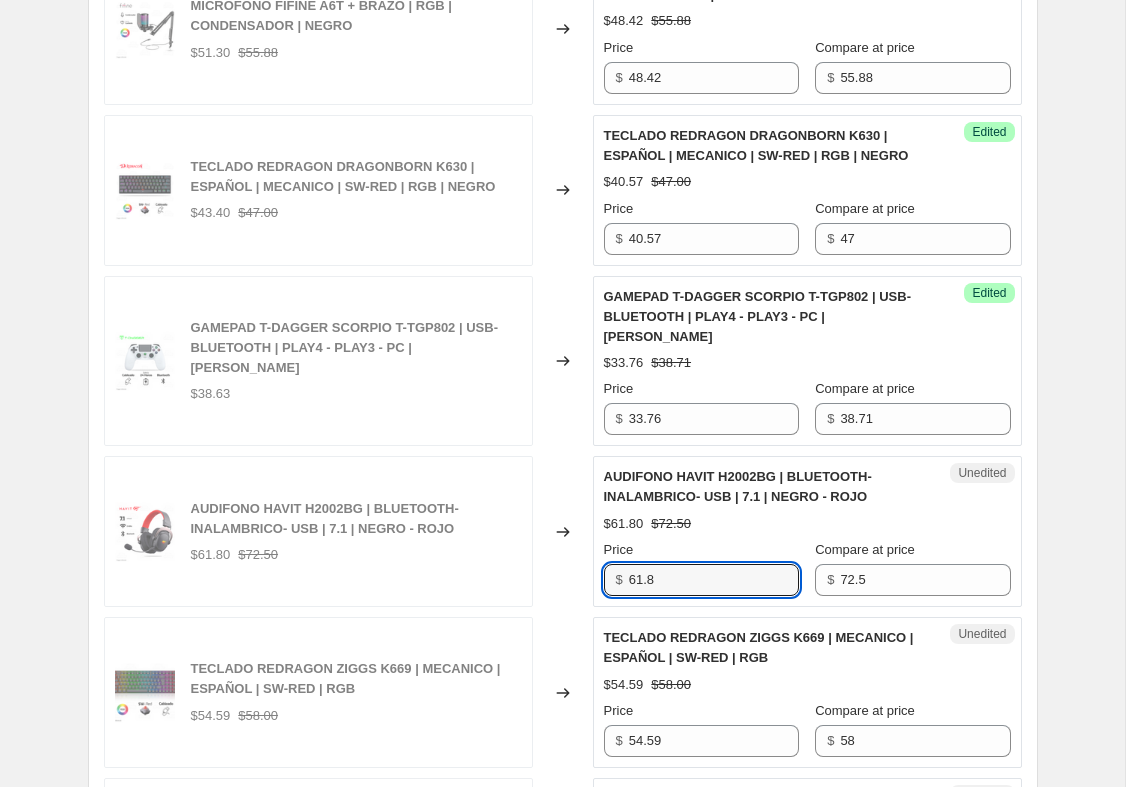 click on "61.8" at bounding box center [714, 580] 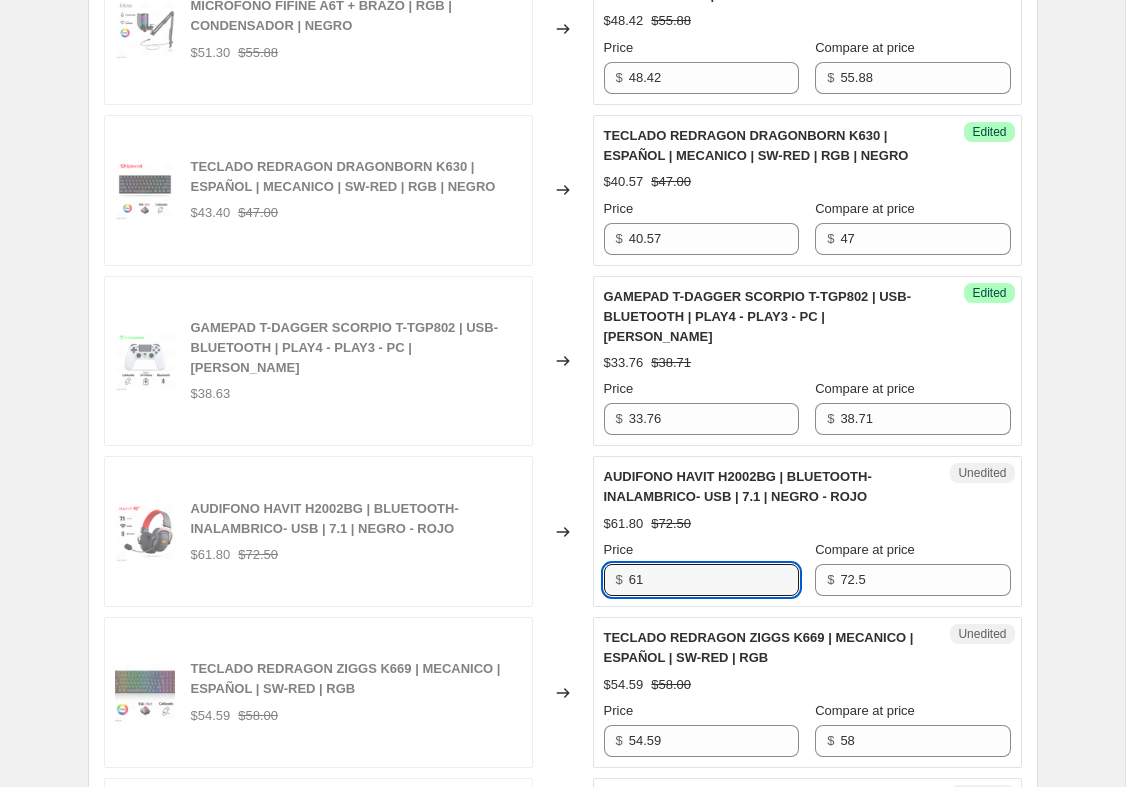 type on "6" 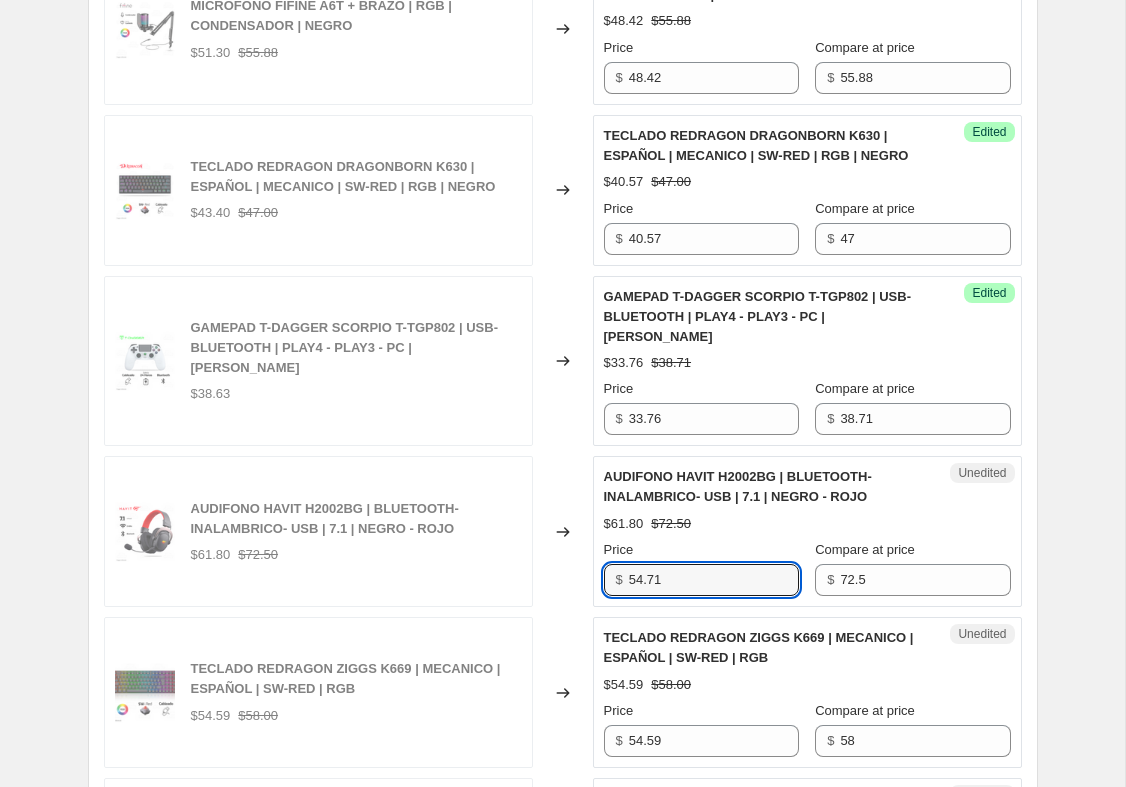 type on "54.71" 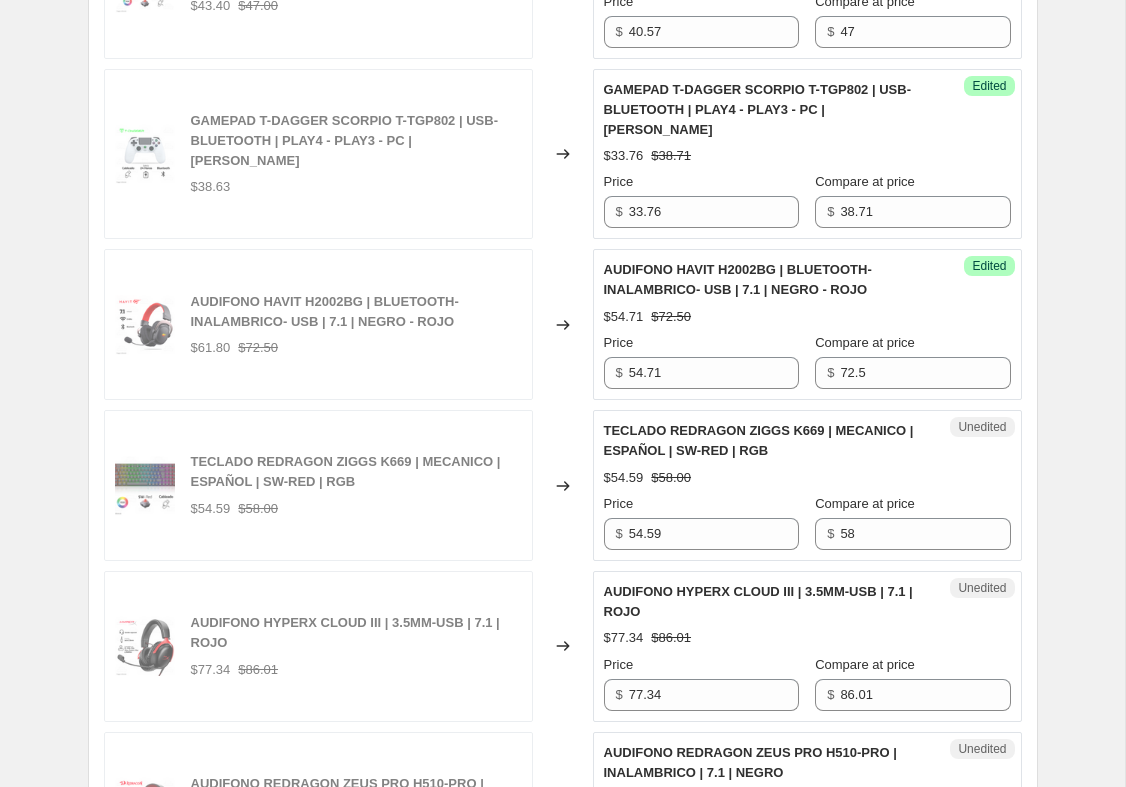 scroll, scrollTop: 2140, scrollLeft: 0, axis: vertical 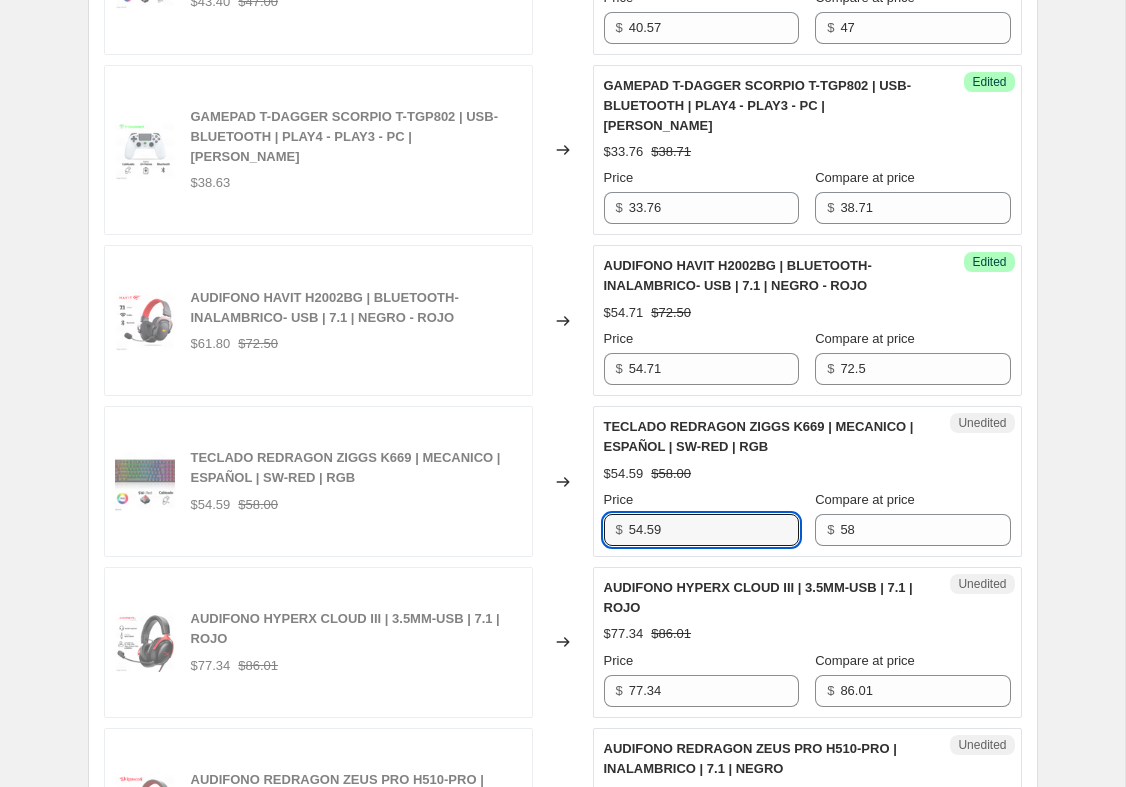 click on "54.59" at bounding box center (714, 530) 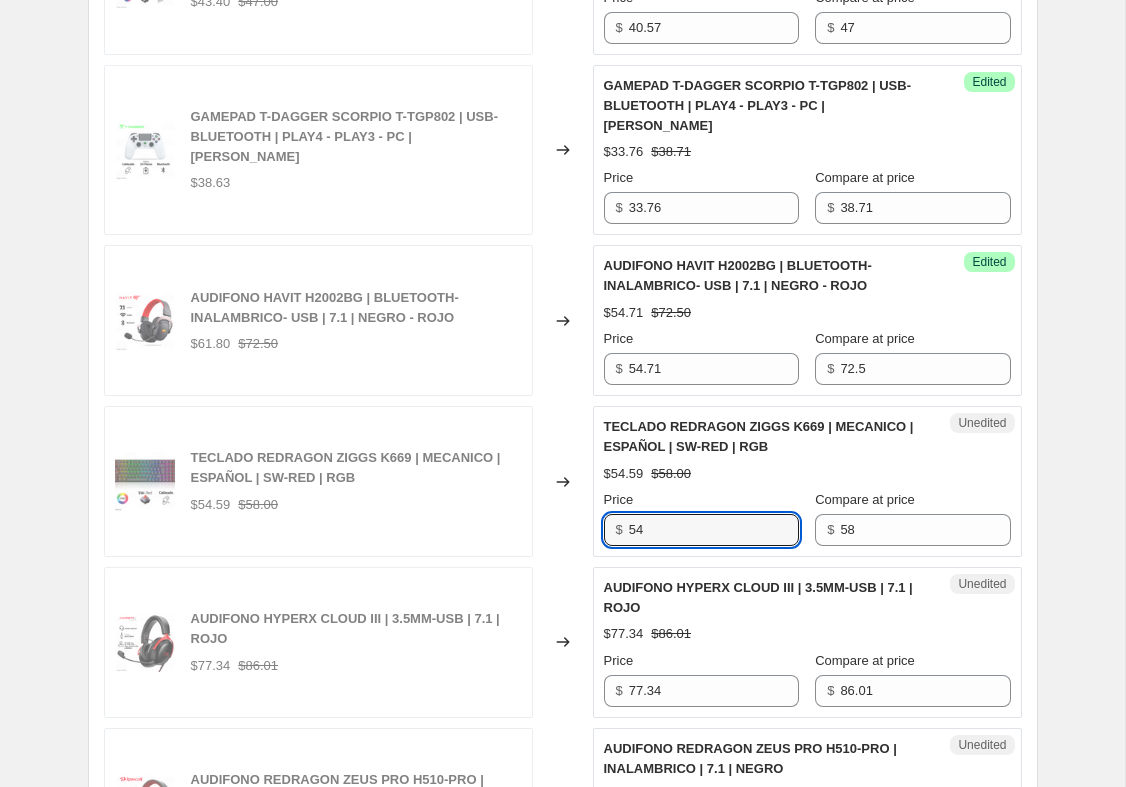 type on "5" 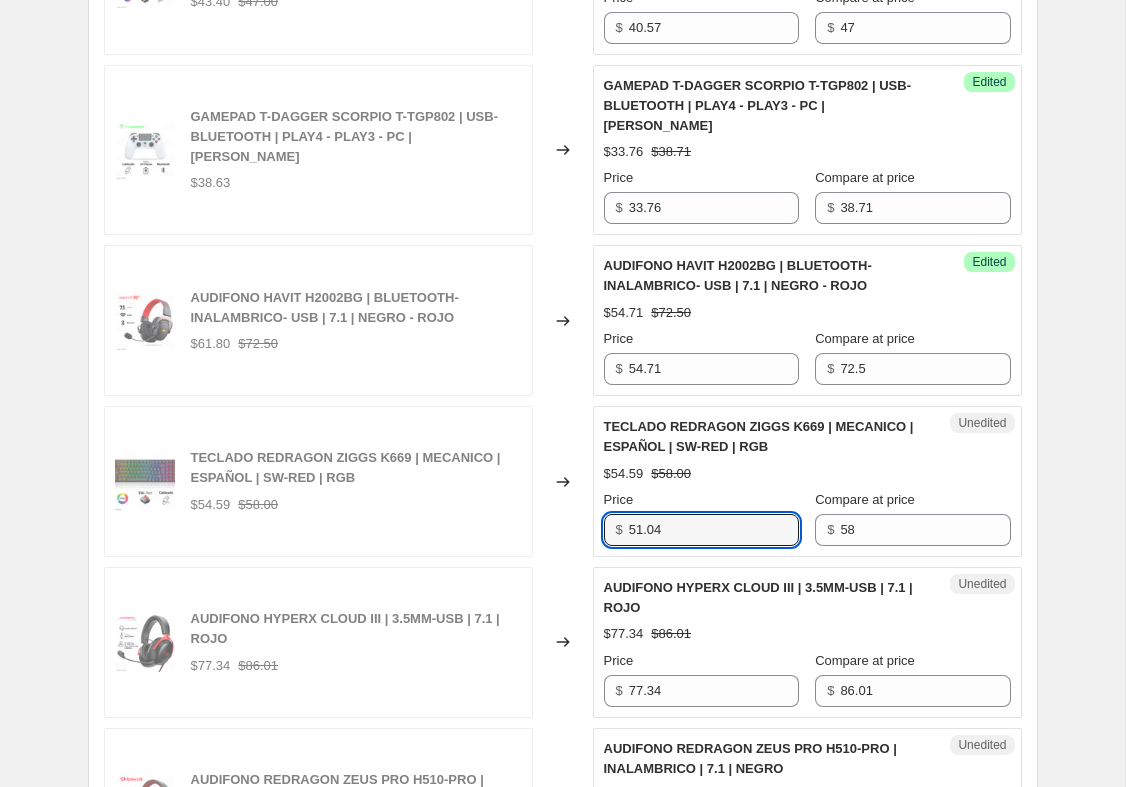 type on "51.04" 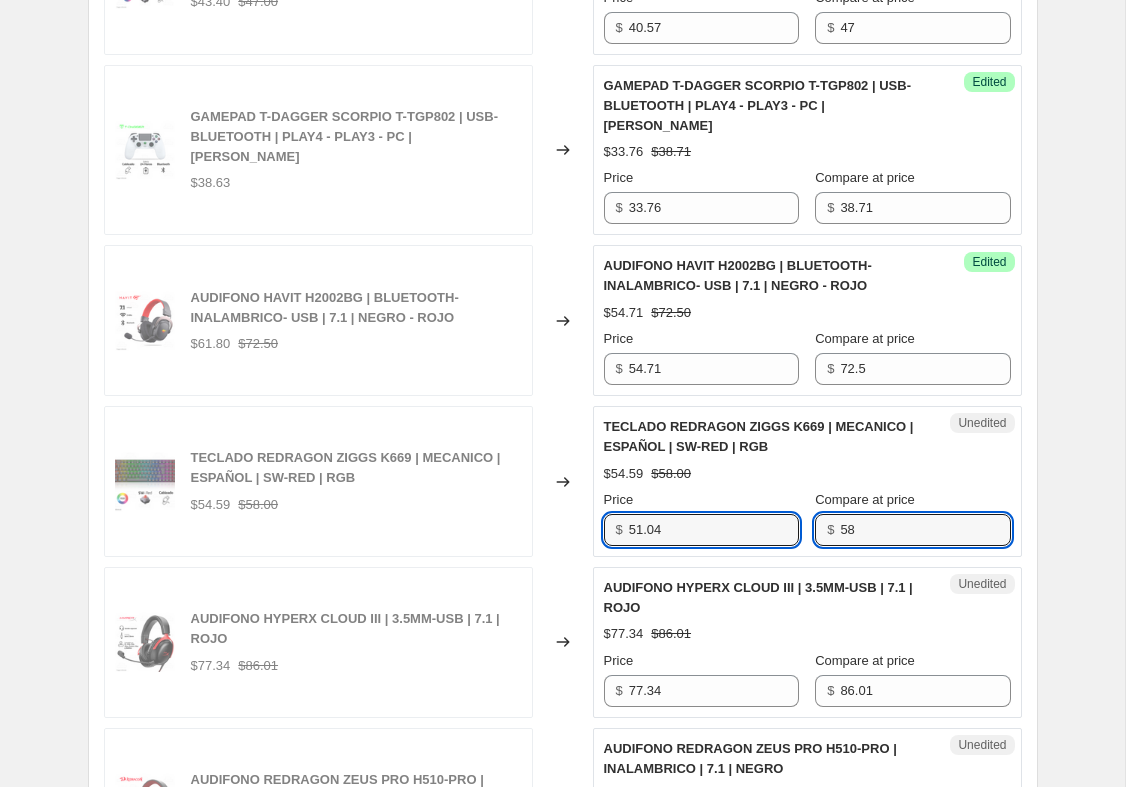 click on "58" at bounding box center (925, 530) 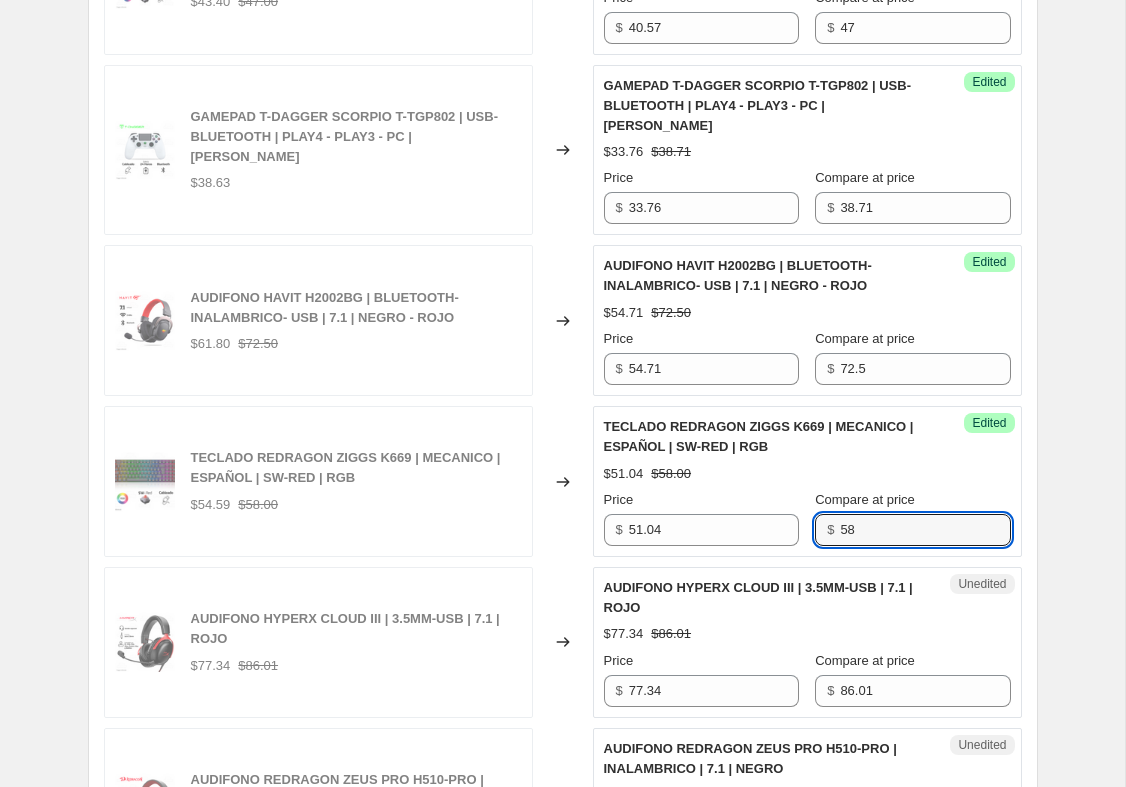 click on "Create new price [MEDICAL_DATA]. This page is ready Create new price [MEDICAL_DATA] Draft Step 1. Optionally give your price [MEDICAL_DATA] a title (eg "March 30% off sale on boots") [DATE] 2:05:29 p.m. Price [MEDICAL_DATA] This title is just for internal use, customers won't see it Step 2. Select how the prices should change Use bulk price change rules Set product prices individually Use CSV upload Select tags to add while price change is active Select tags to remove while price change is active Step 3. Select which products should change in price Select all products, use filters, or select products variants individually All products Filter by product, collection, tag, vendor, product type, variant title, or inventory Select product variants individually Product filters Products must match: all conditions any condition The product The product's collection The product's tag The product's vendor The product's type The product's status The variant's title Inventory quantity The product's collection Is equal to $42.27 $ $" at bounding box center (562, 117) 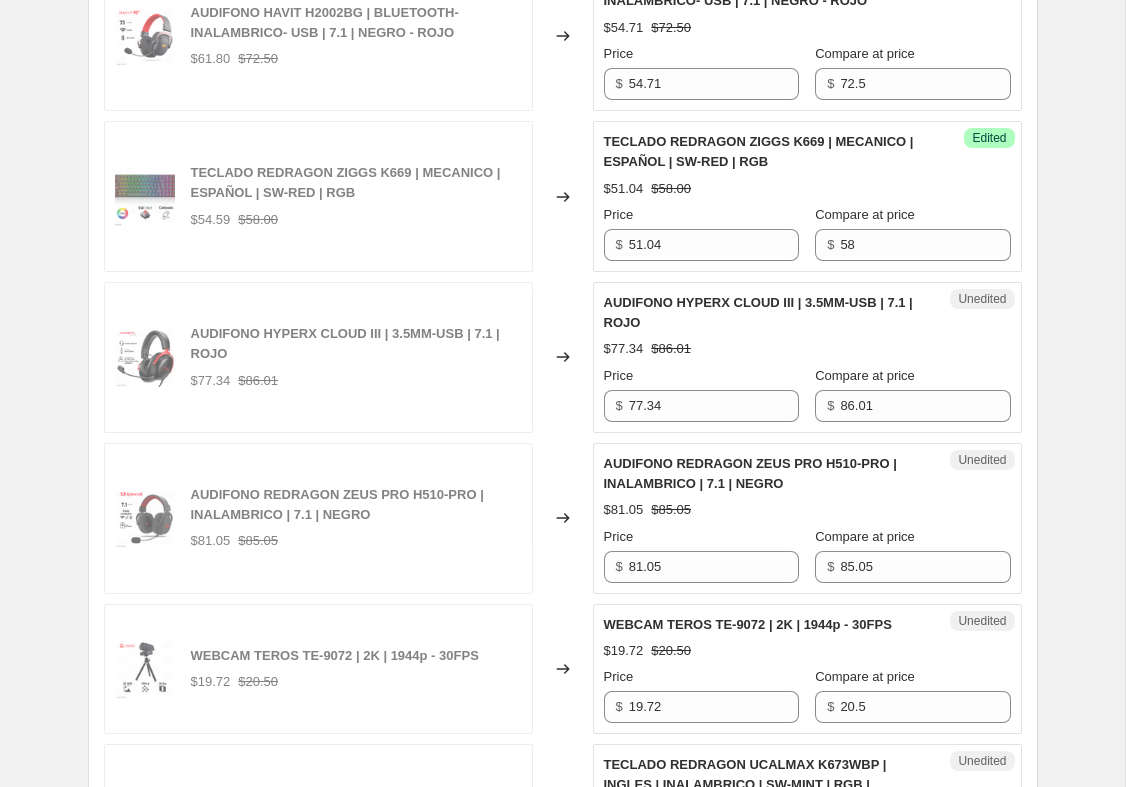 scroll, scrollTop: 2427, scrollLeft: 0, axis: vertical 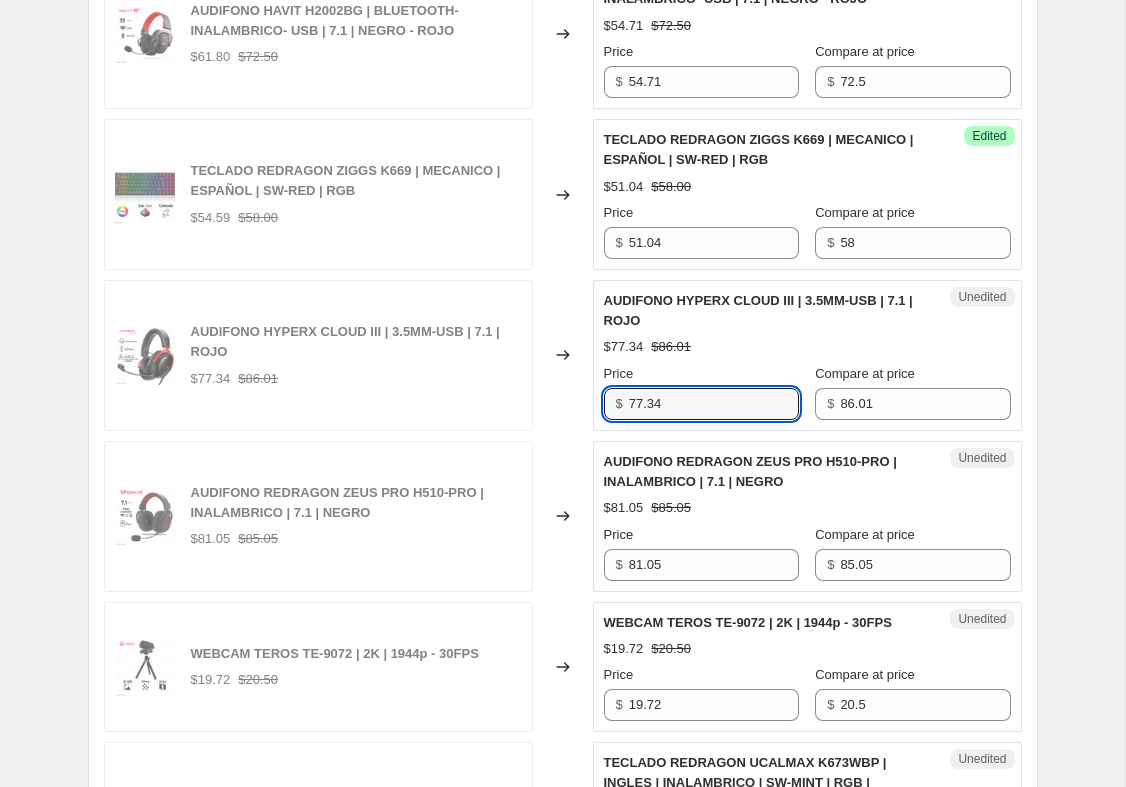 click on "77.34" at bounding box center (714, 404) 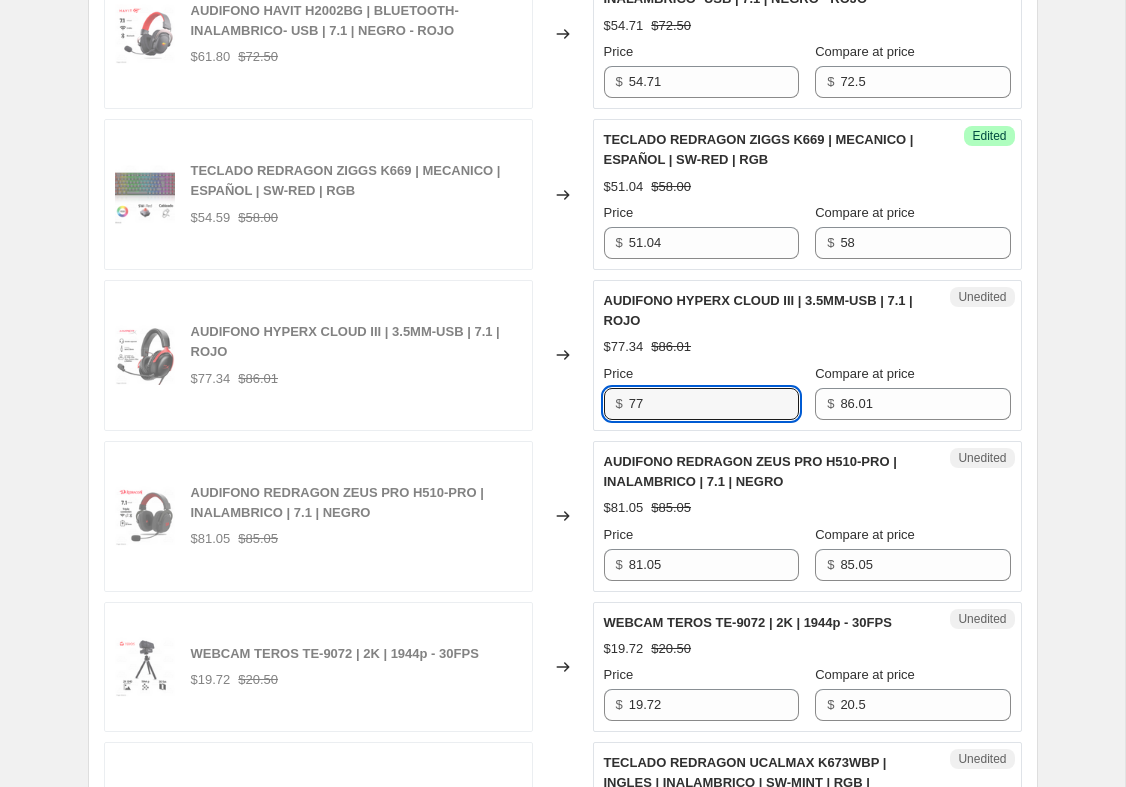 type on "7" 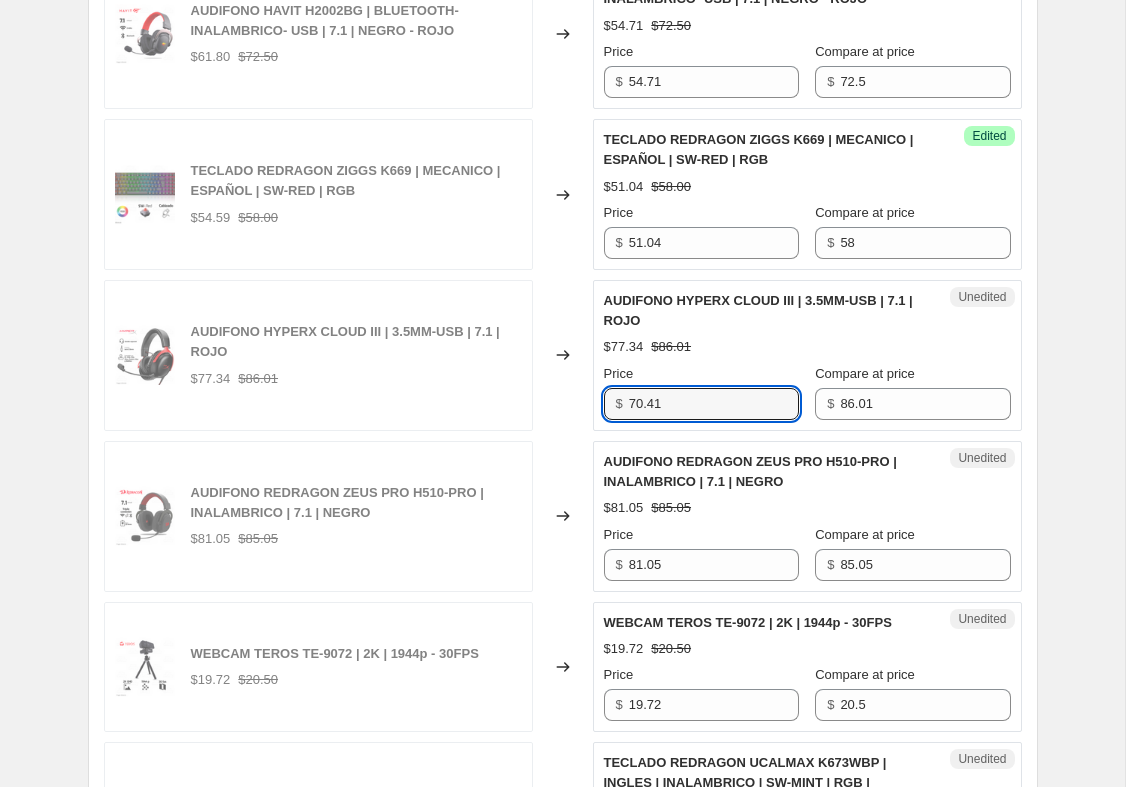 type on "70.41" 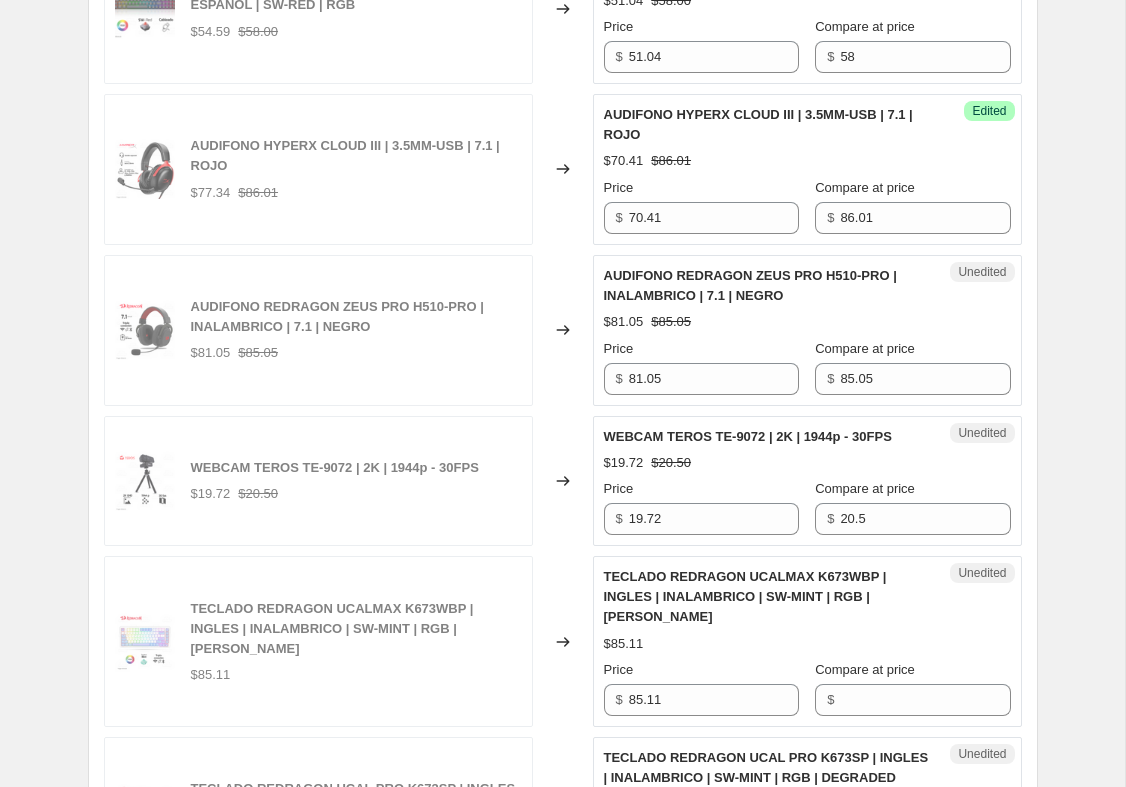 scroll, scrollTop: 2614, scrollLeft: 0, axis: vertical 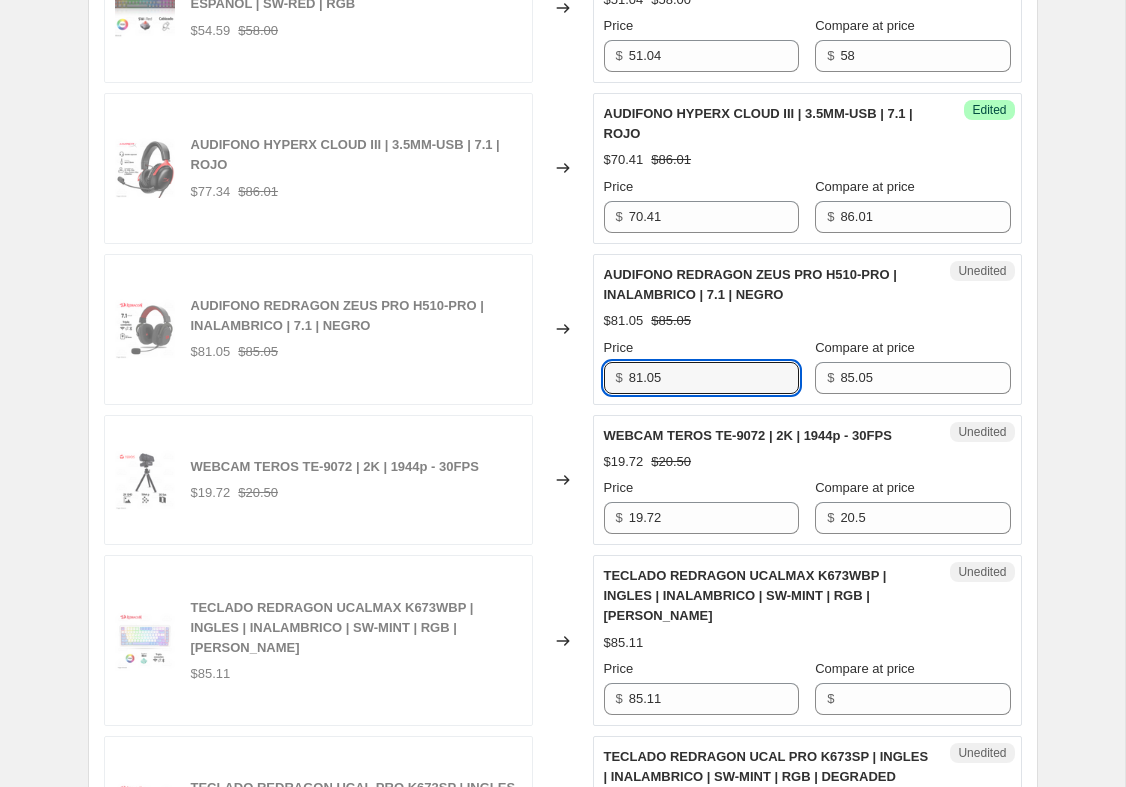 click on "81.05" at bounding box center [714, 378] 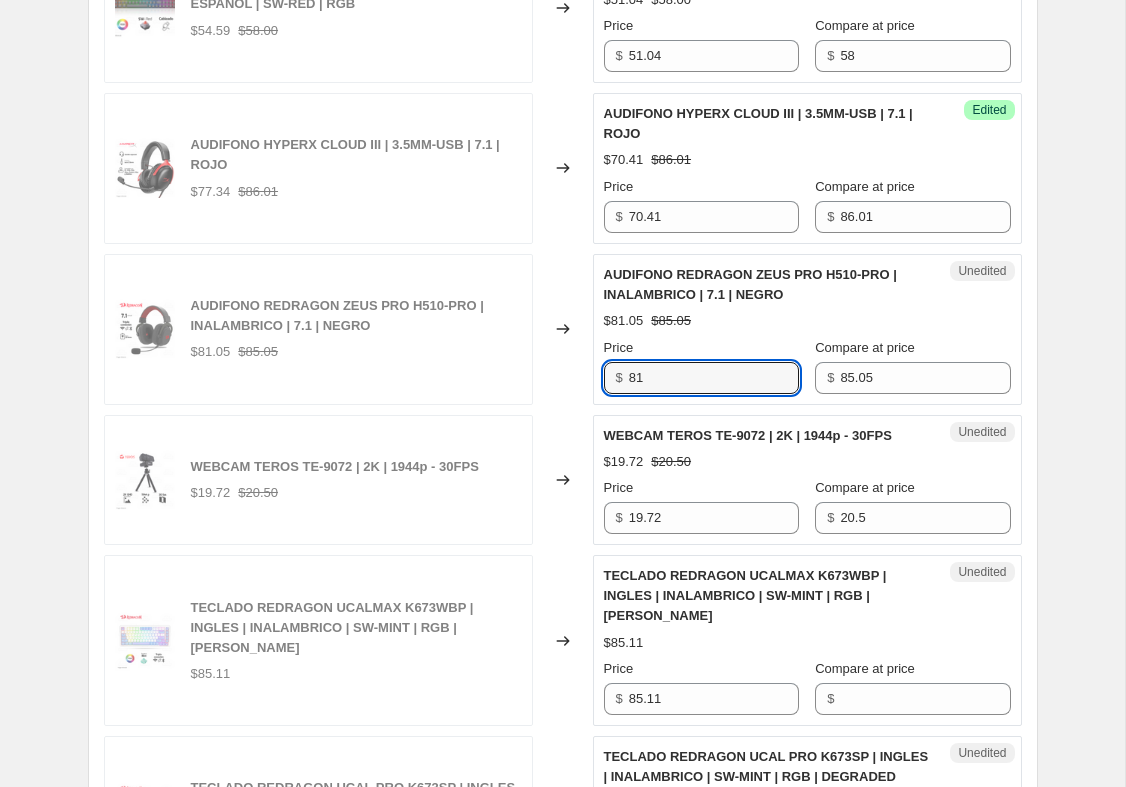 type on "8" 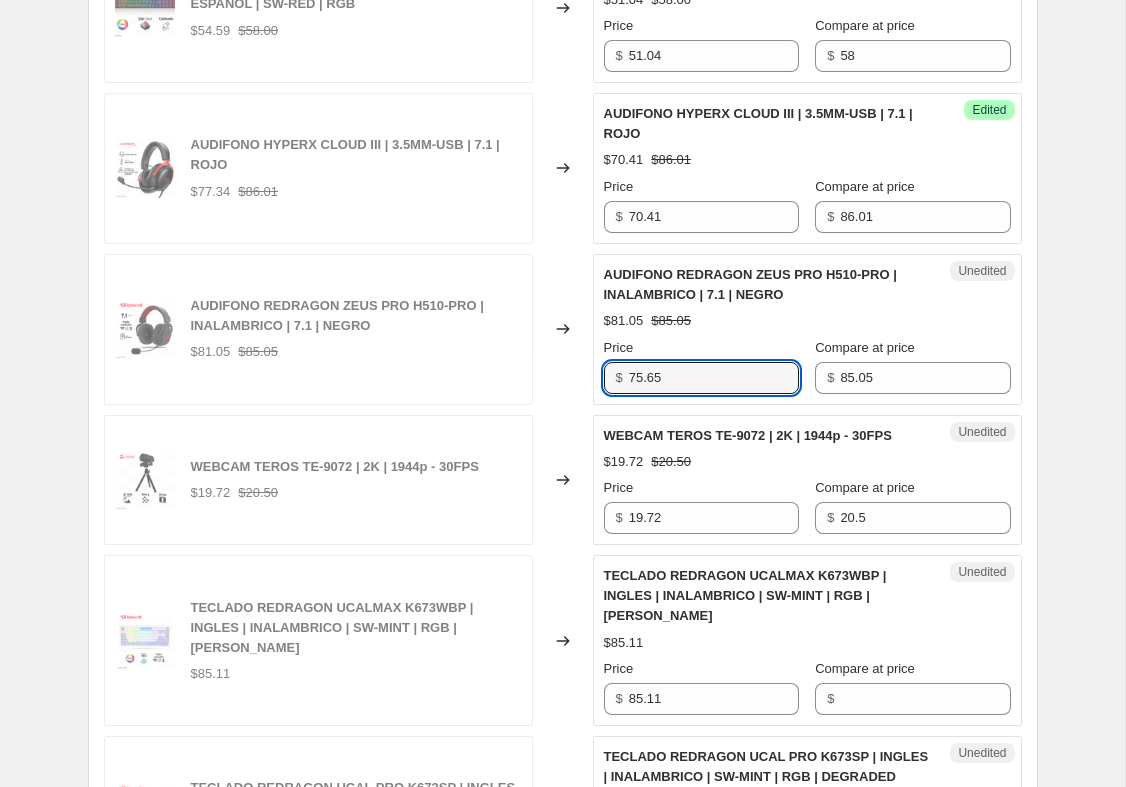 type on "75.65" 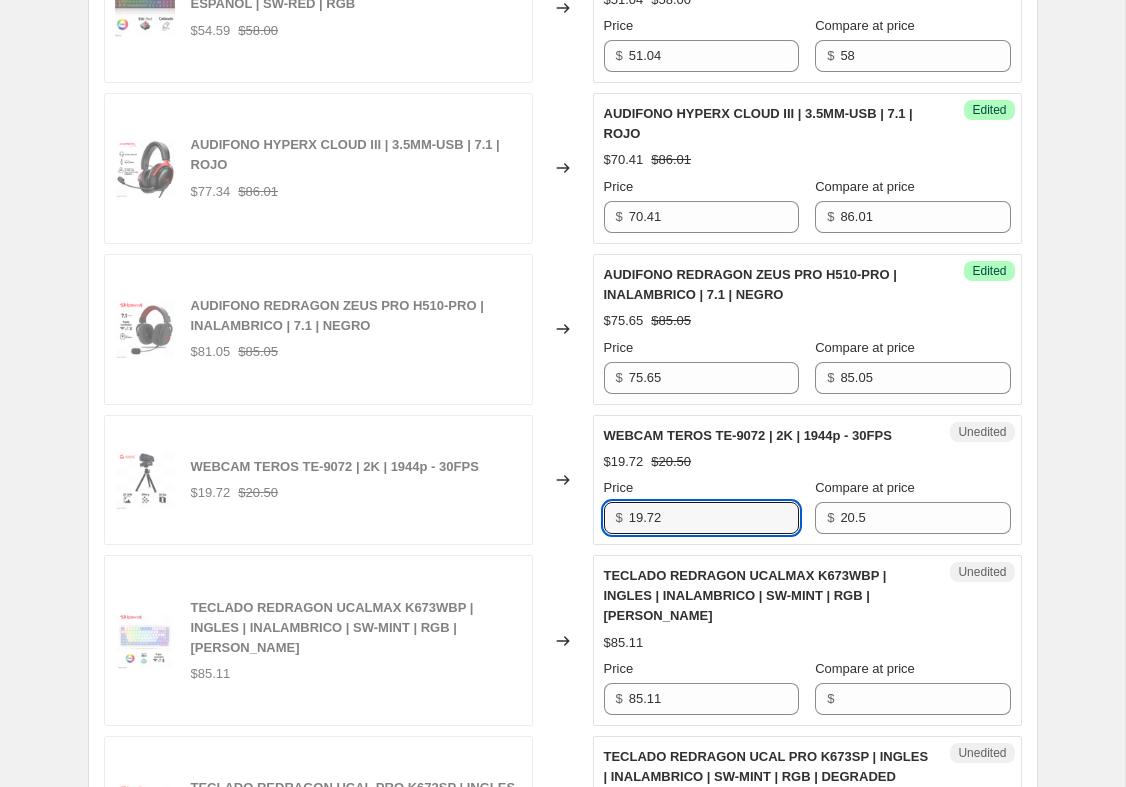 click on "19.72" at bounding box center [714, 518] 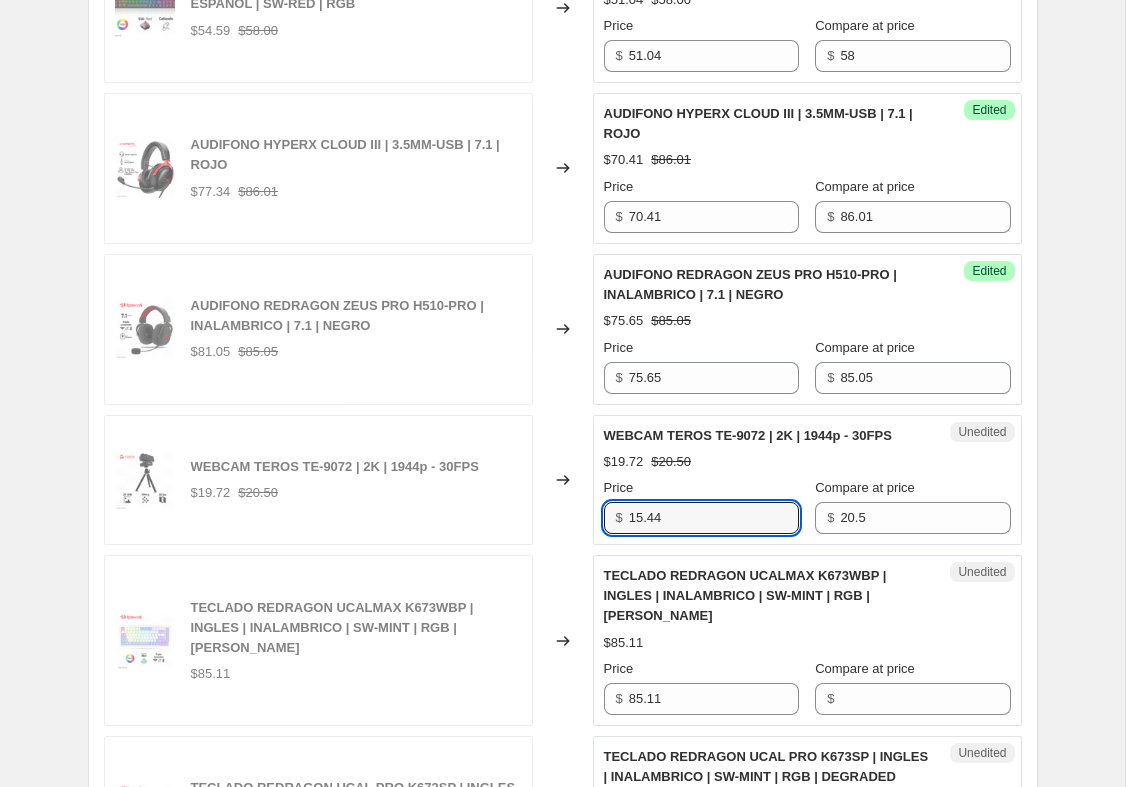 type on "15.44" 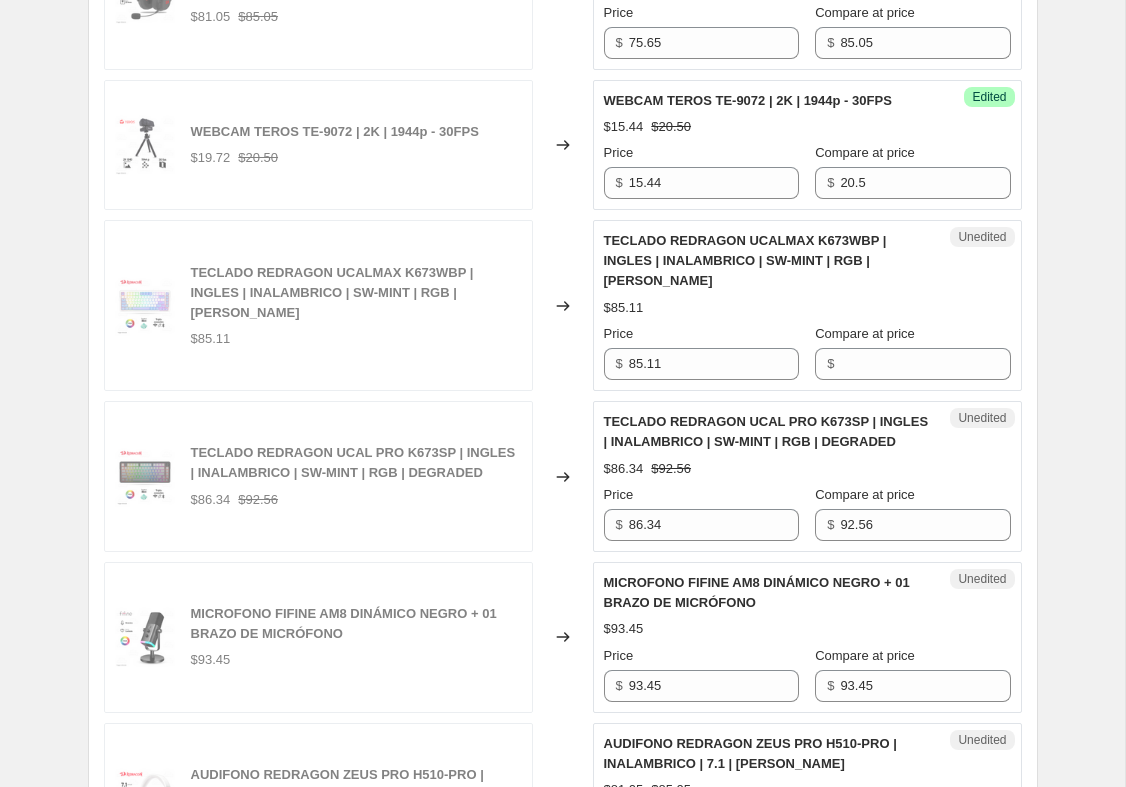 scroll, scrollTop: 2953, scrollLeft: 0, axis: vertical 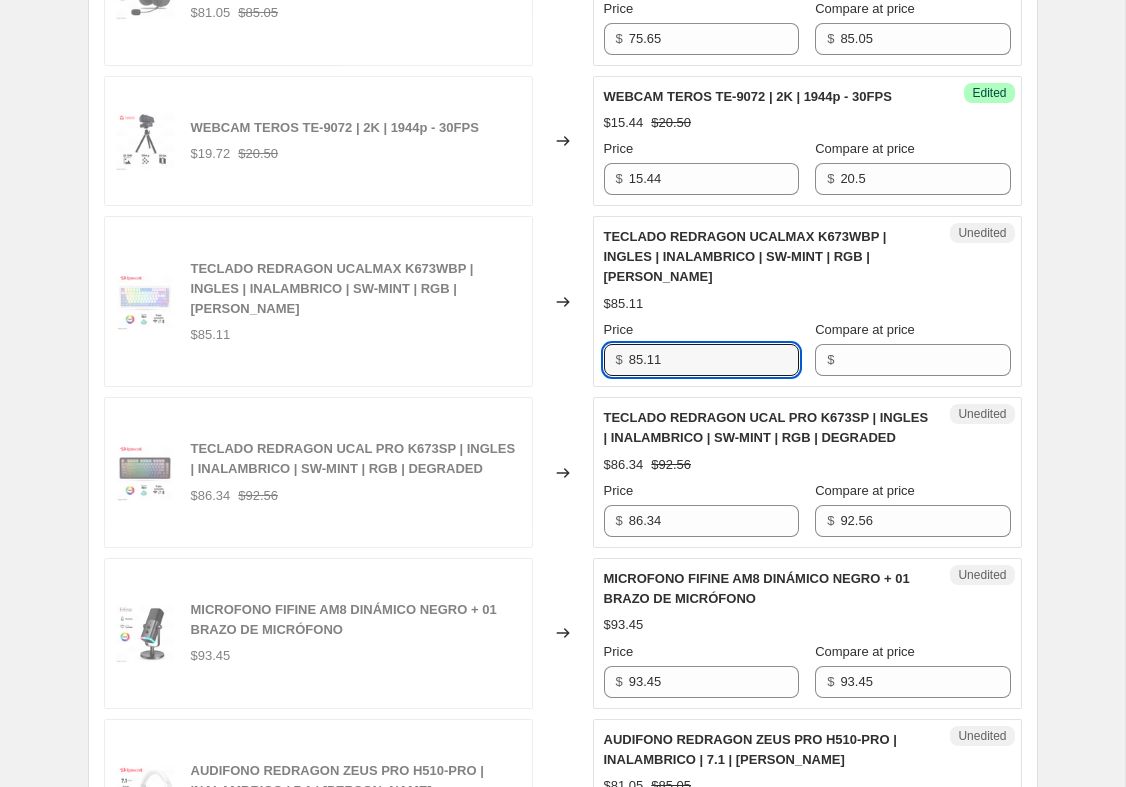 click on "85.11" at bounding box center (714, 360) 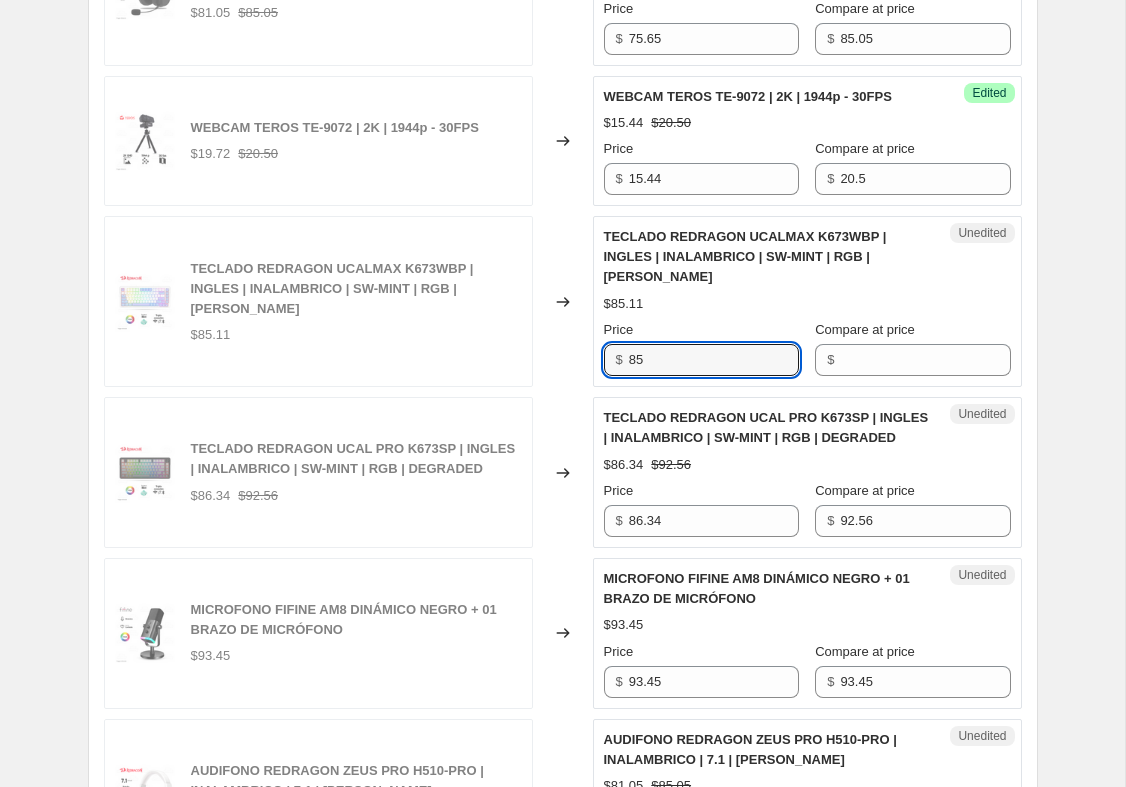 type on "8" 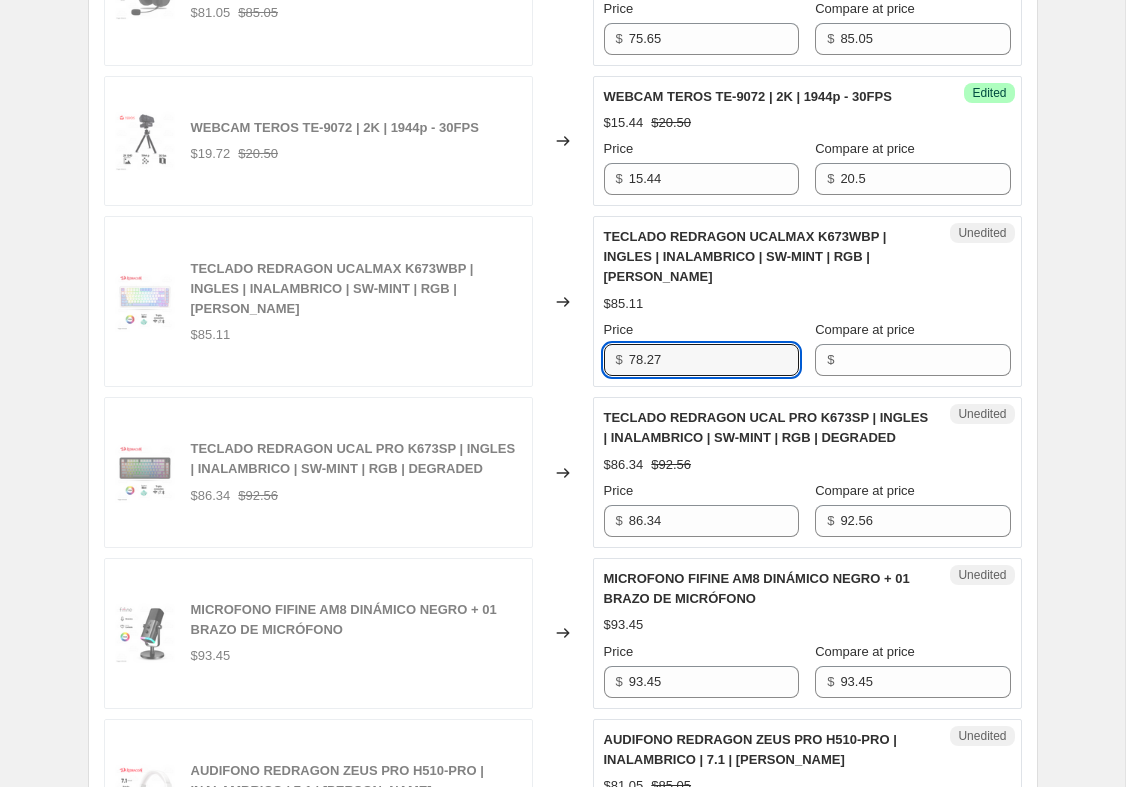 type on "78.27" 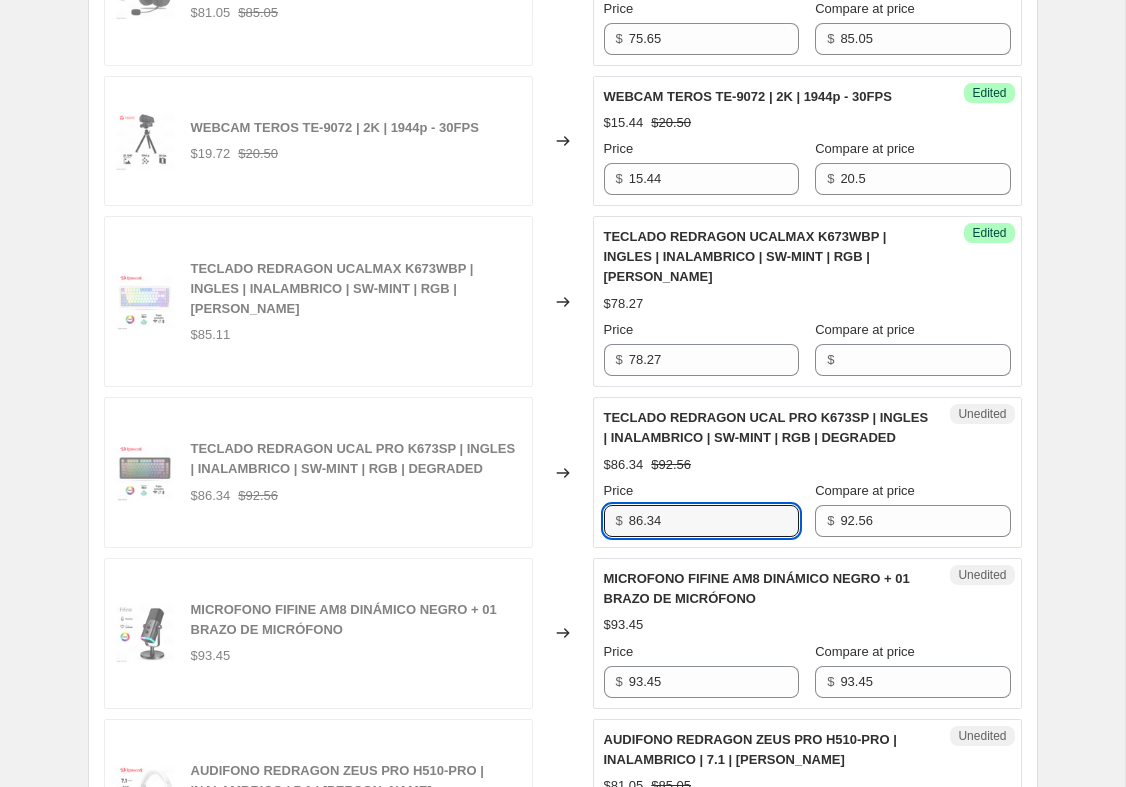 click on "86.34" at bounding box center (714, 521) 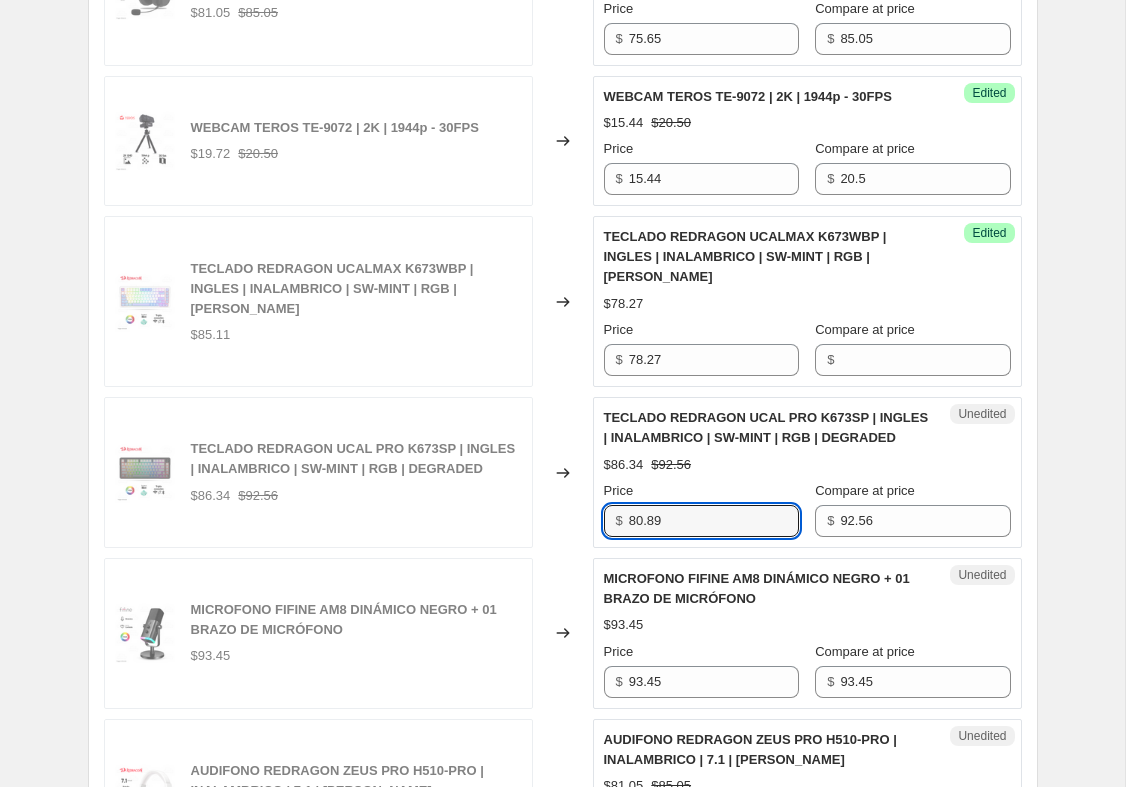 type on "80.89" 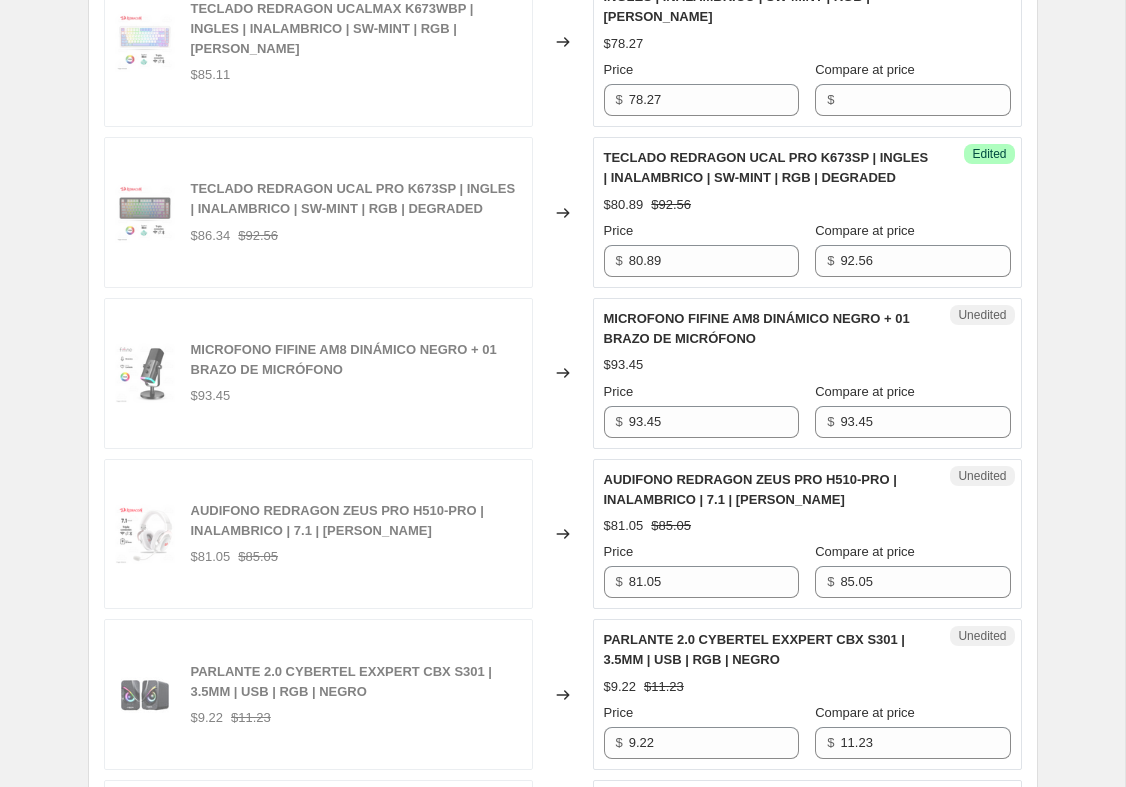 scroll, scrollTop: 3217, scrollLeft: 0, axis: vertical 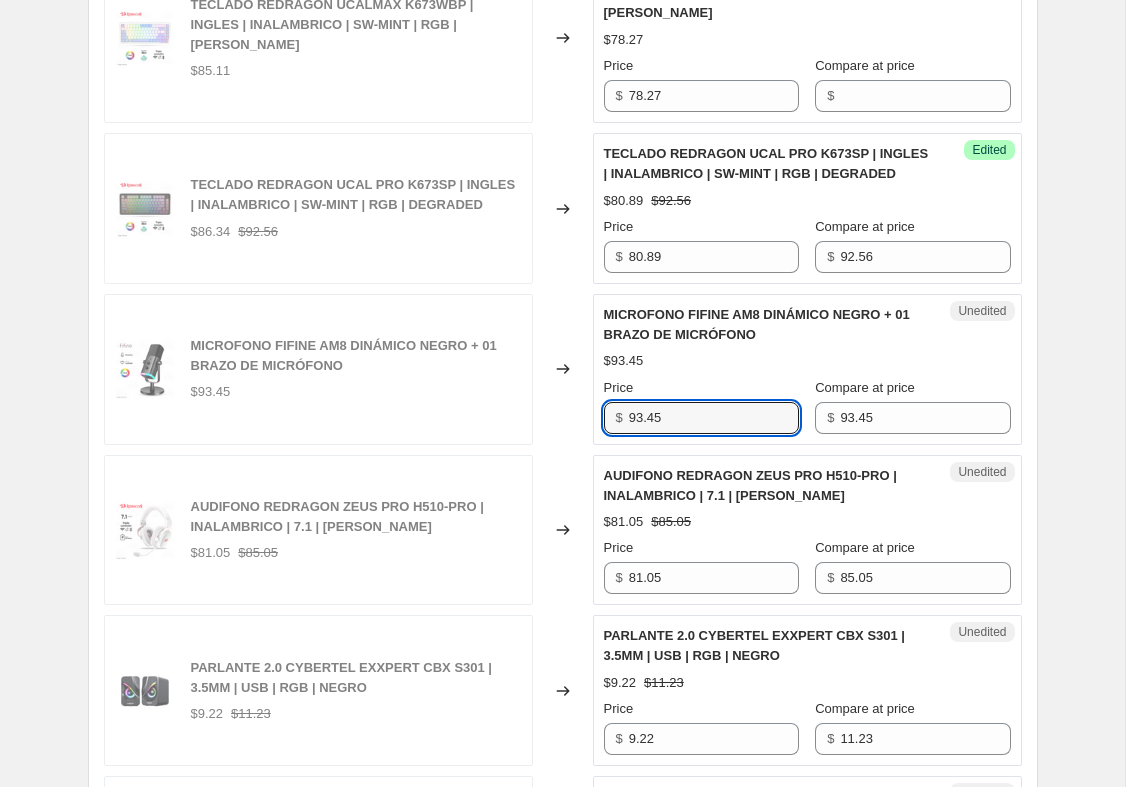 click on "93.45" at bounding box center [714, 418] 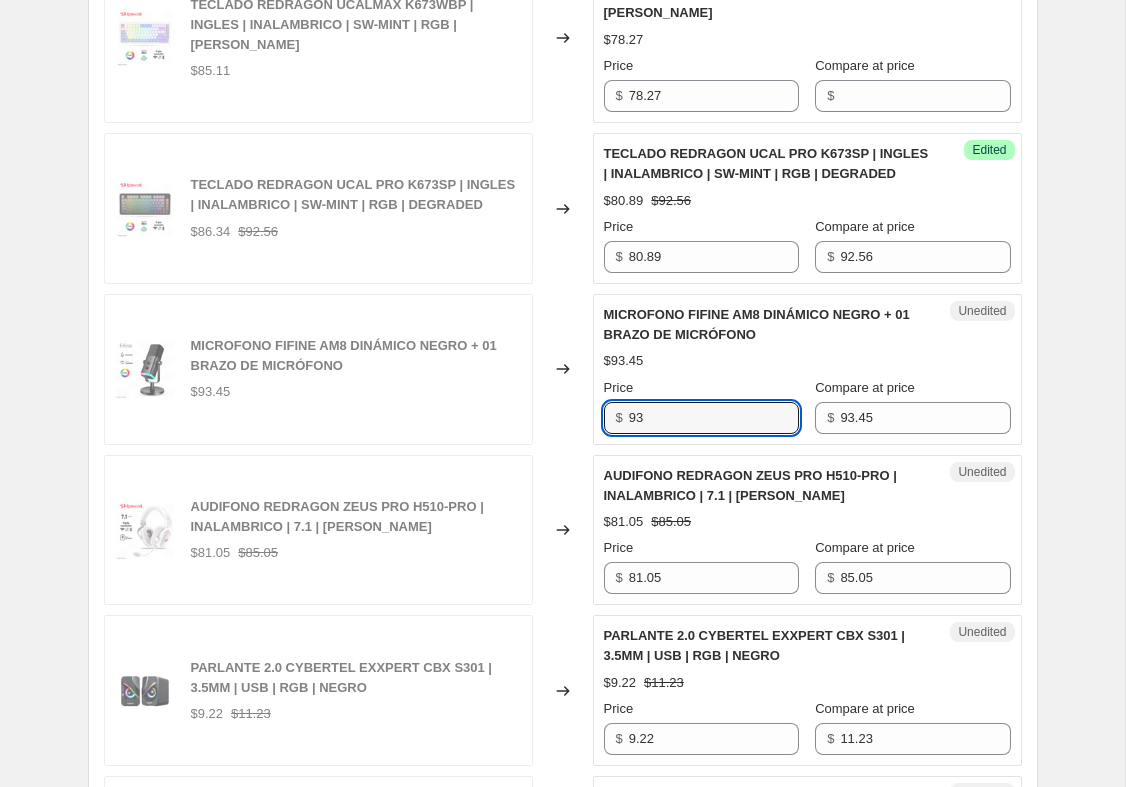 type on "9" 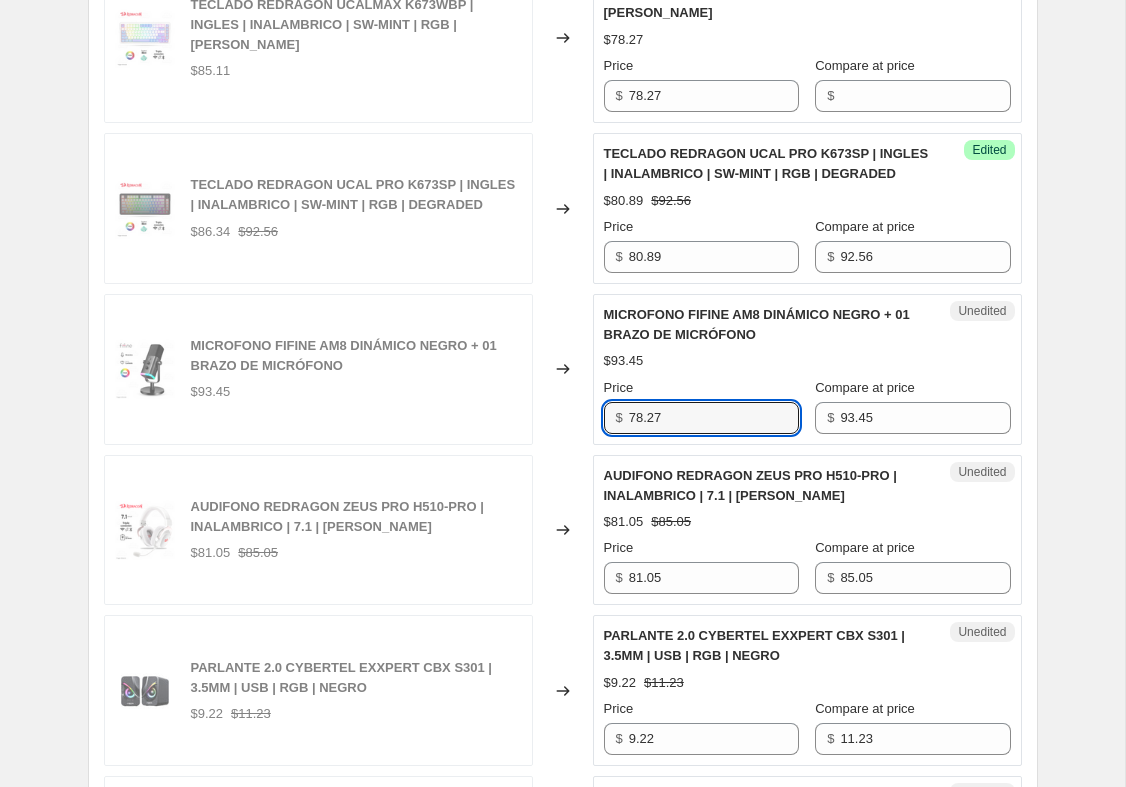 type on "78.27" 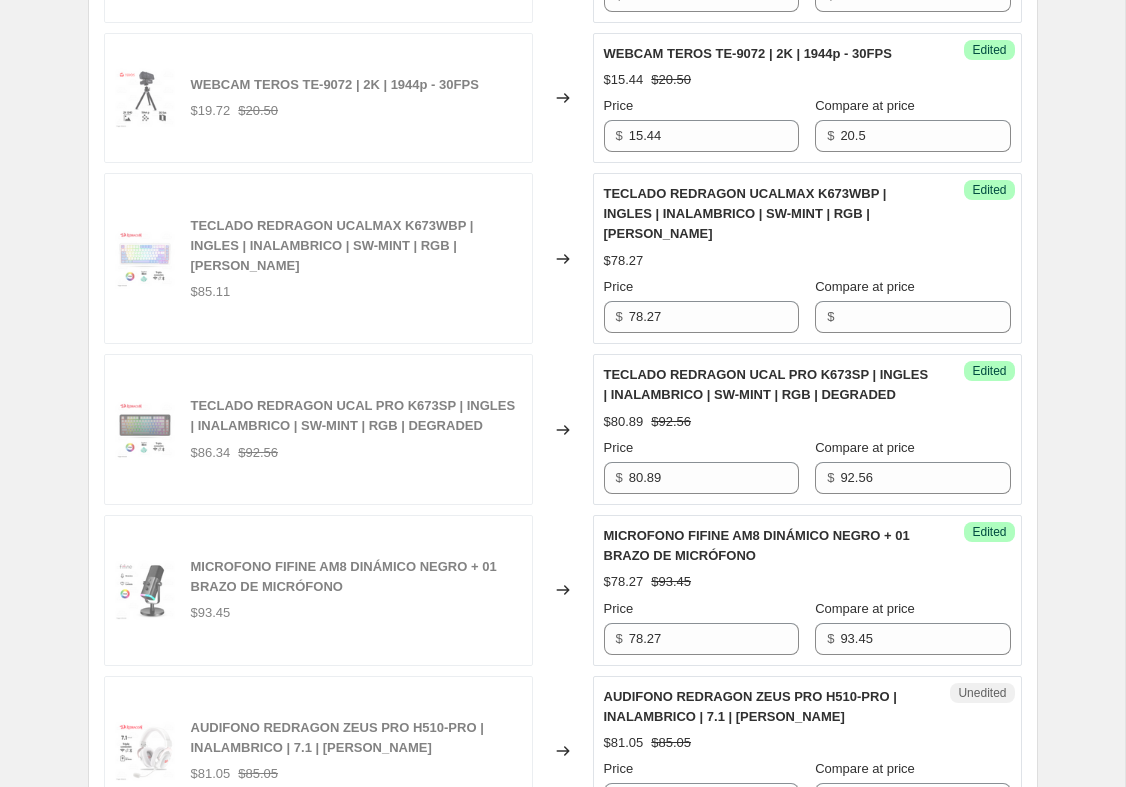 scroll, scrollTop: 2994, scrollLeft: 0, axis: vertical 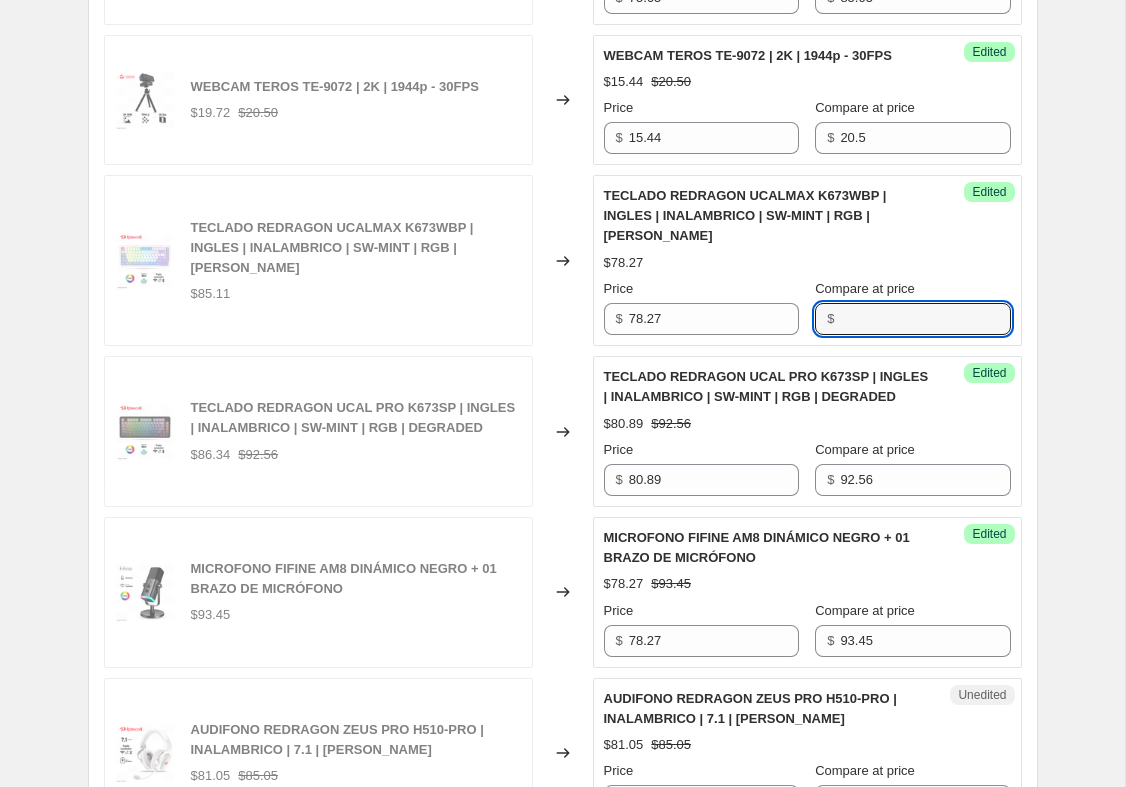 click on "Compare at price" at bounding box center [925, 319] 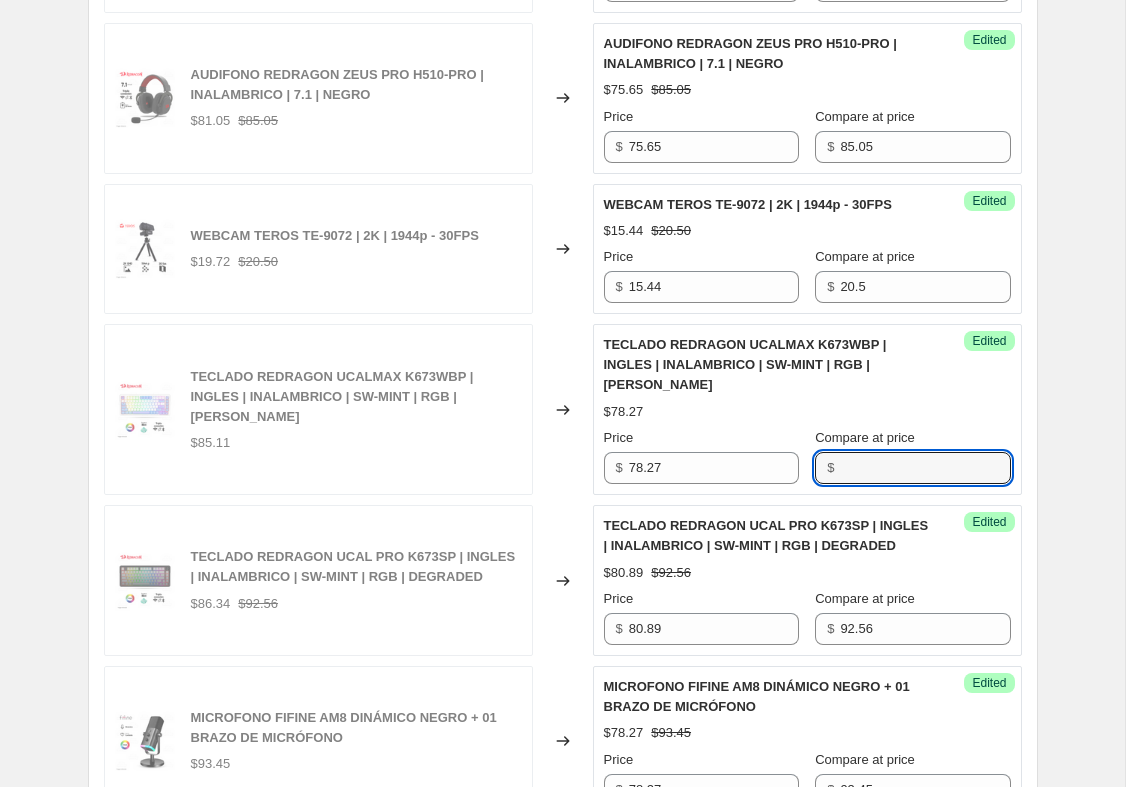 scroll, scrollTop: 2828, scrollLeft: 0, axis: vertical 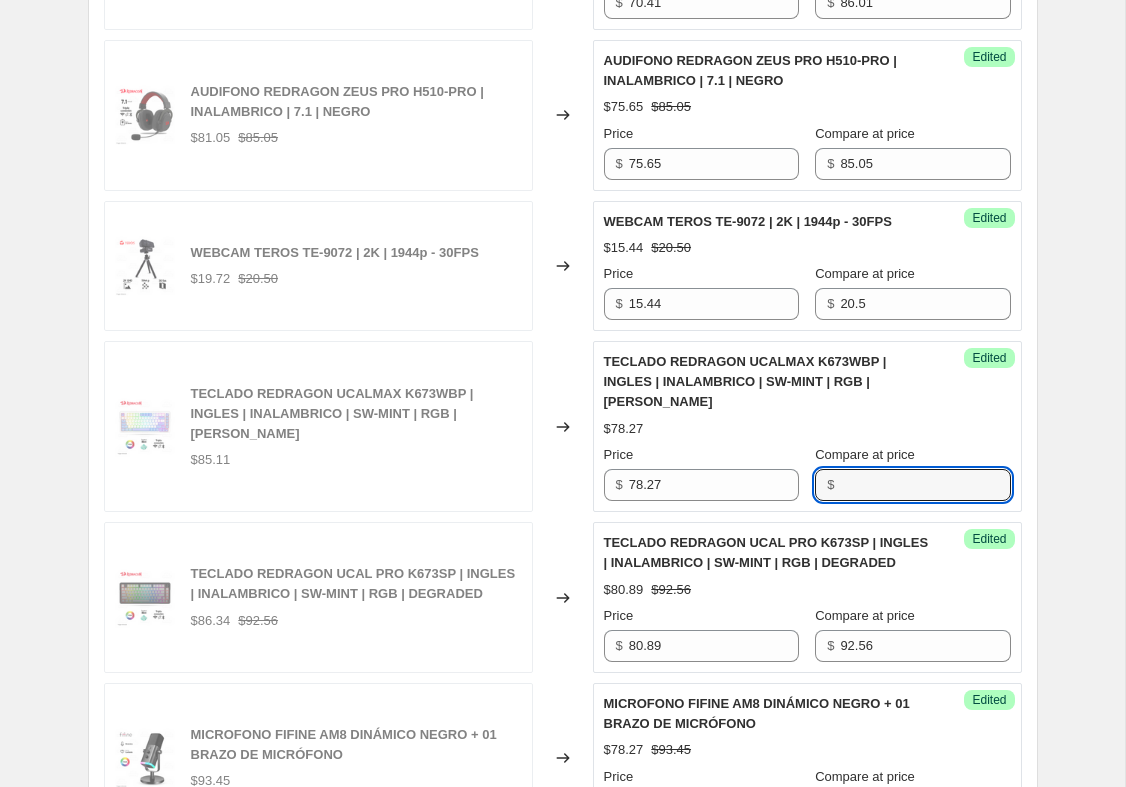 click on "Compare at price" at bounding box center (925, 485) 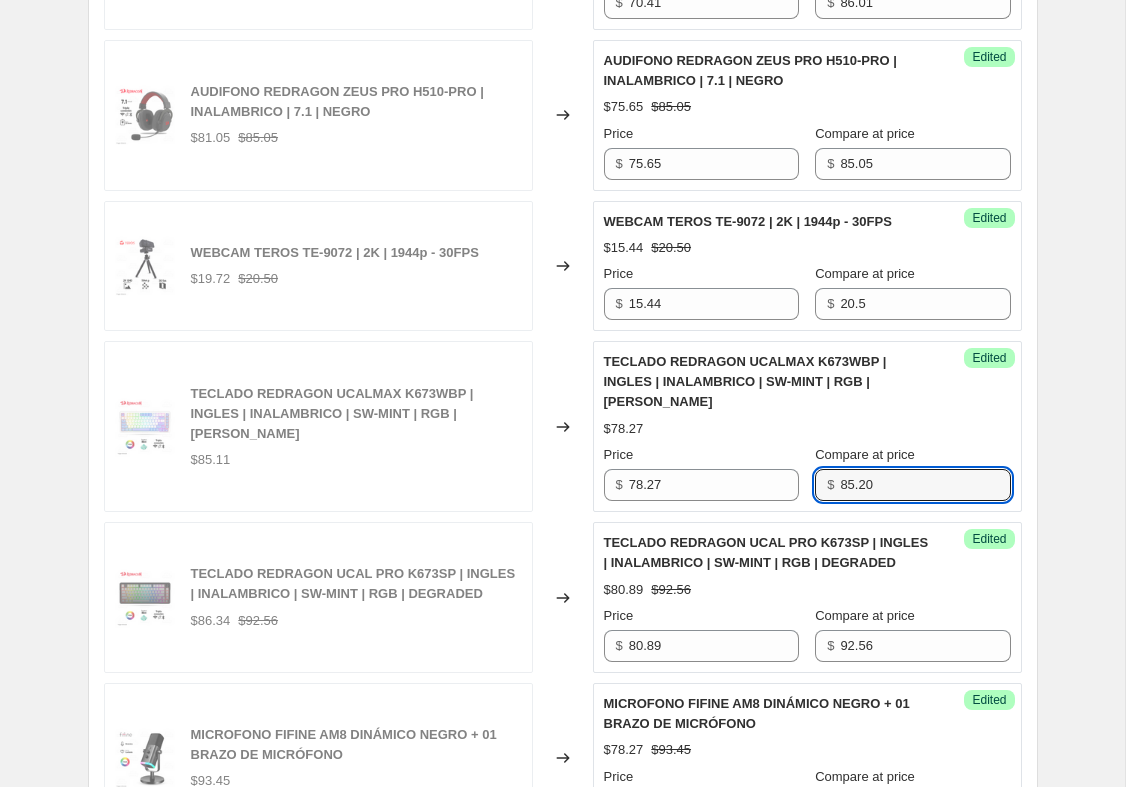 type on "85.20" 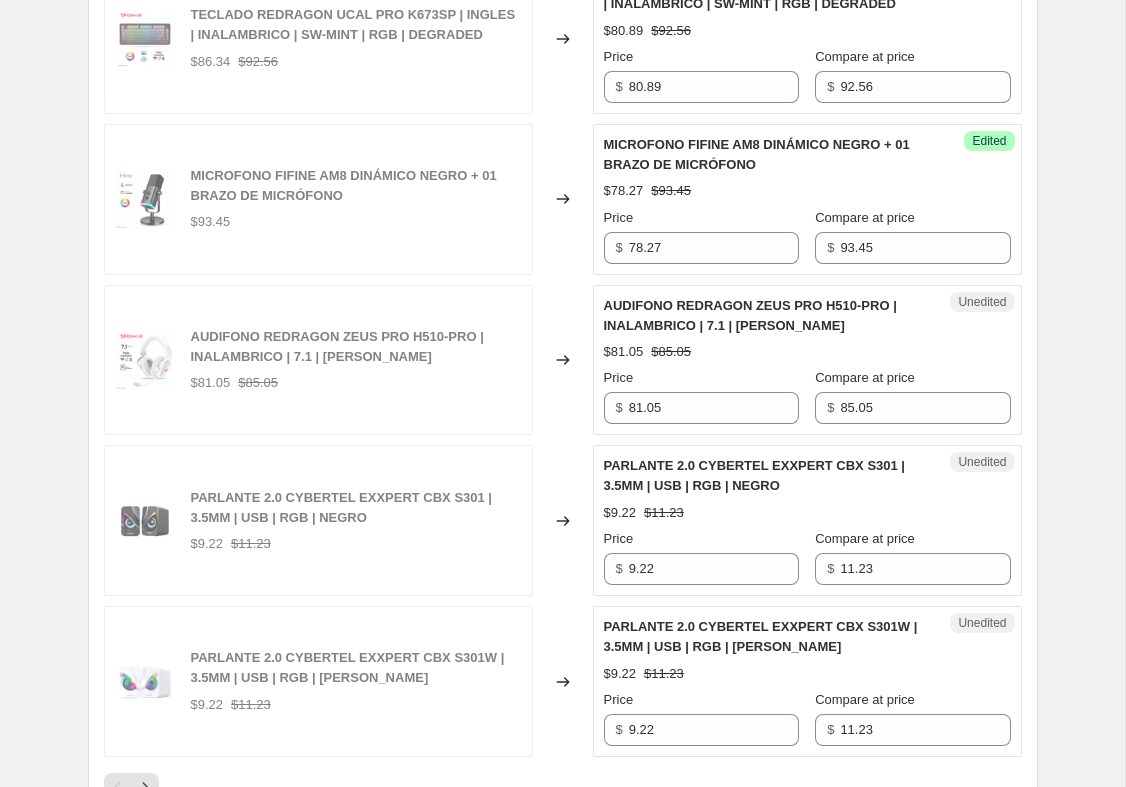 scroll, scrollTop: 3392, scrollLeft: 0, axis: vertical 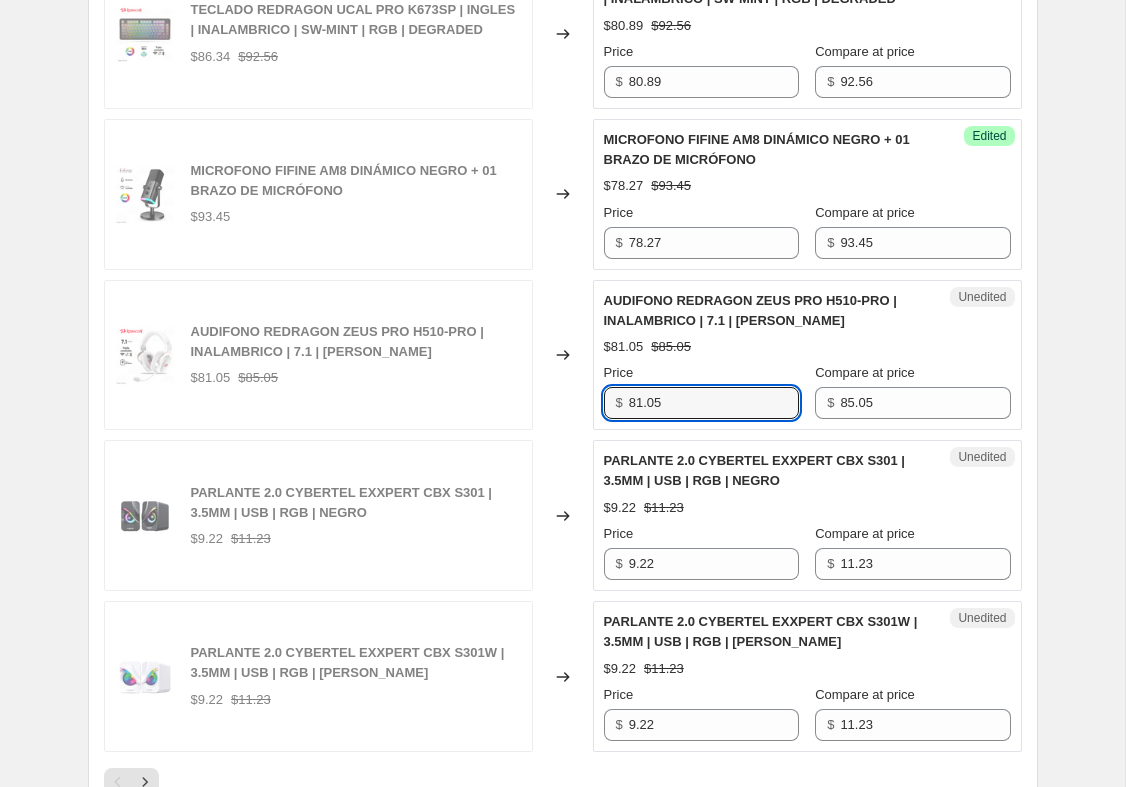 click on "81.05" at bounding box center (714, 403) 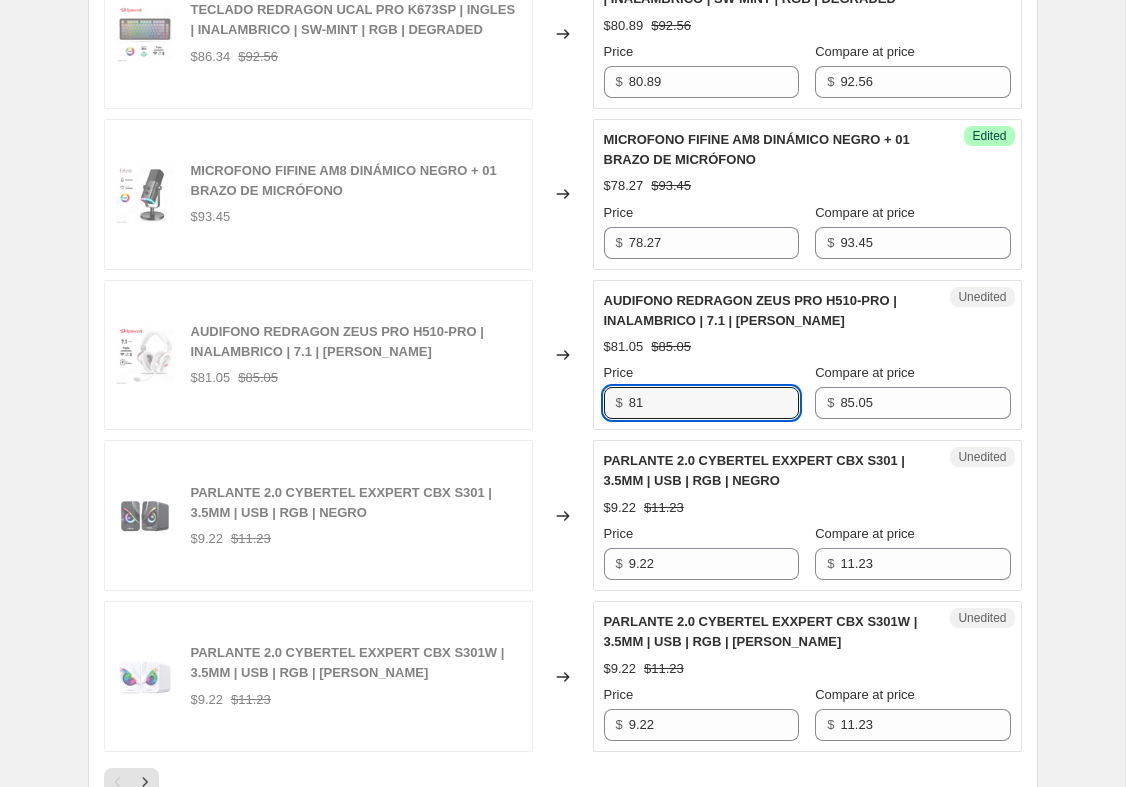 type on "8" 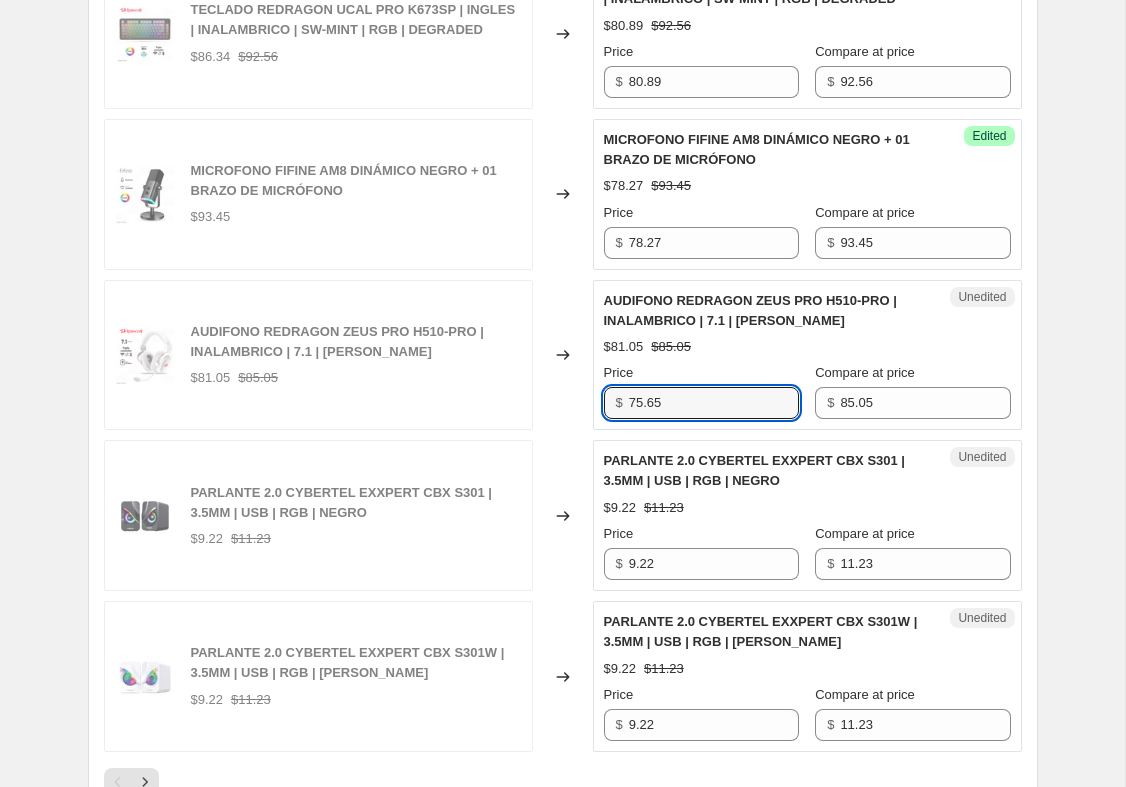type on "75.65" 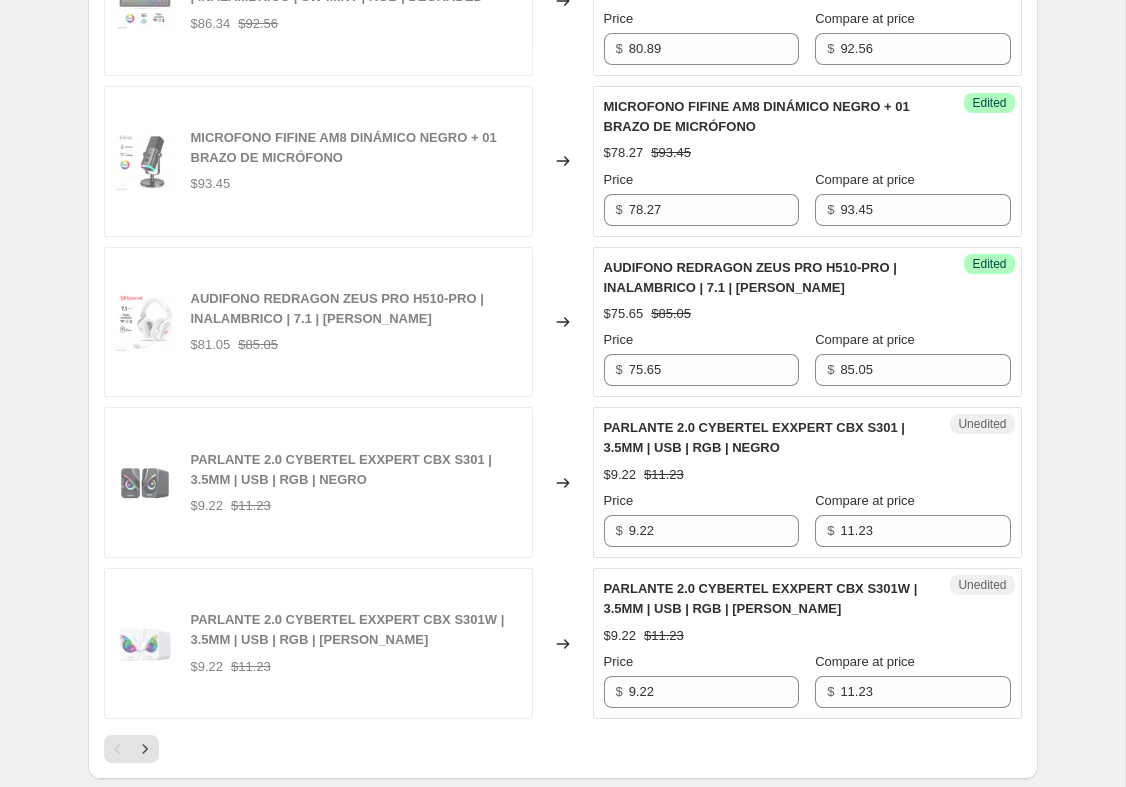 scroll, scrollTop: 3444, scrollLeft: 0, axis: vertical 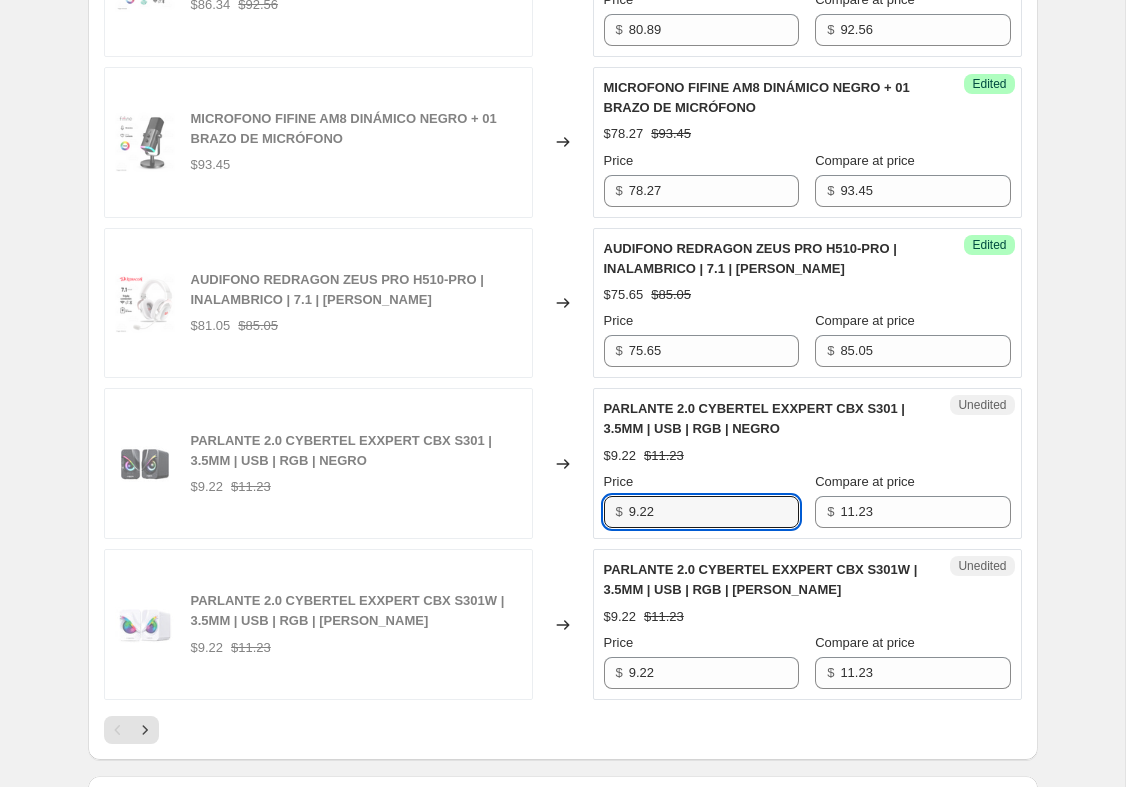 click on "9.22" at bounding box center (714, 512) 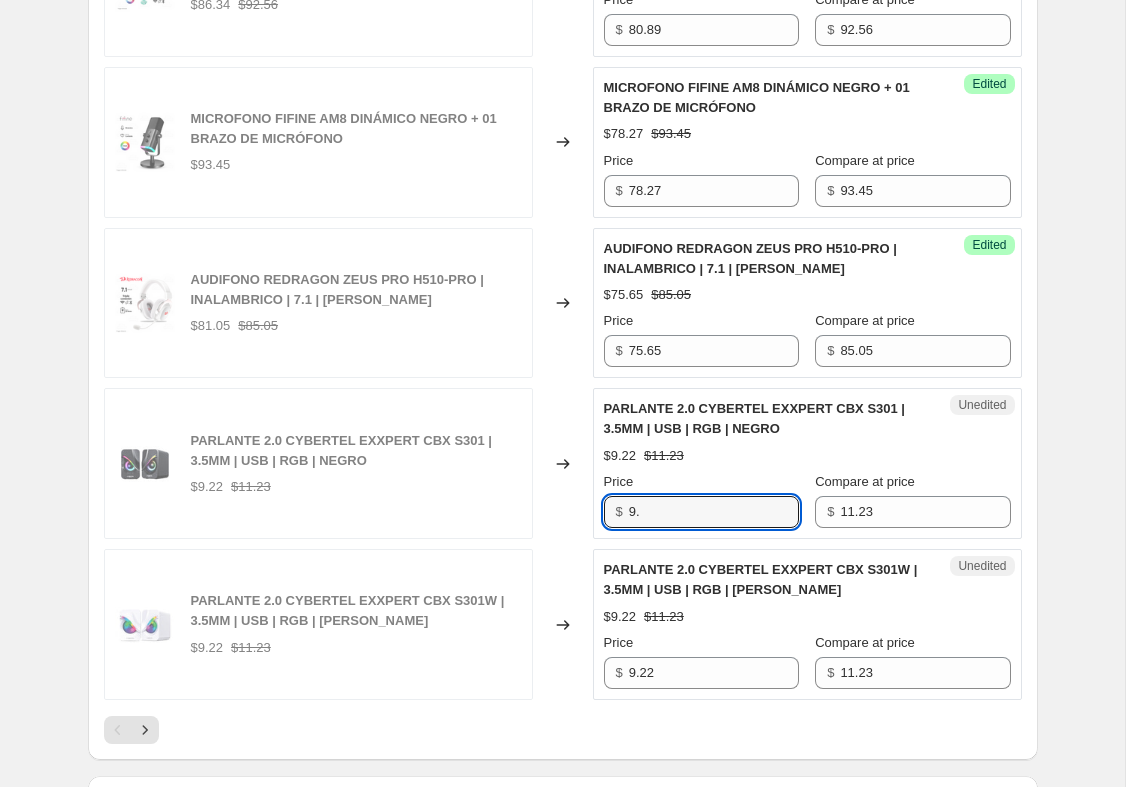 type on "9" 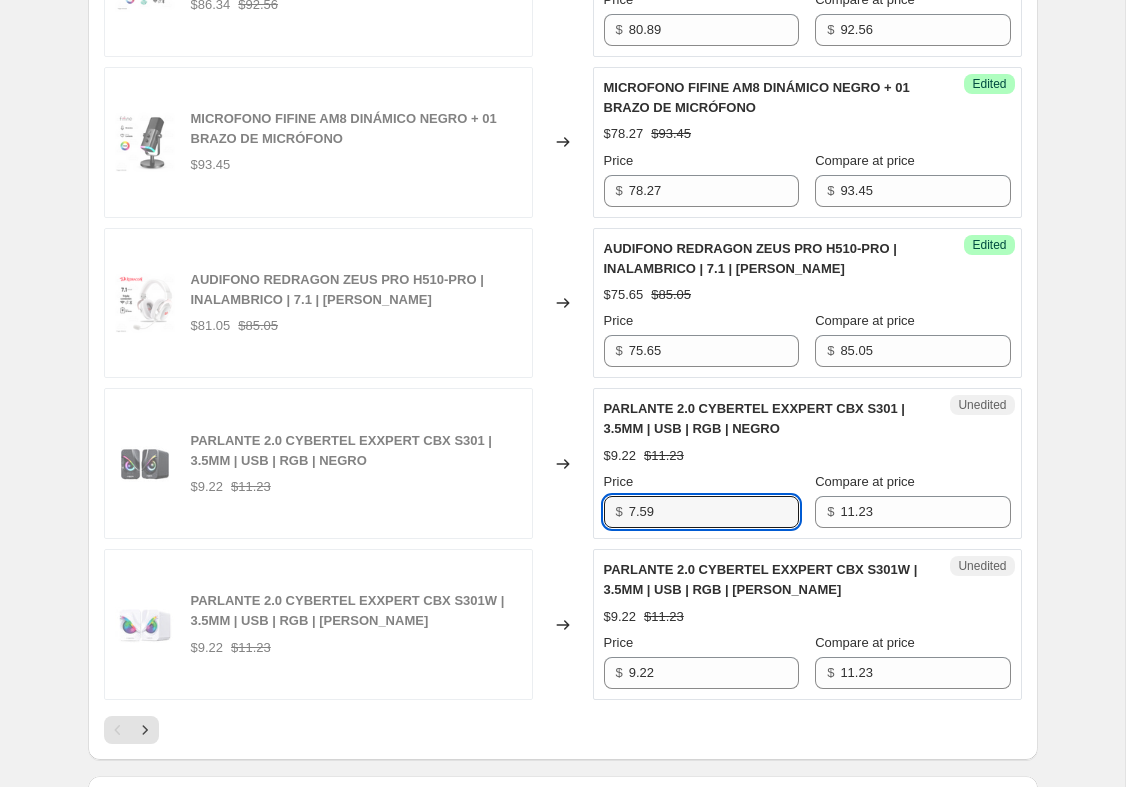 type on "7.59" 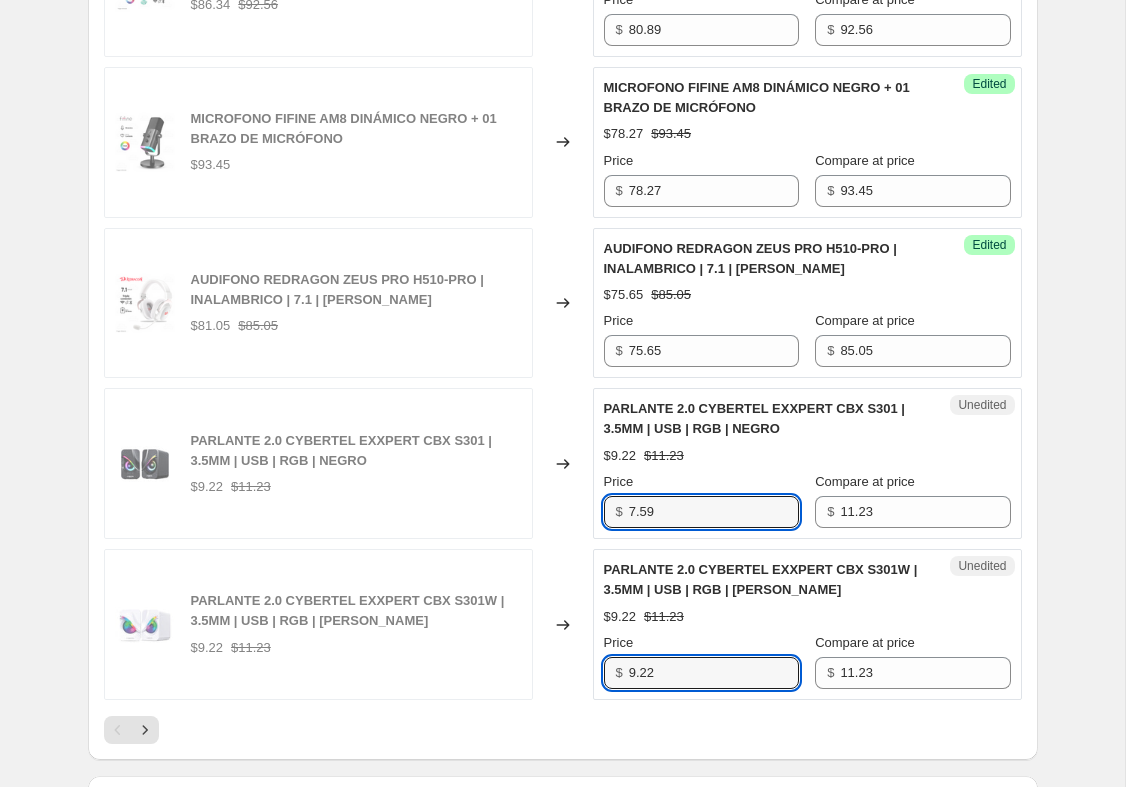 click on "9.22" at bounding box center [714, 673] 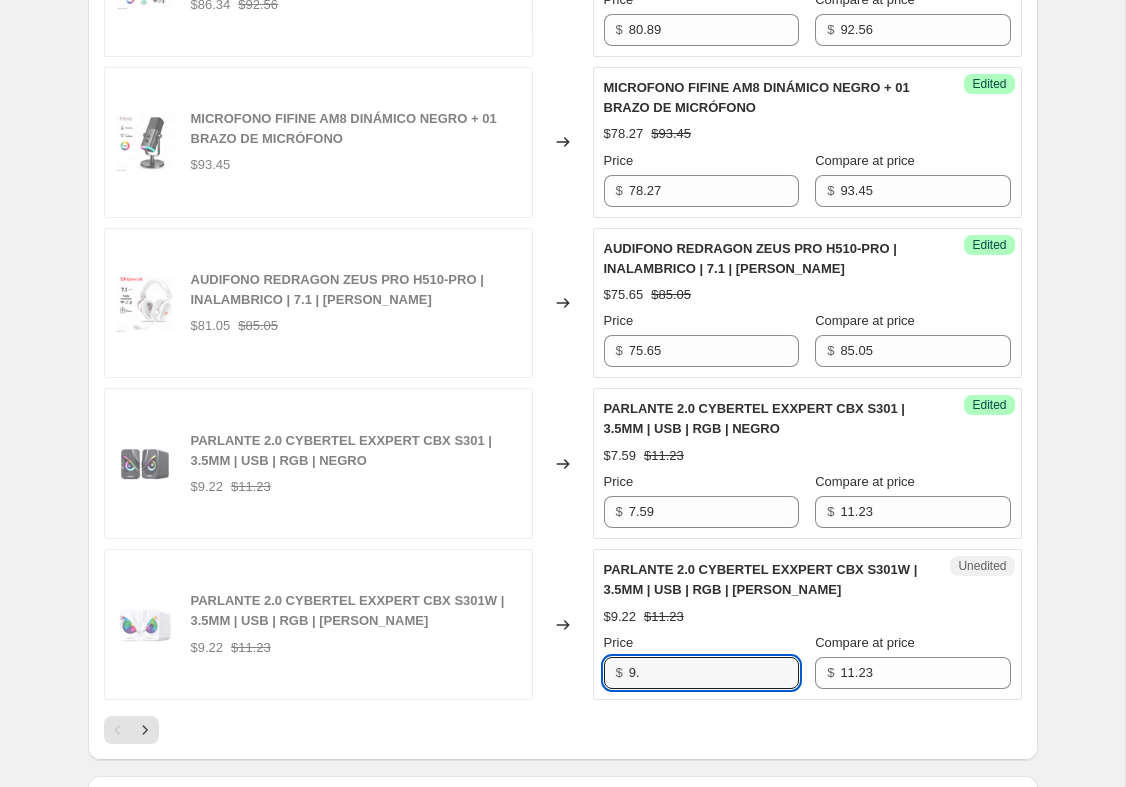 type on "9" 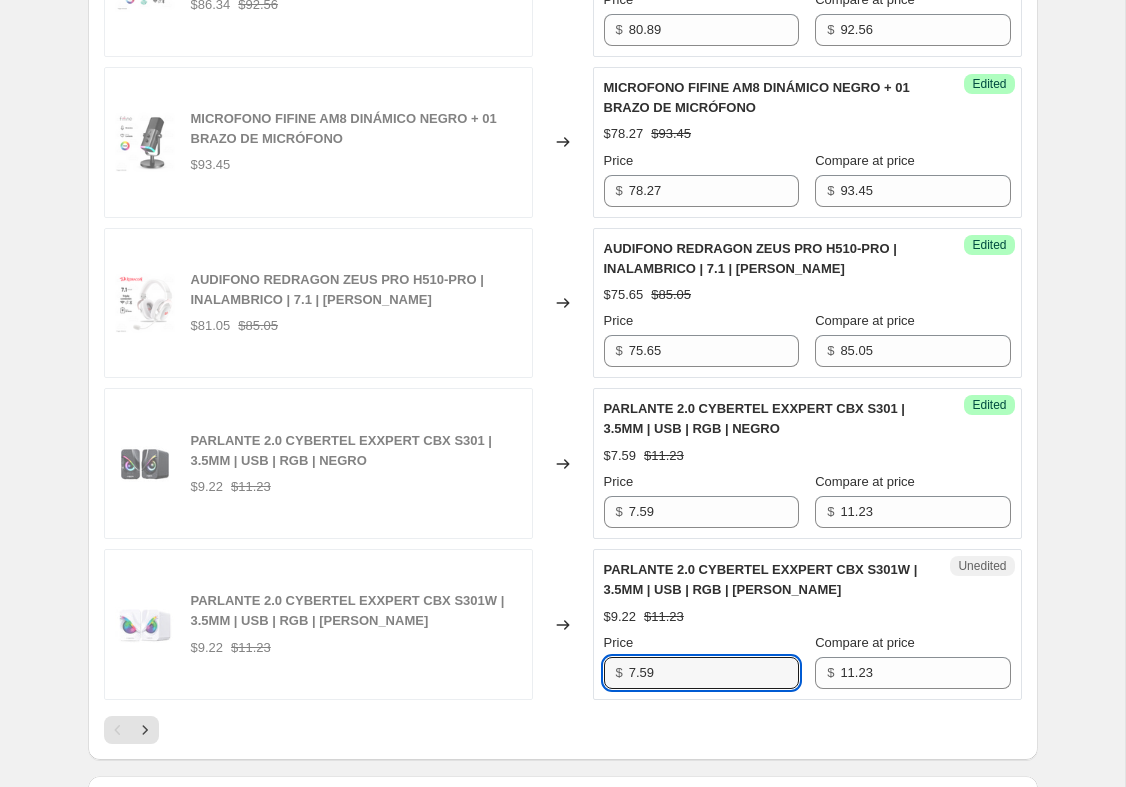 type on "7.59" 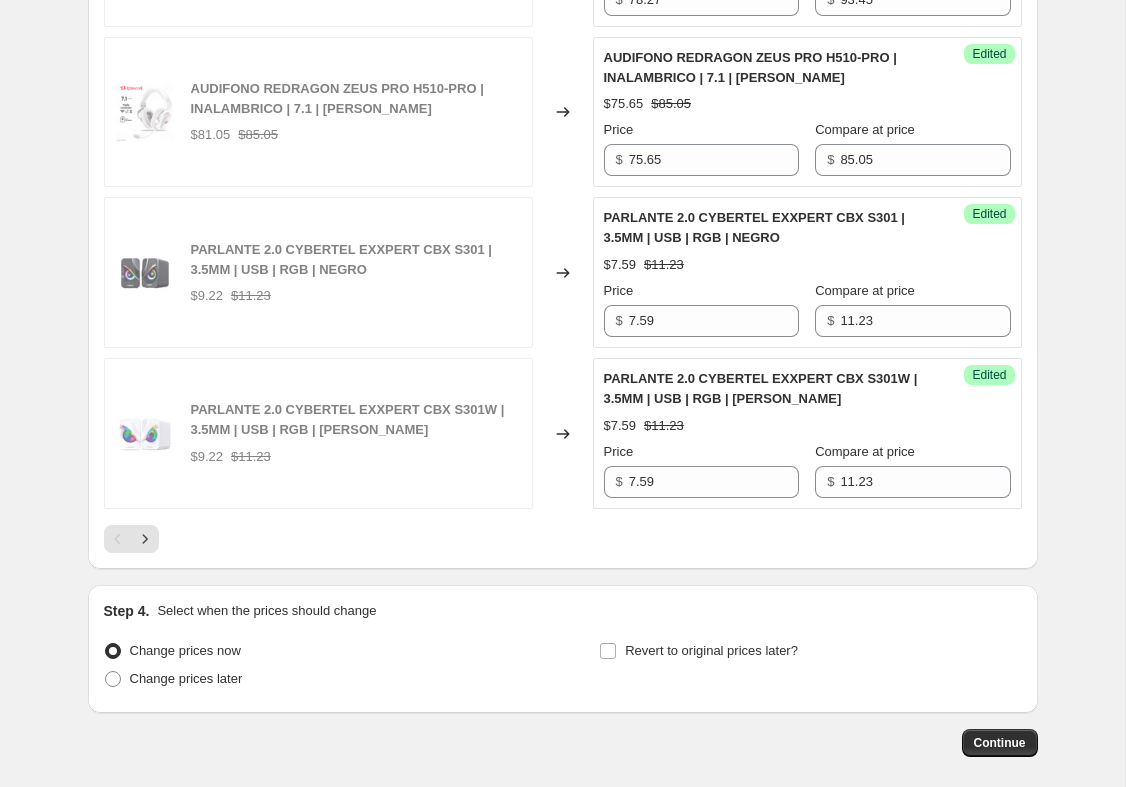 scroll, scrollTop: 3637, scrollLeft: 0, axis: vertical 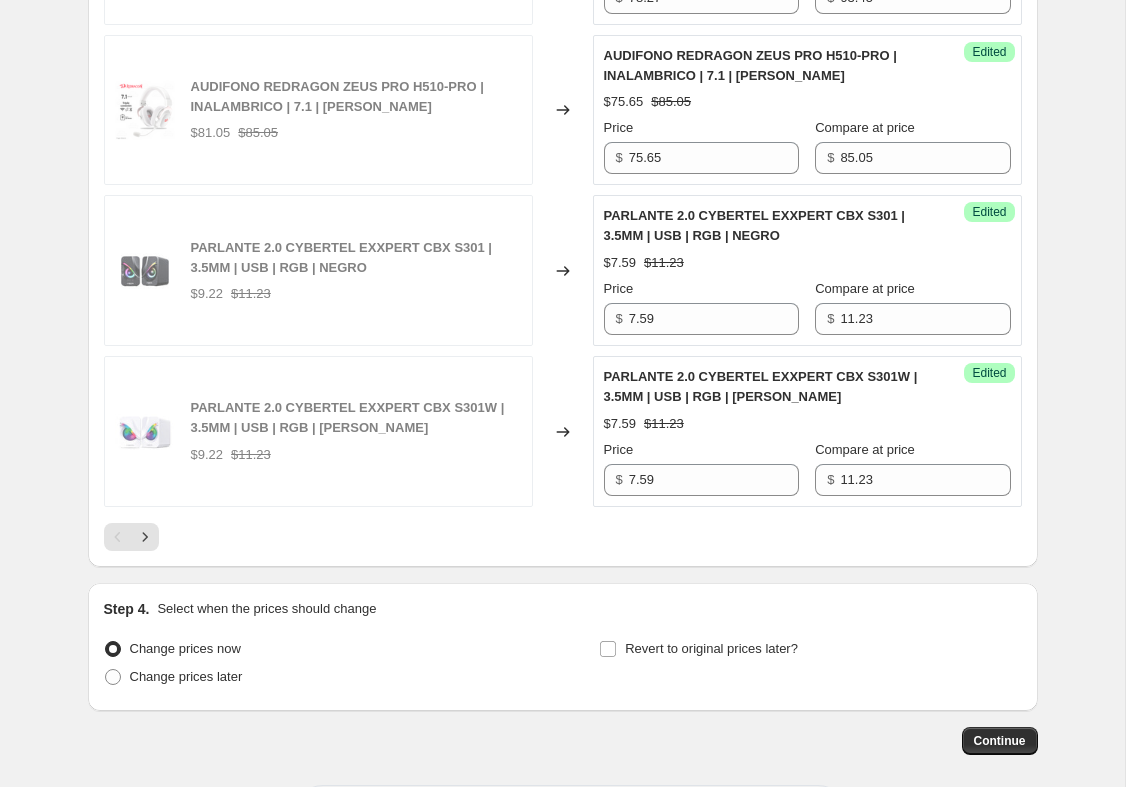 click on "Revert to original prices later?" at bounding box center [608, 649] 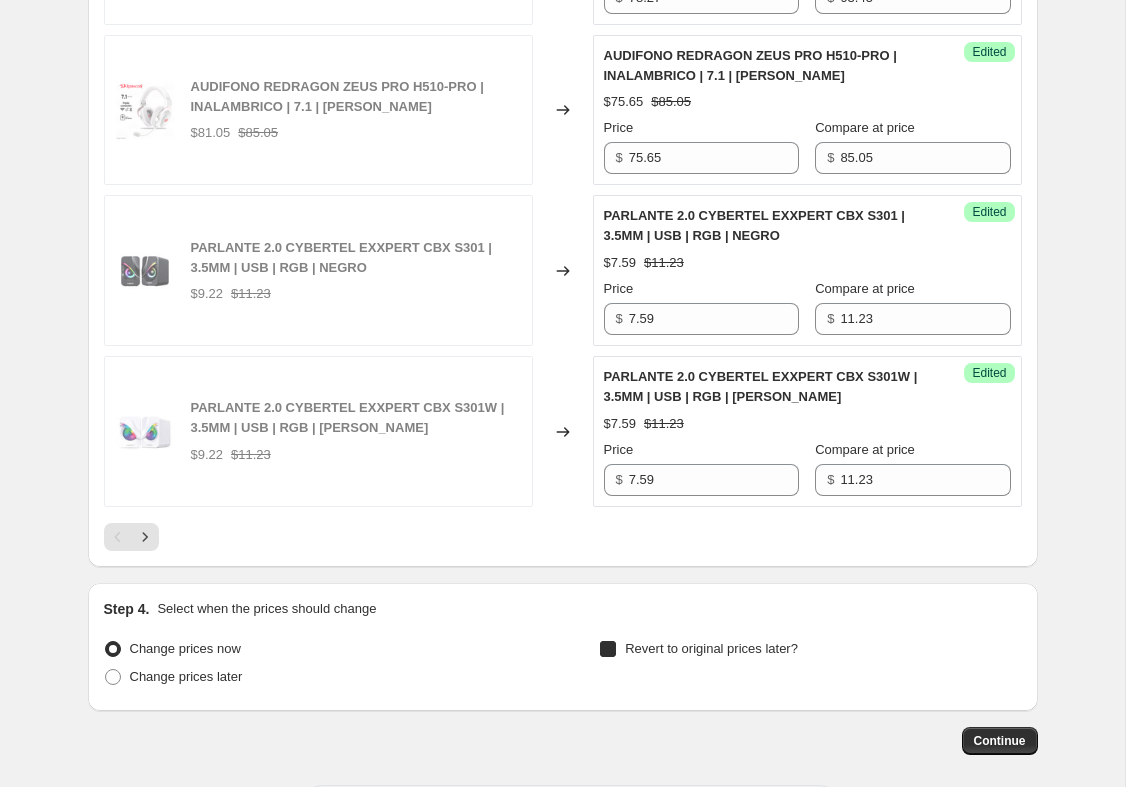 checkbox on "true" 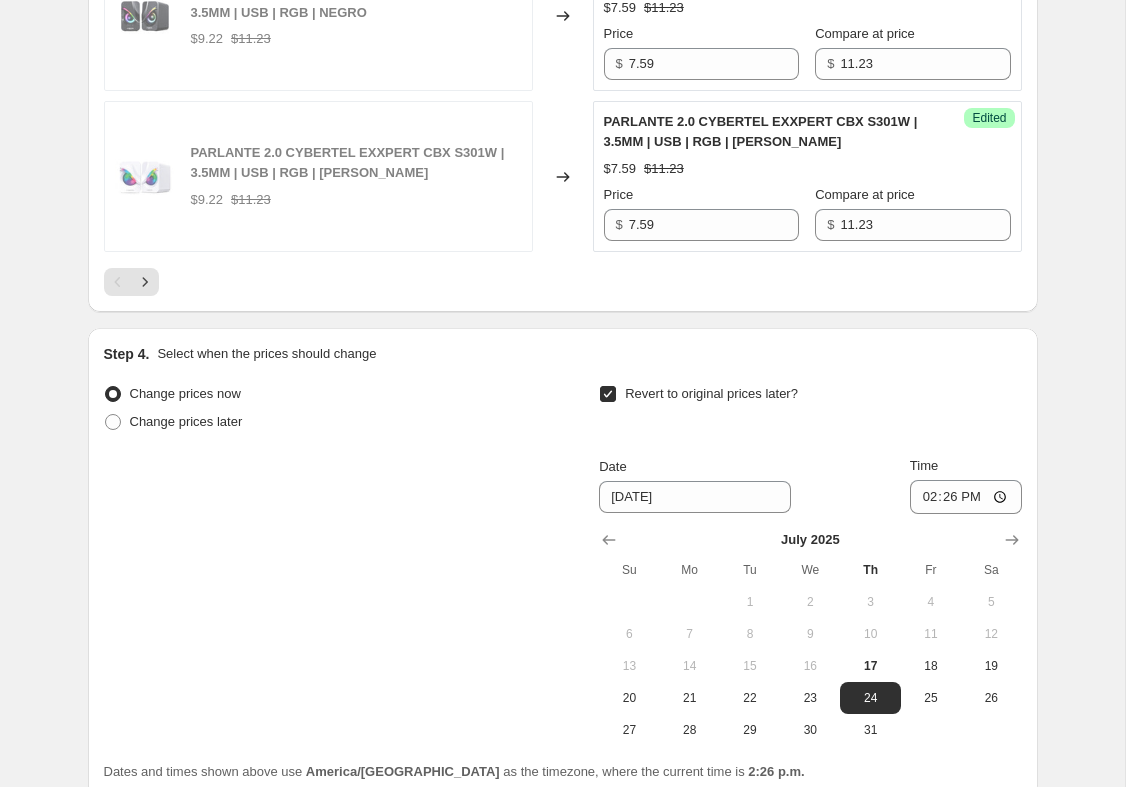 scroll, scrollTop: 3893, scrollLeft: 0, axis: vertical 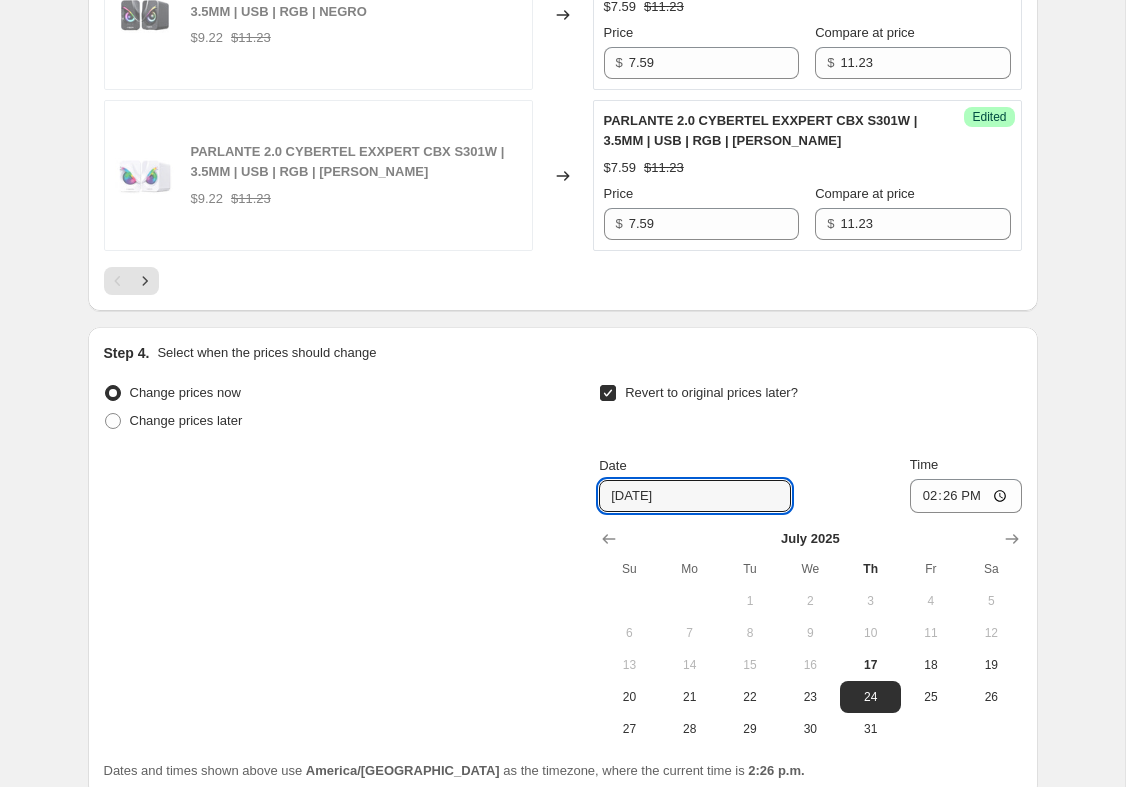 click on "[DATE]" at bounding box center [695, 496] 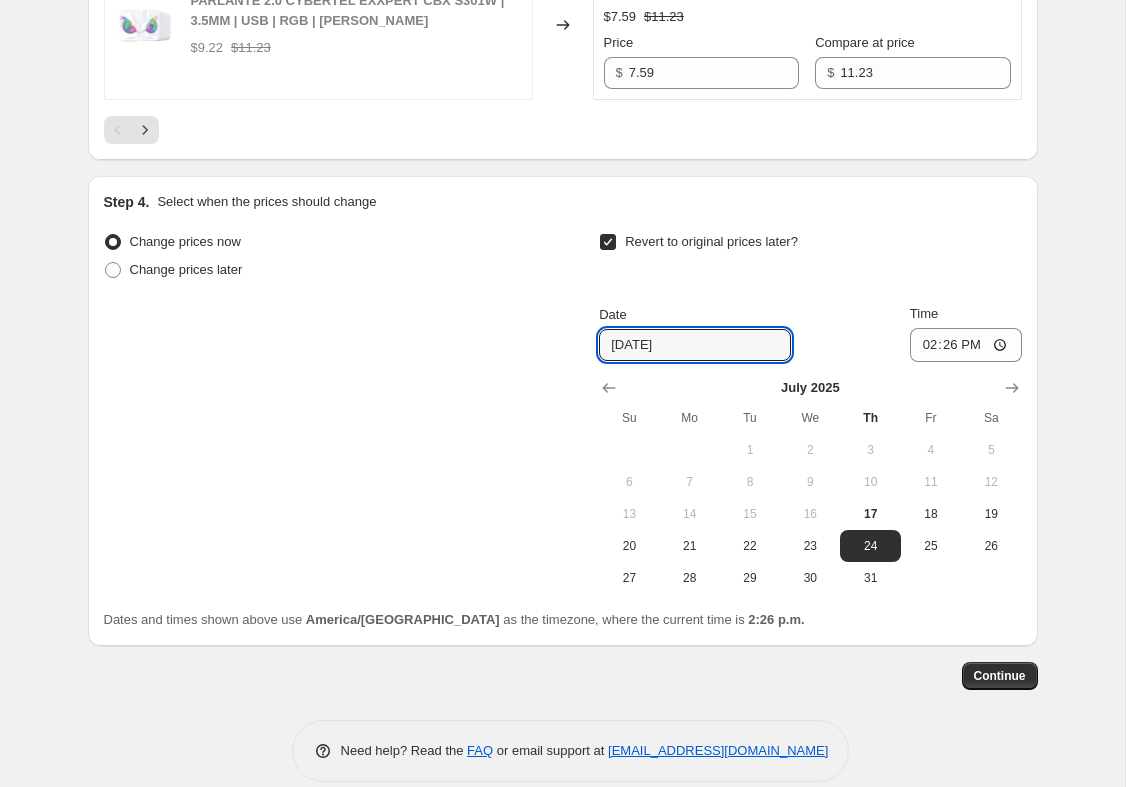 scroll, scrollTop: 4048, scrollLeft: 0, axis: vertical 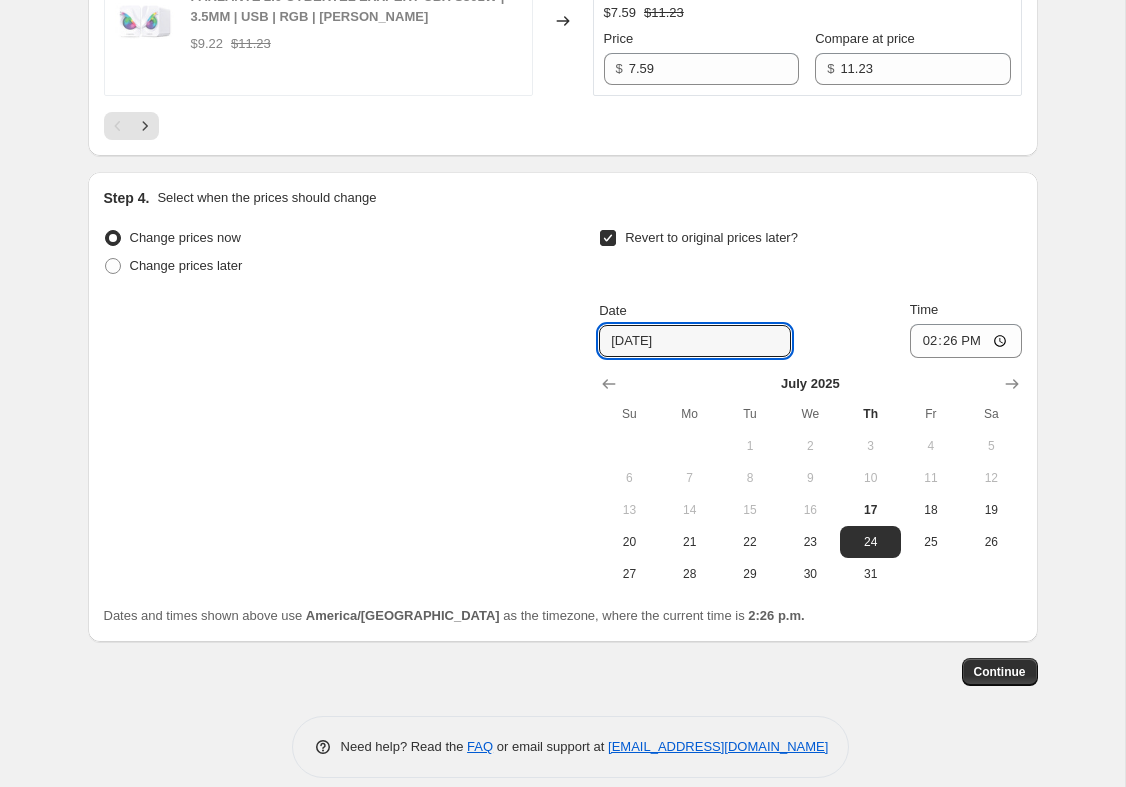 click on "31" at bounding box center (870, 574) 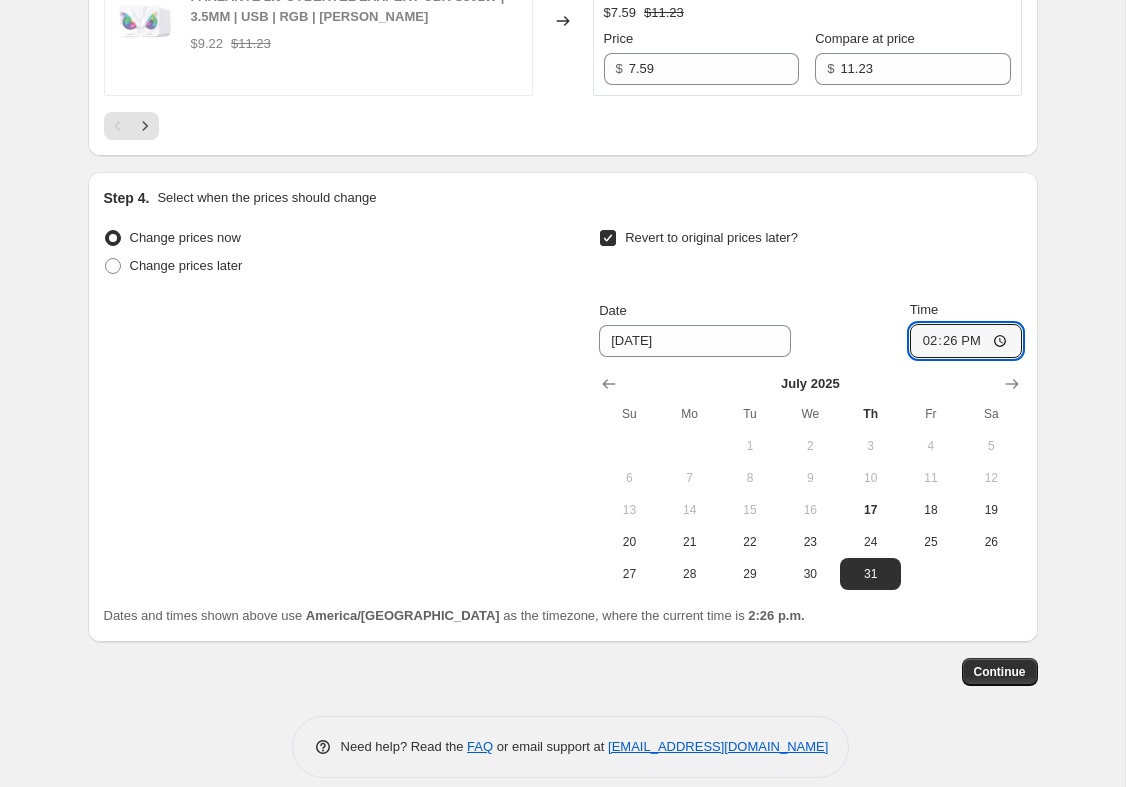 click on "14:26" at bounding box center (966, 341) 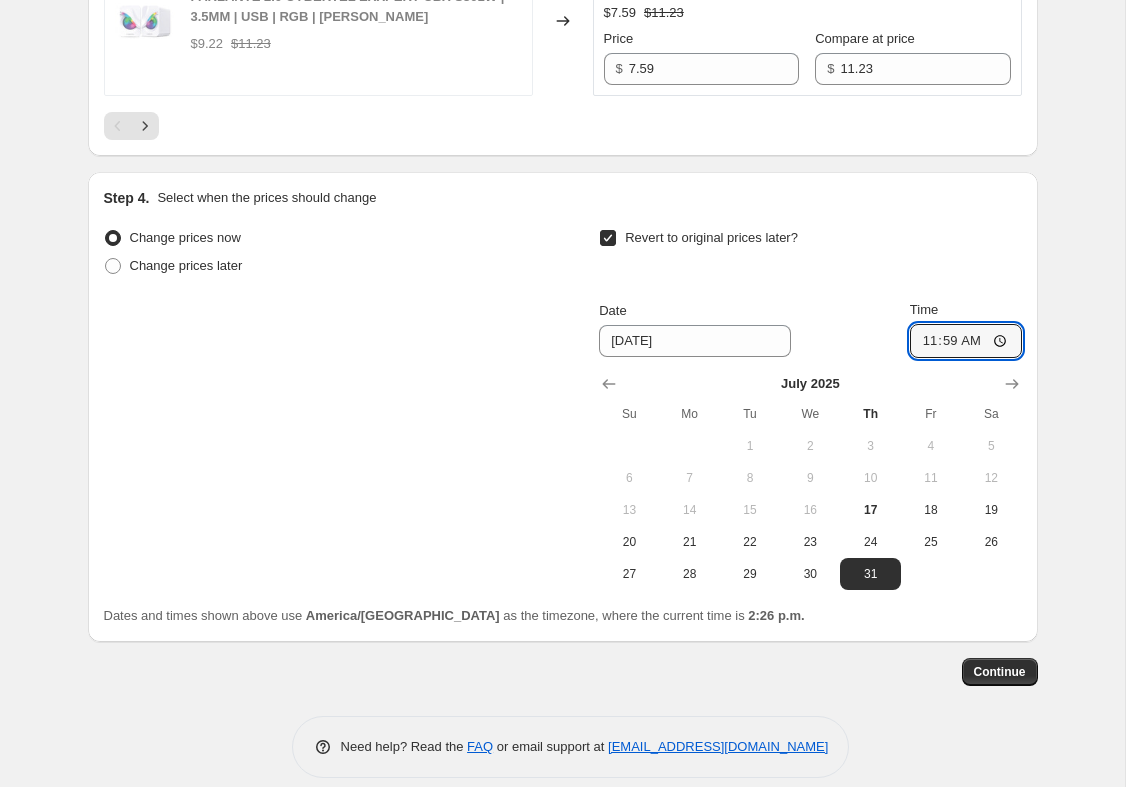 type on "23:59" 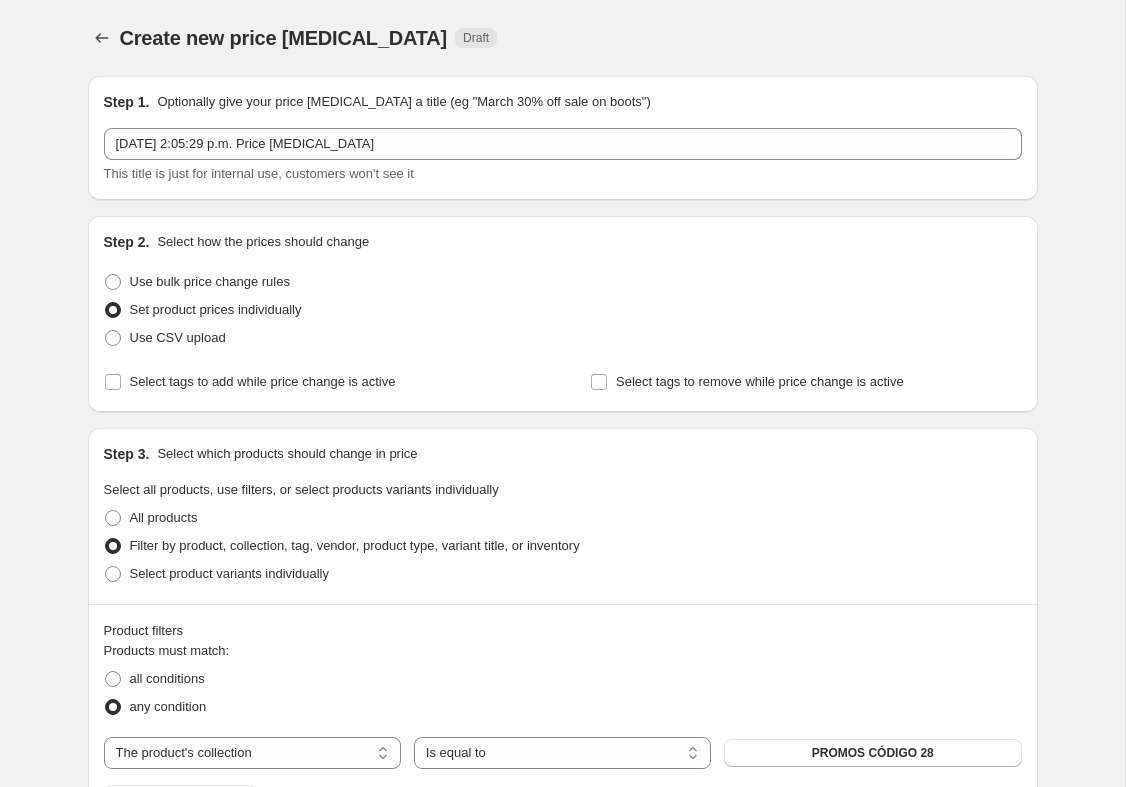 scroll, scrollTop: 0, scrollLeft: 0, axis: both 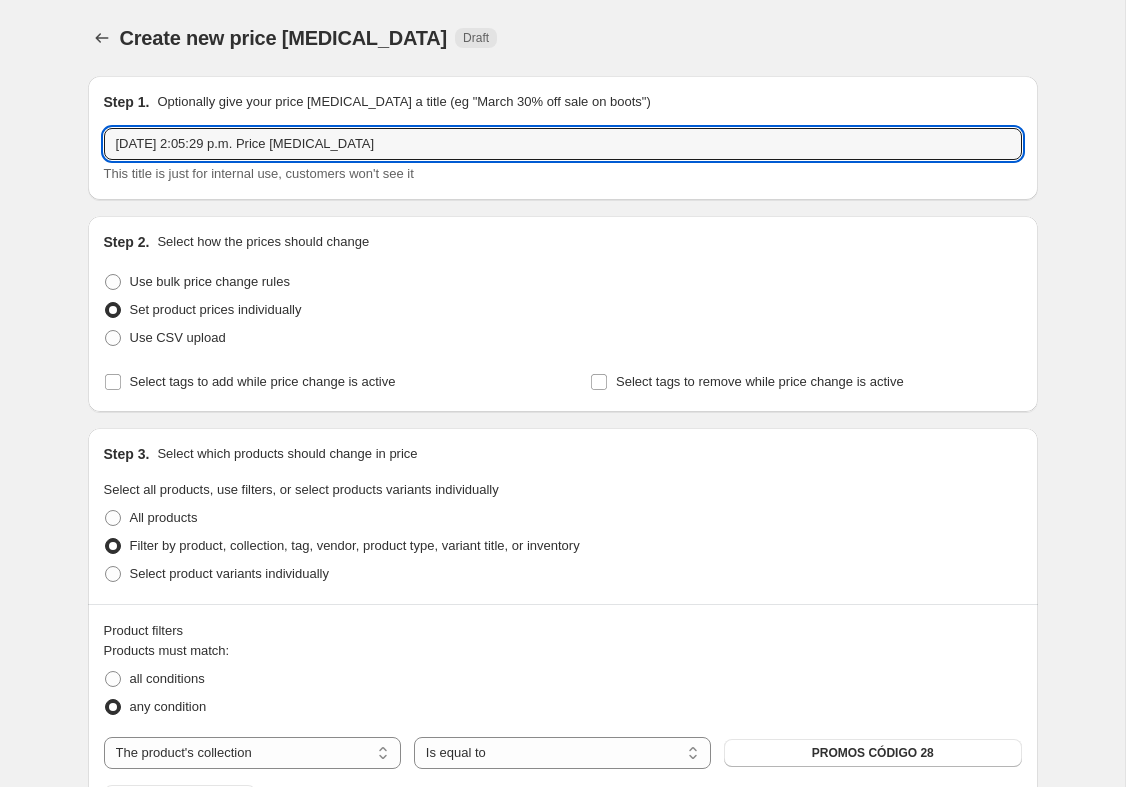 click on "[DATE] 2:05:29 p.m. Price [MEDICAL_DATA]" at bounding box center [563, 144] 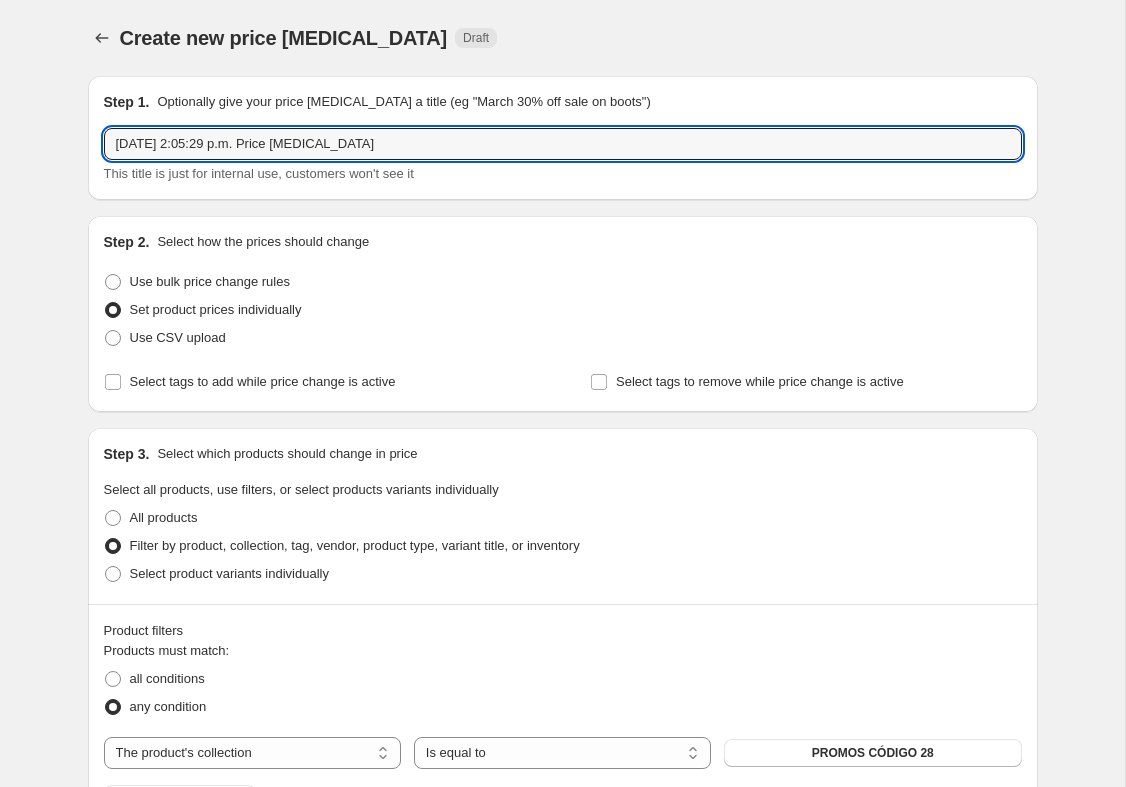 click on "[DATE] 2:05:29 p.m. Price [MEDICAL_DATA]" at bounding box center [563, 144] 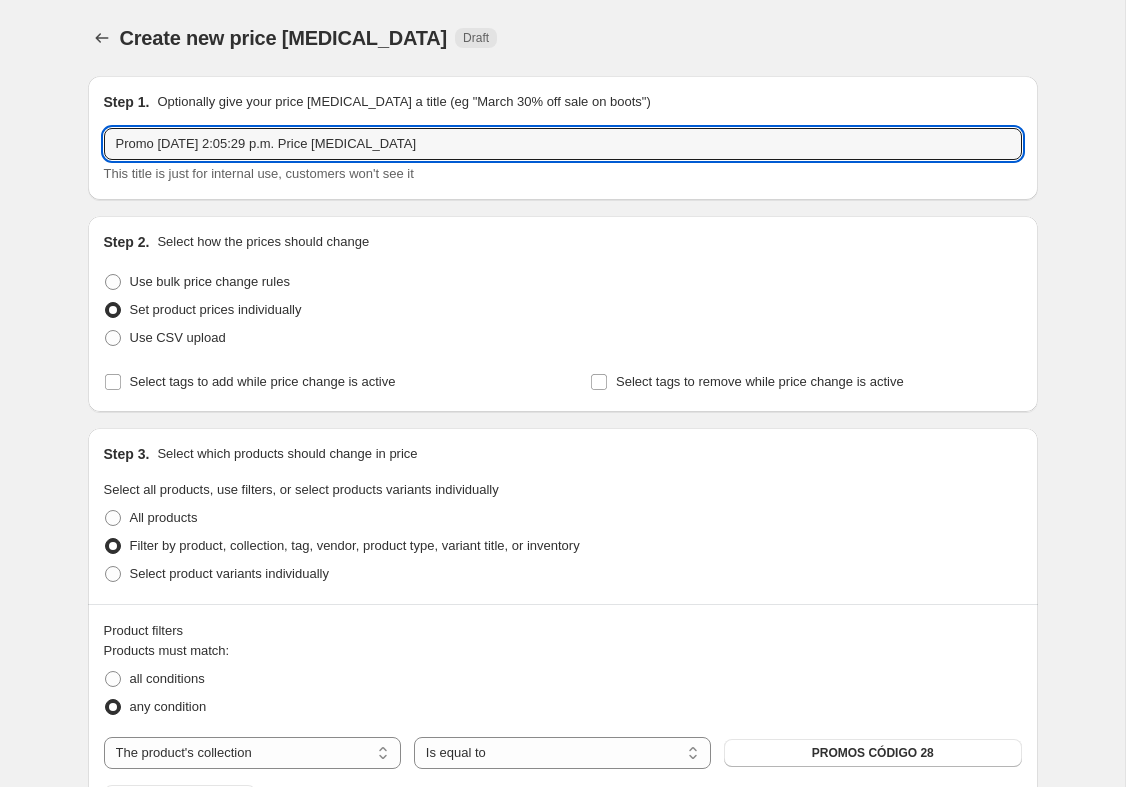 type on "Promo [DATE] 2:05:29 p.m. Price [MEDICAL_DATA]" 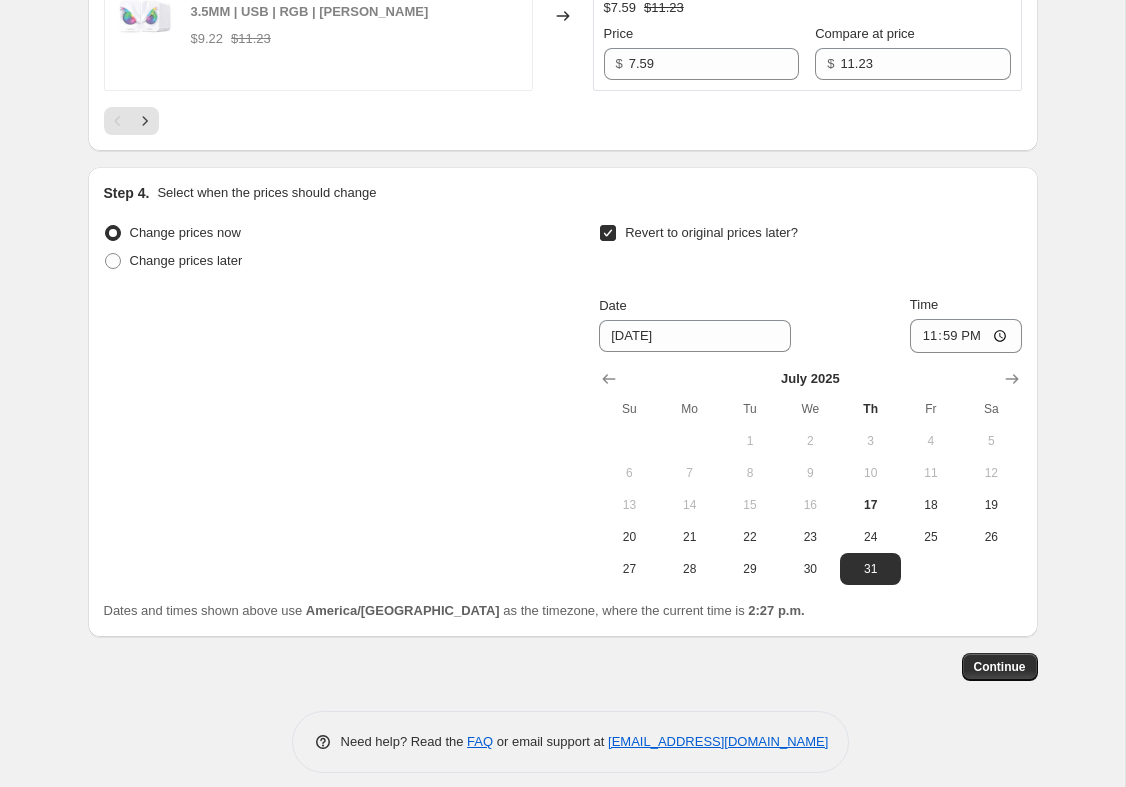 scroll, scrollTop: 4052, scrollLeft: 0, axis: vertical 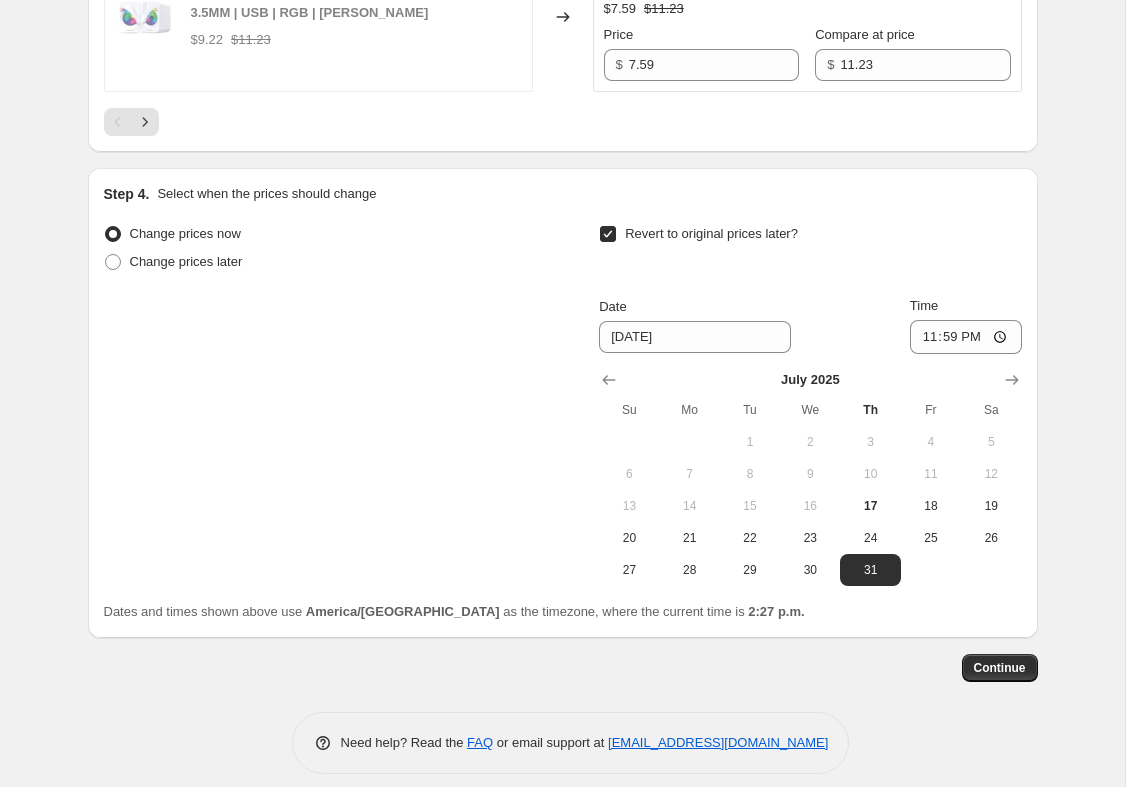 click on "Continue" at bounding box center (1000, 668) 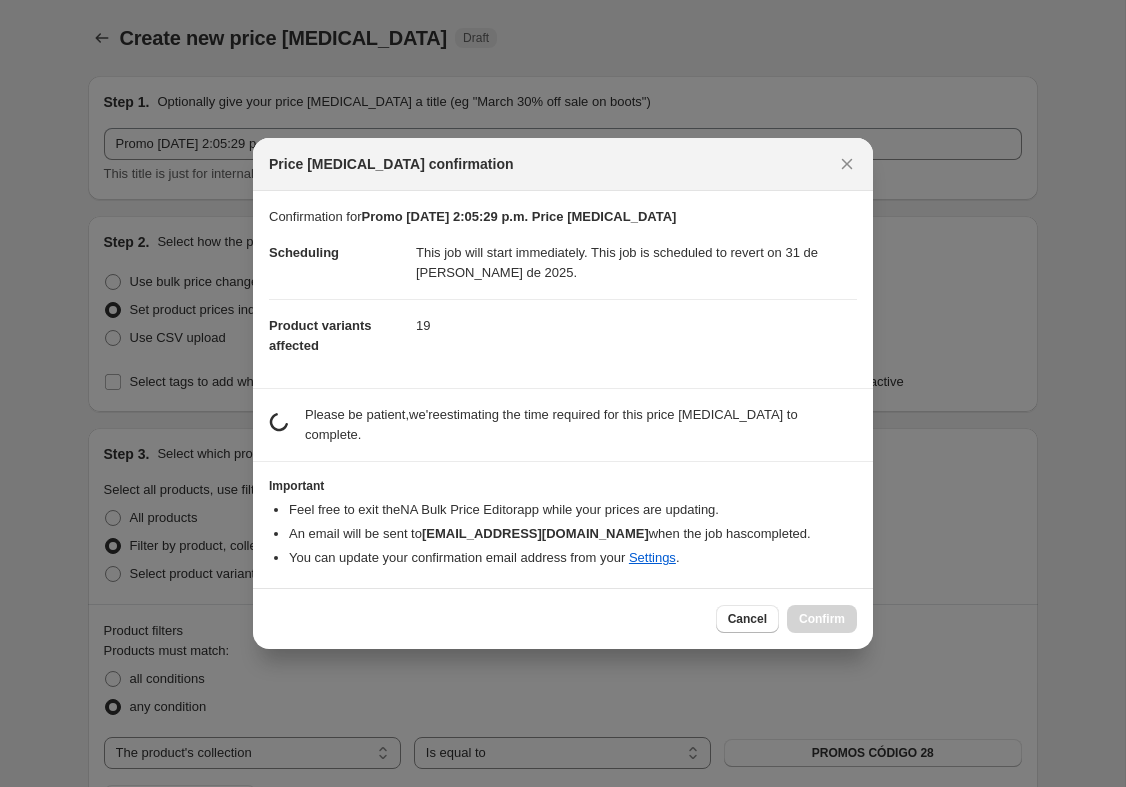 scroll, scrollTop: 4052, scrollLeft: 0, axis: vertical 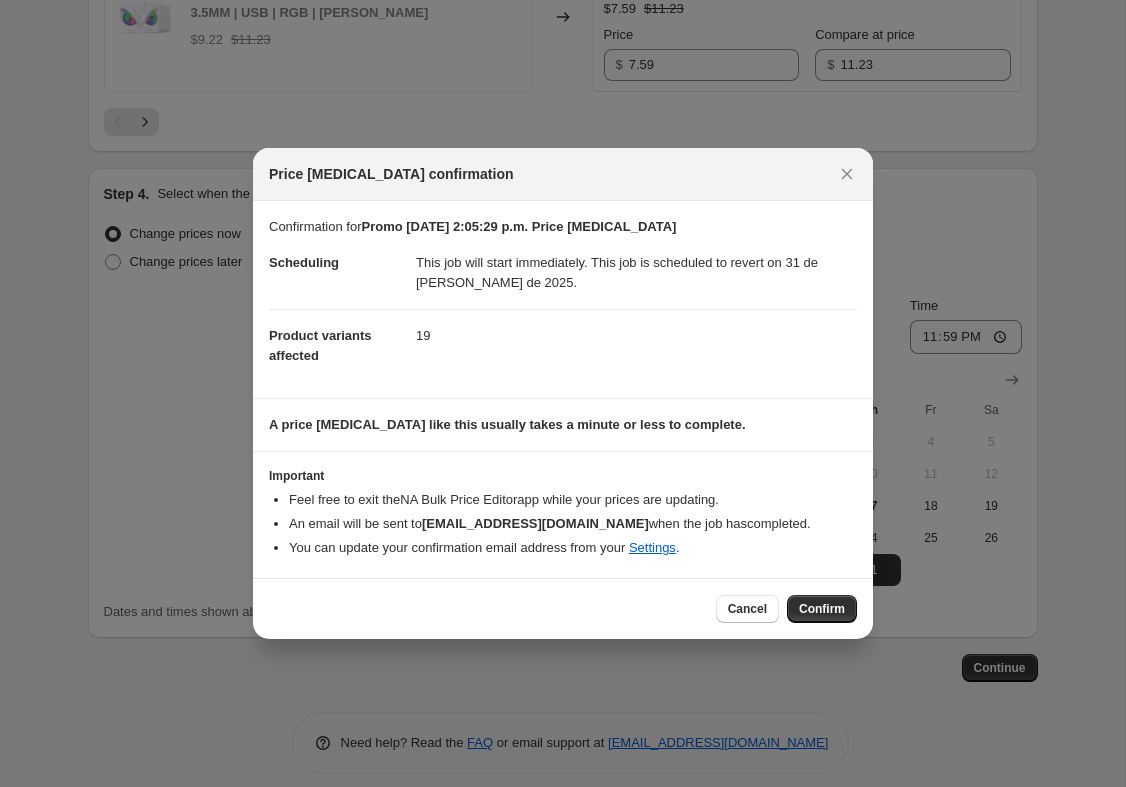 click on "Confirm" at bounding box center (822, 609) 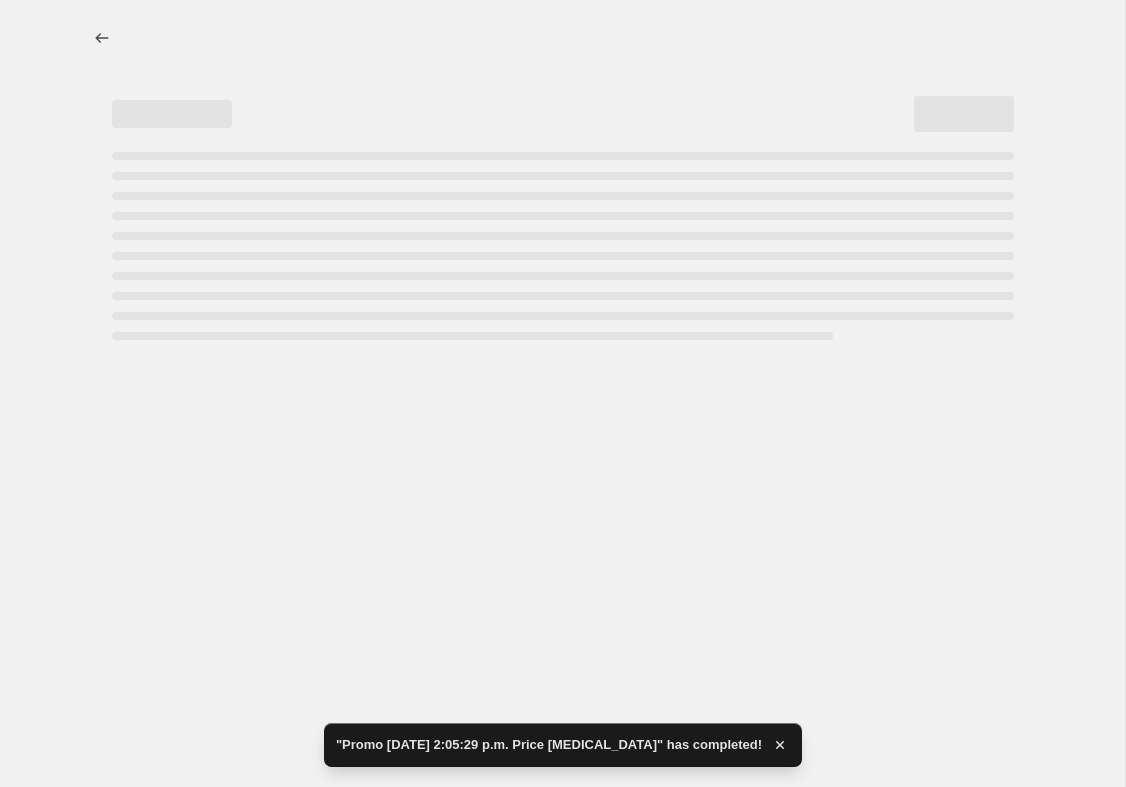 scroll, scrollTop: 0, scrollLeft: 0, axis: both 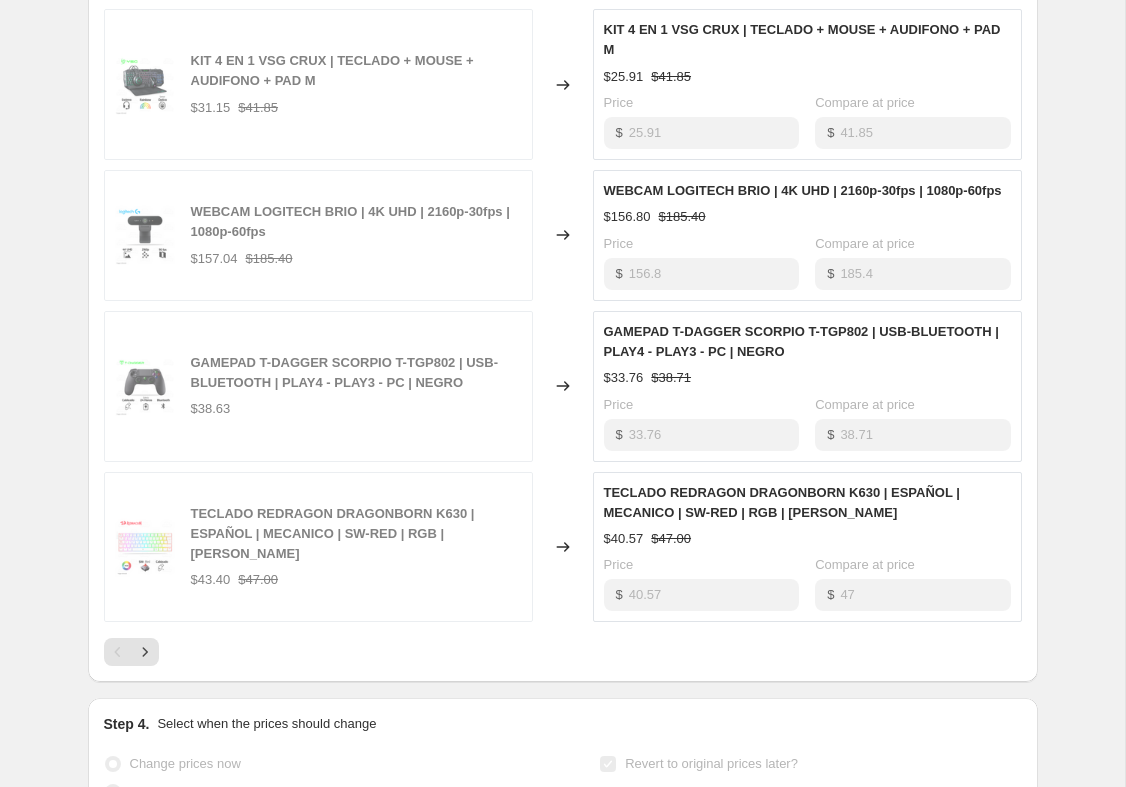 click 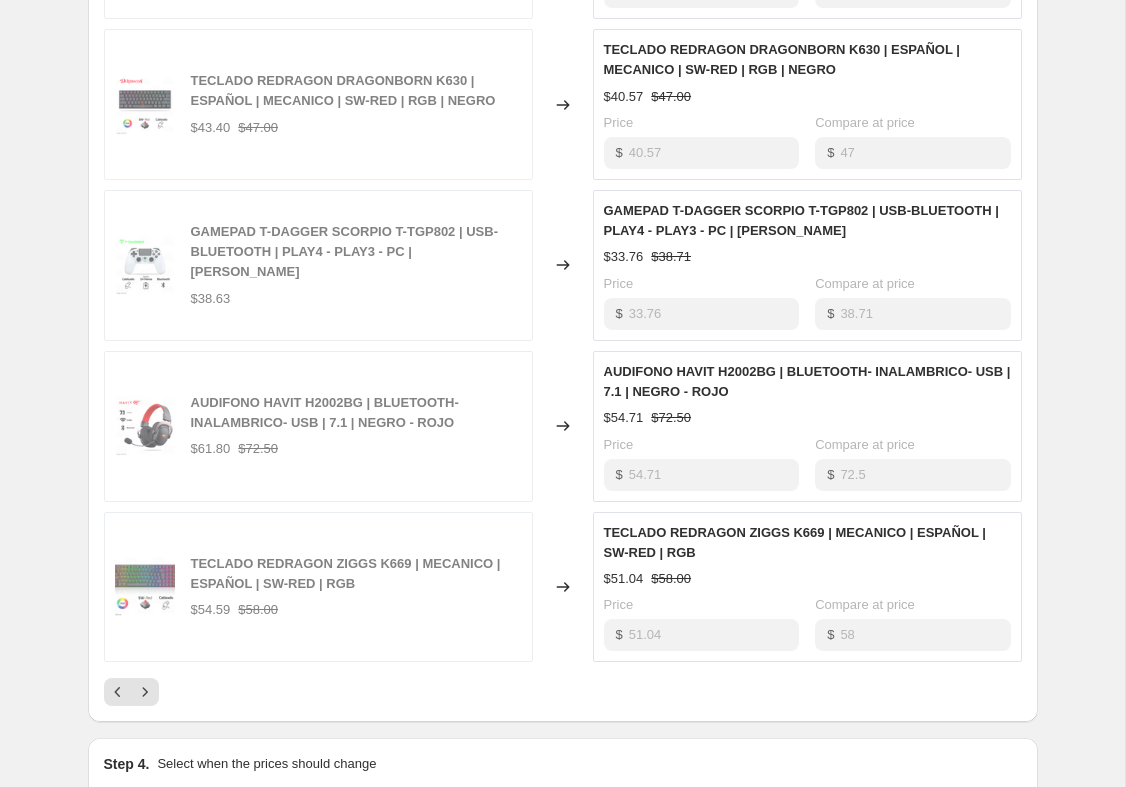 click at bounding box center (145, 692) 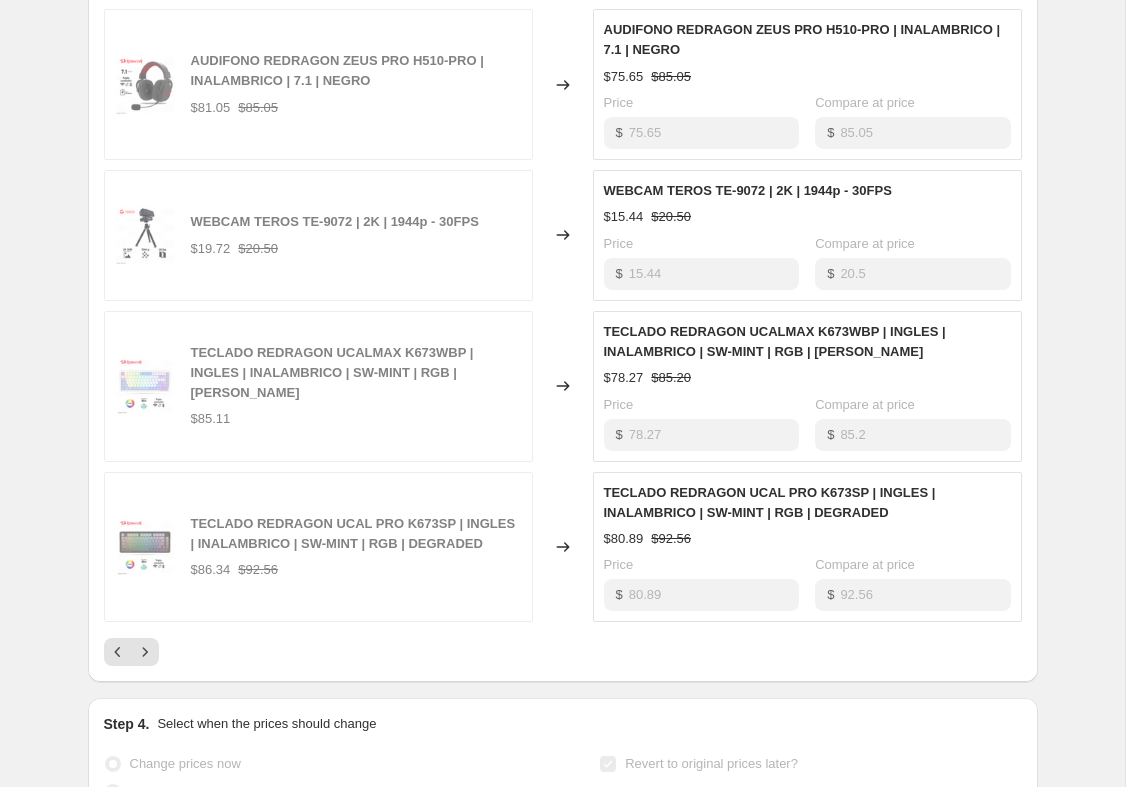 click at bounding box center [145, 652] 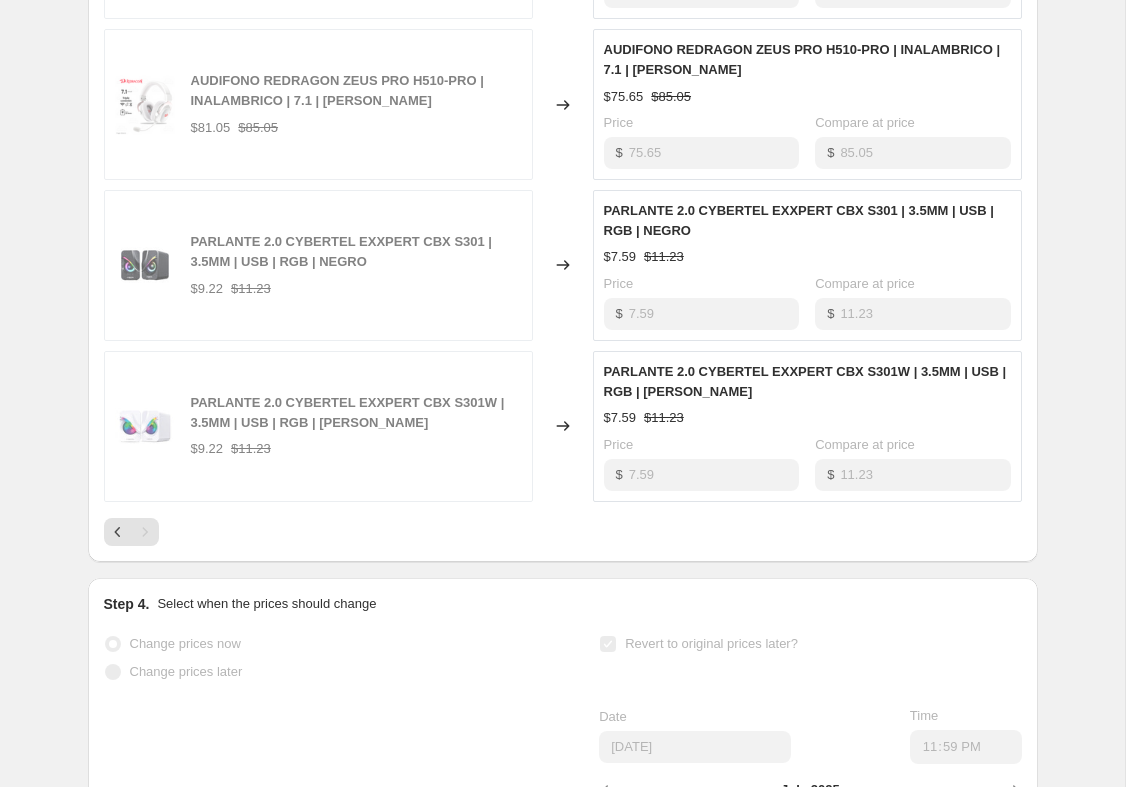 click at bounding box center (563, 532) 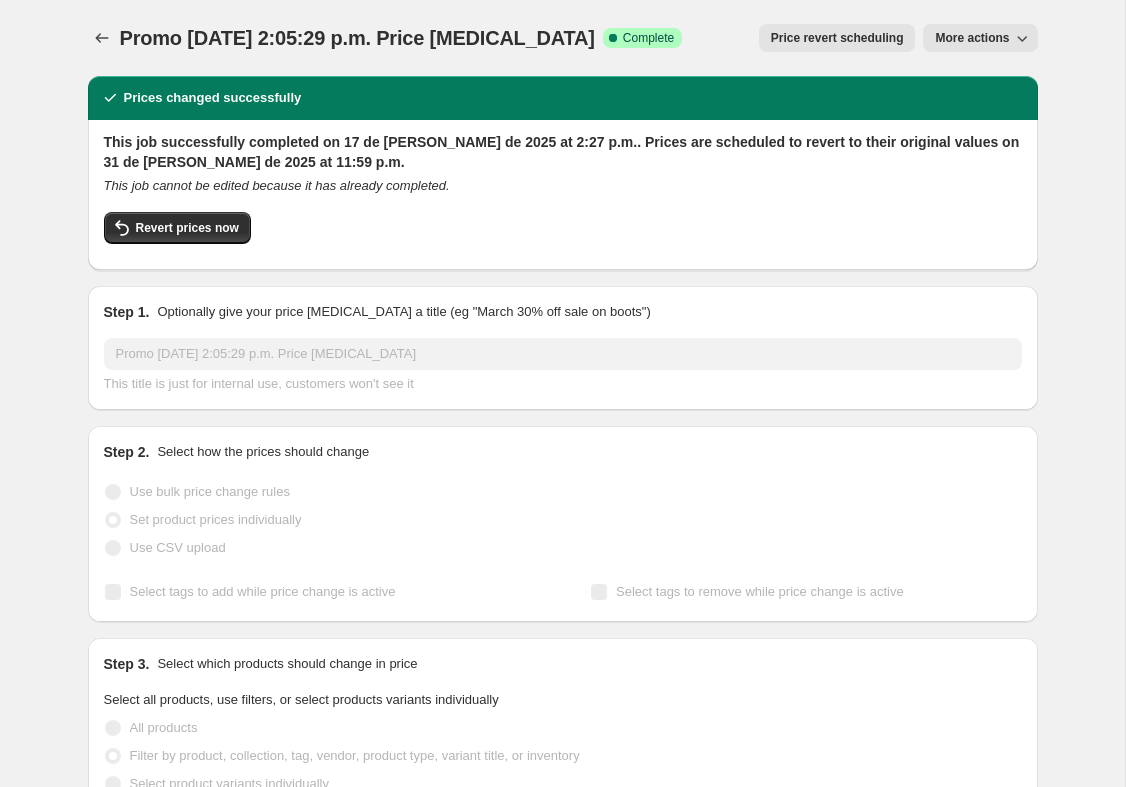 scroll, scrollTop: 0, scrollLeft: 0, axis: both 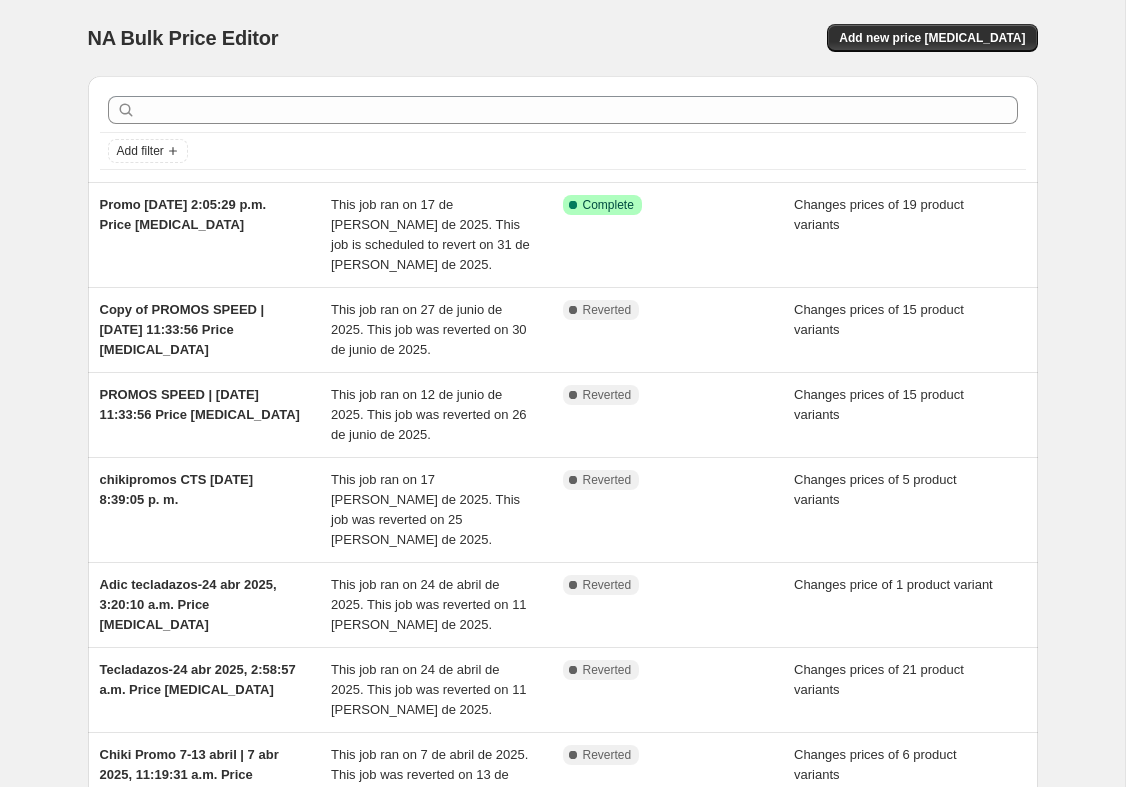 click on "Add new price [MEDICAL_DATA]" at bounding box center (932, 38) 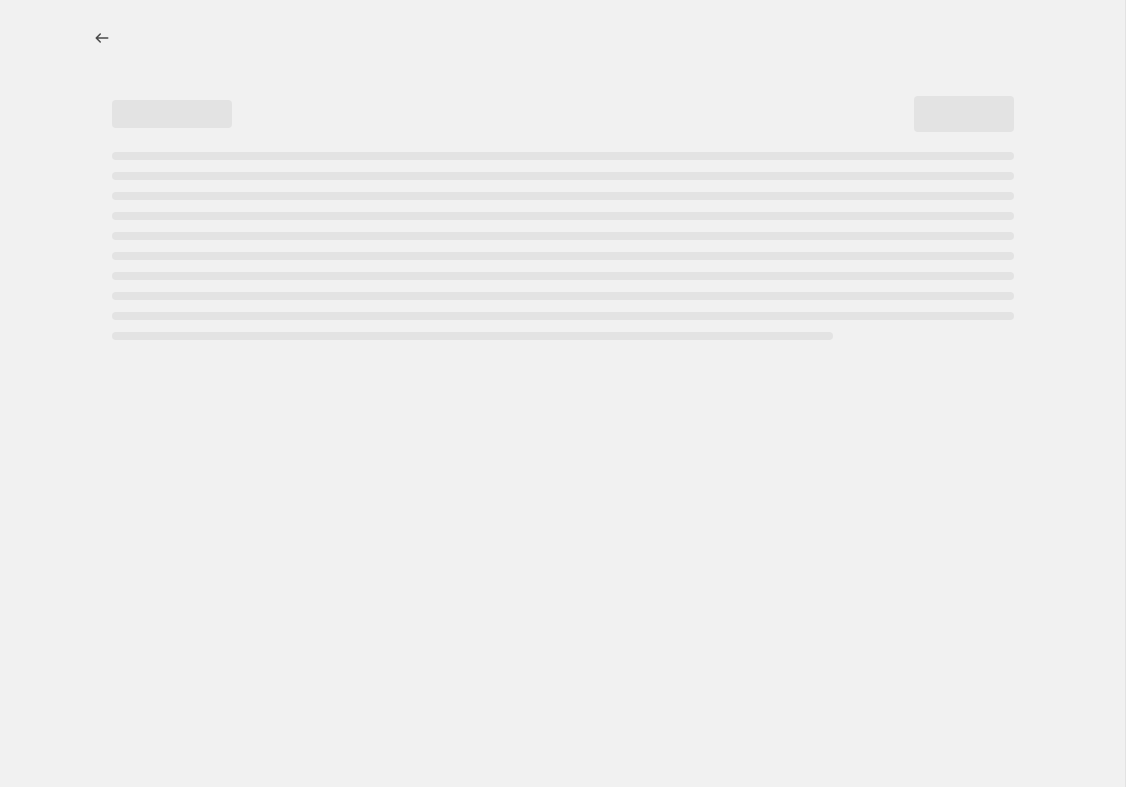 select on "percentage" 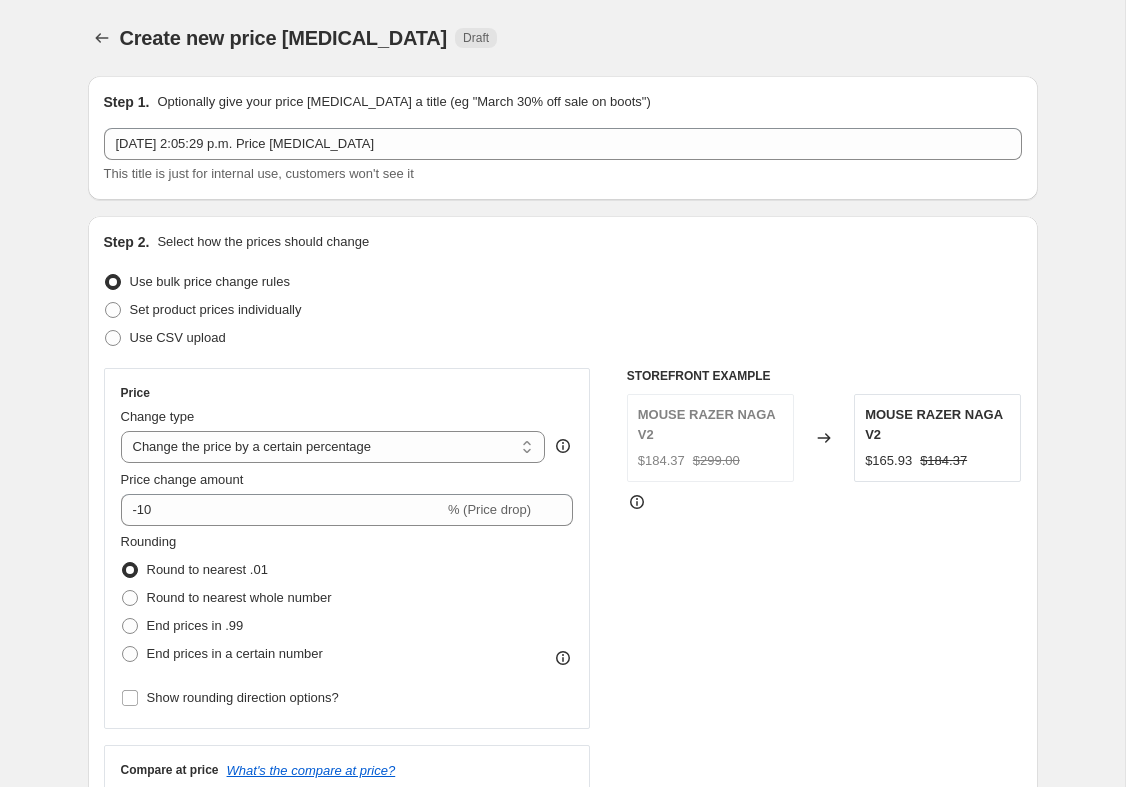 click on "Set product prices individually" at bounding box center (216, 309) 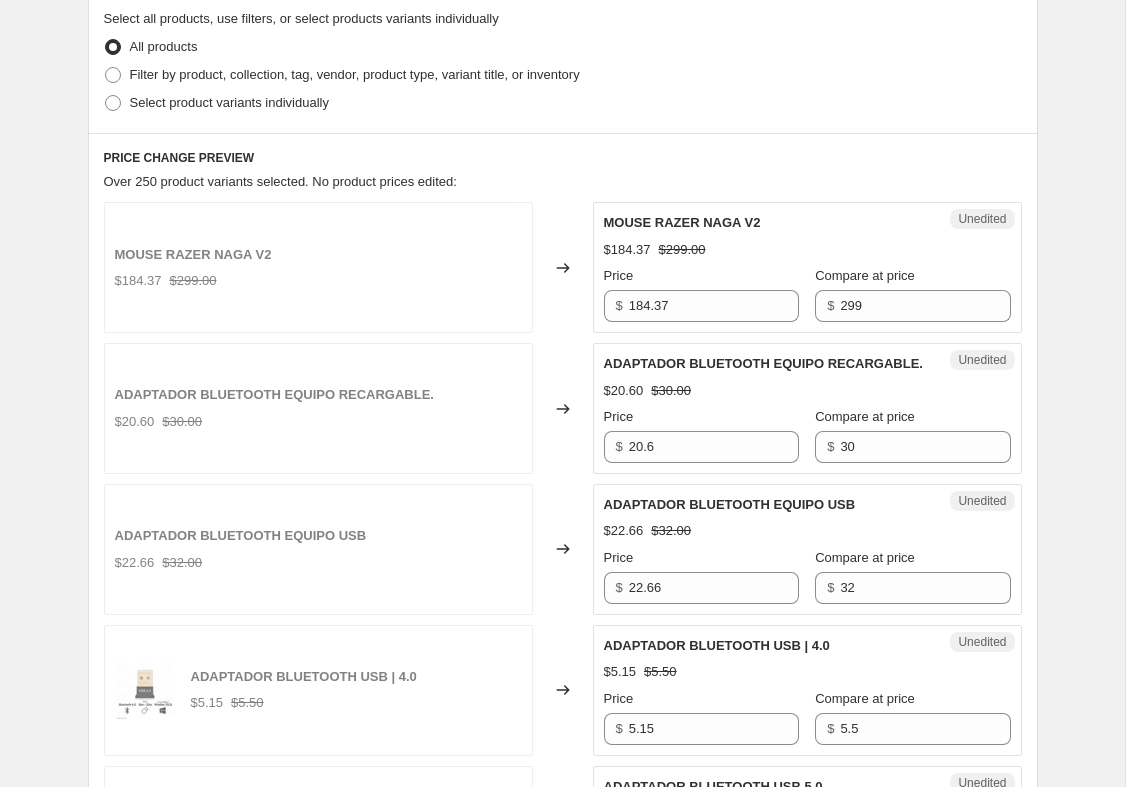 scroll, scrollTop: 472, scrollLeft: 0, axis: vertical 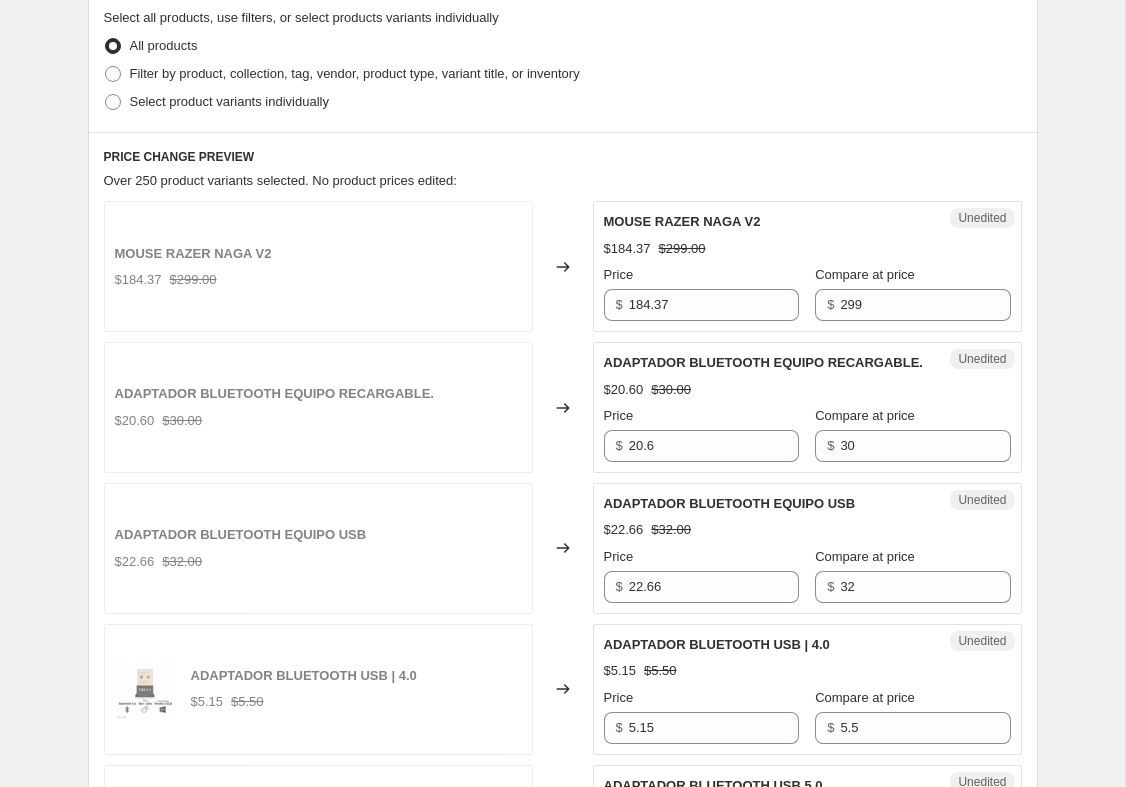 click on "Filter by product, collection, tag, vendor, product type, variant title, or inventory" at bounding box center (355, 73) 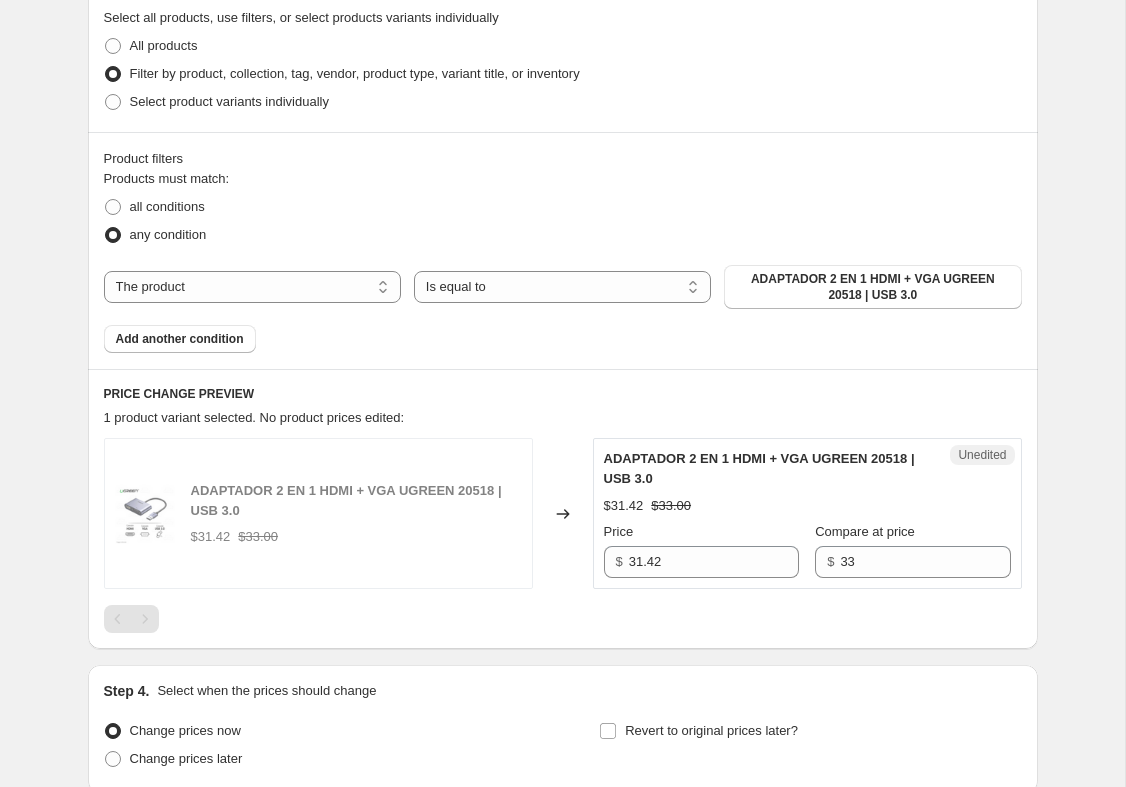 click on "The product The product's collection The product's tag The product's vendor The product's type The product's status The variant's title Inventory quantity" at bounding box center (252, 287) 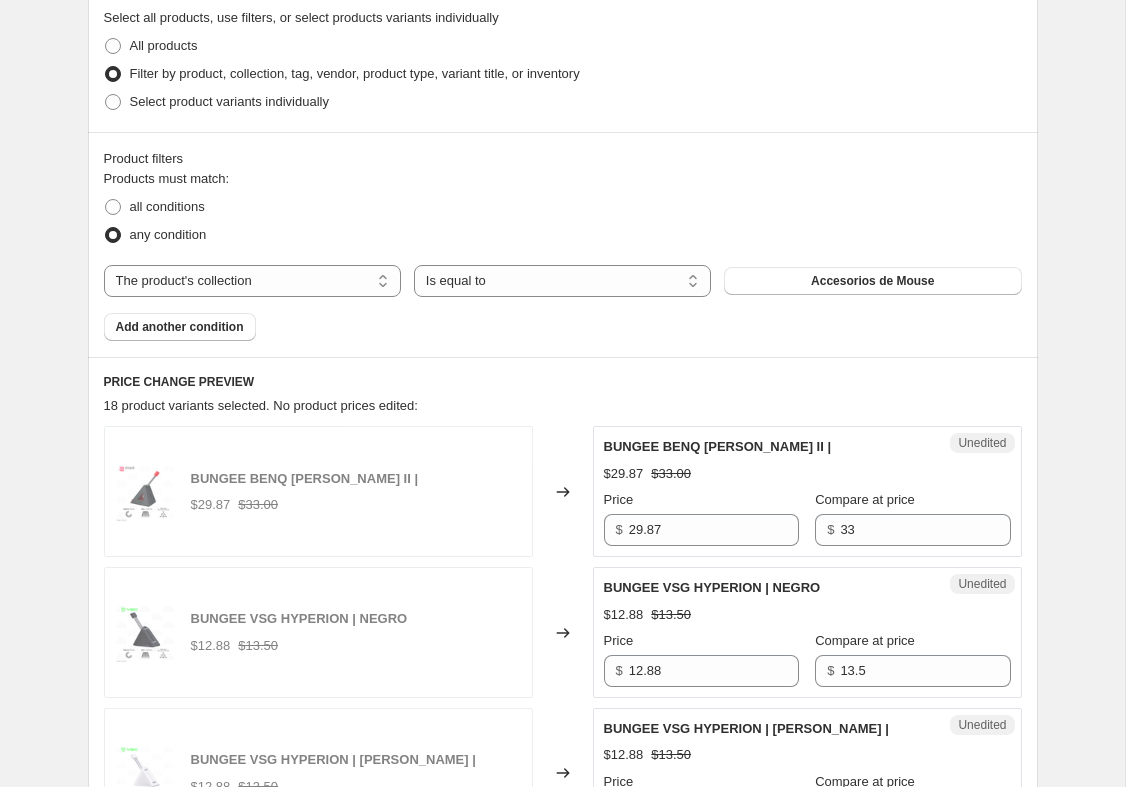 click on "Accesorios de Mouse" at bounding box center [872, 281] 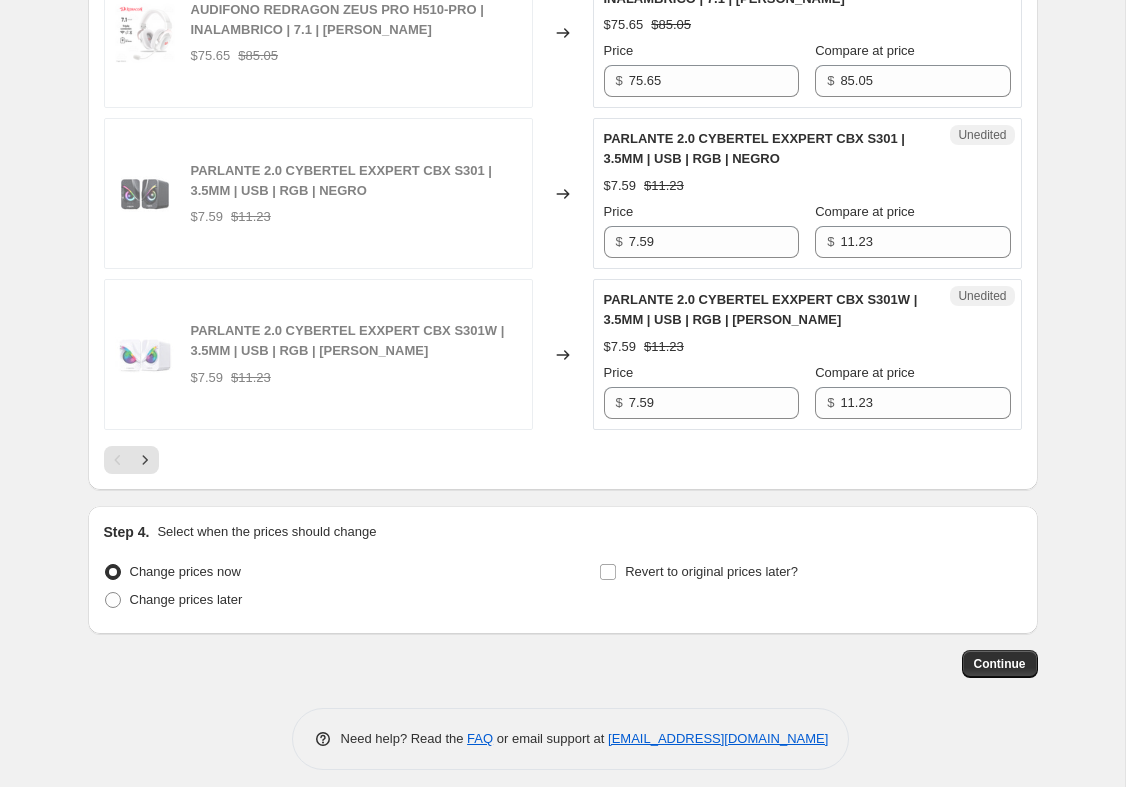 scroll, scrollTop: 3712, scrollLeft: 0, axis: vertical 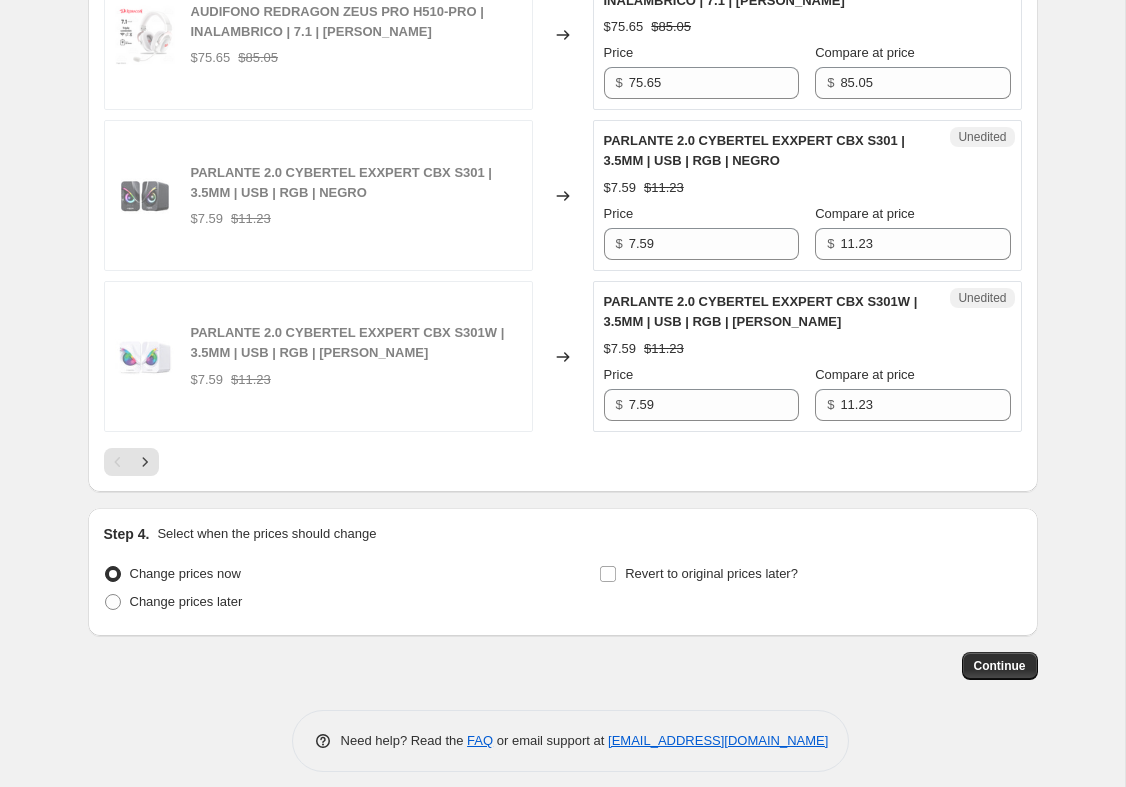 click 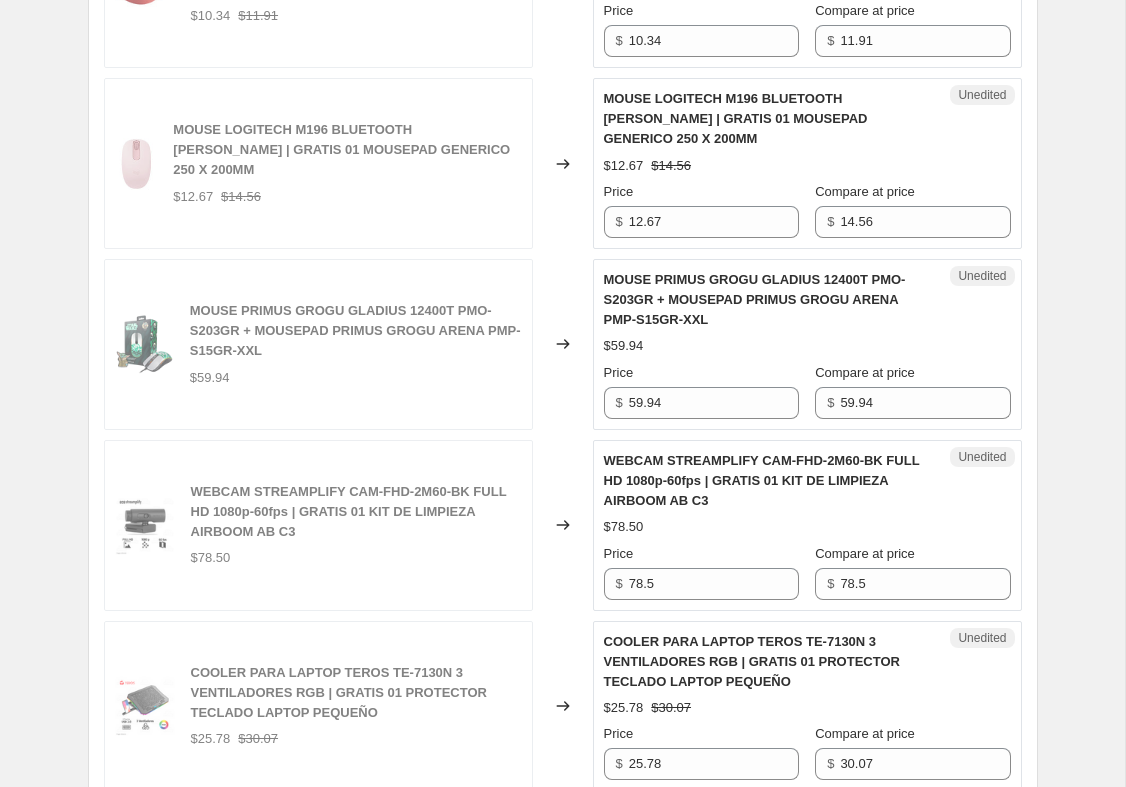 scroll, scrollTop: 1758, scrollLeft: 0, axis: vertical 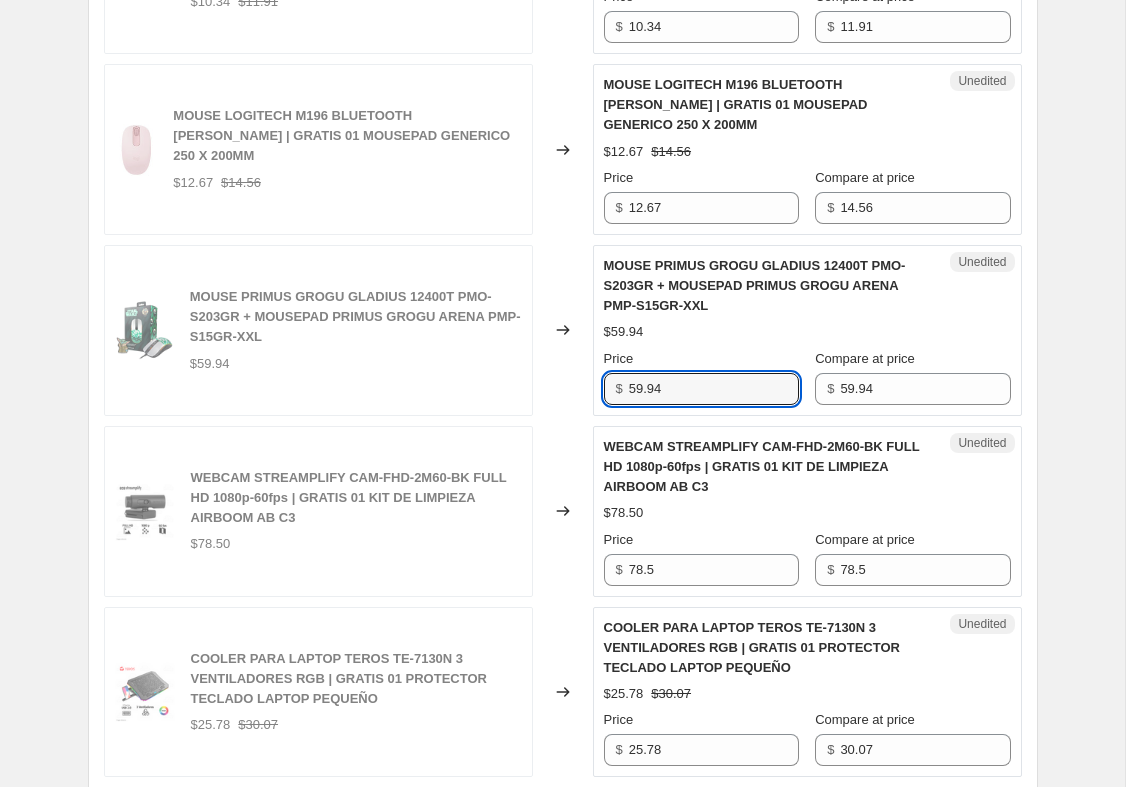 click on "59.94" at bounding box center [714, 389] 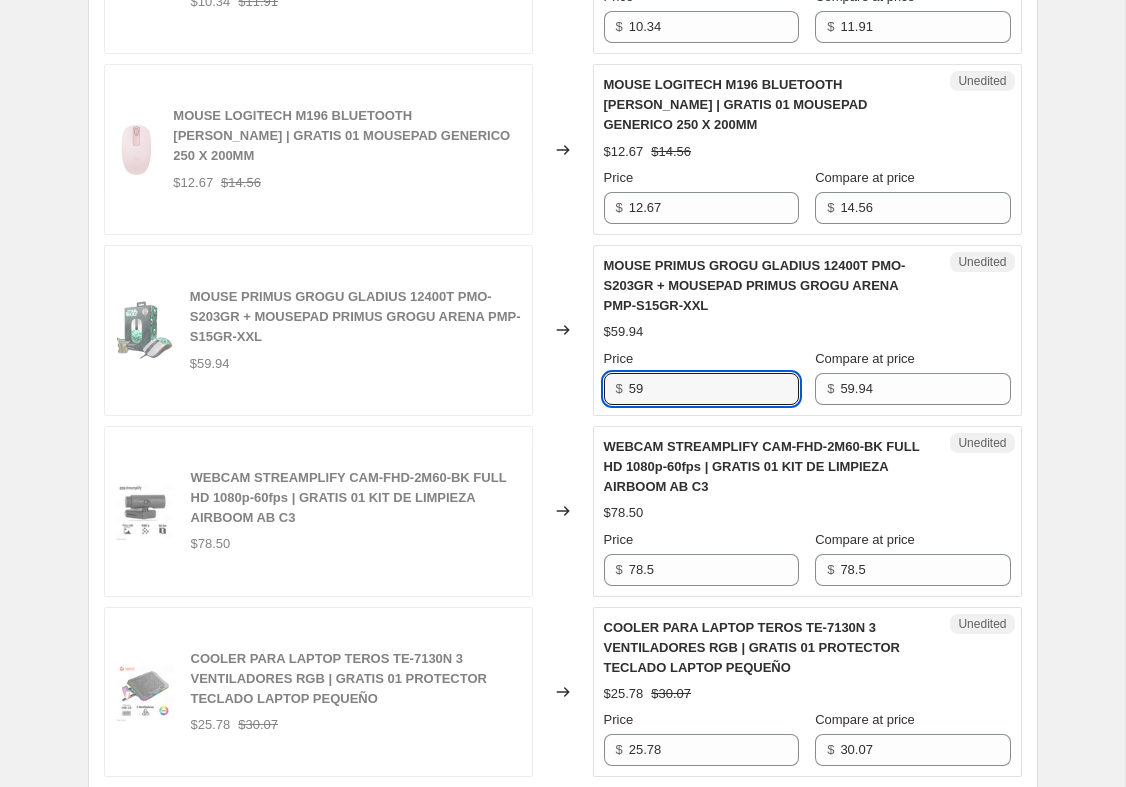 type on "5" 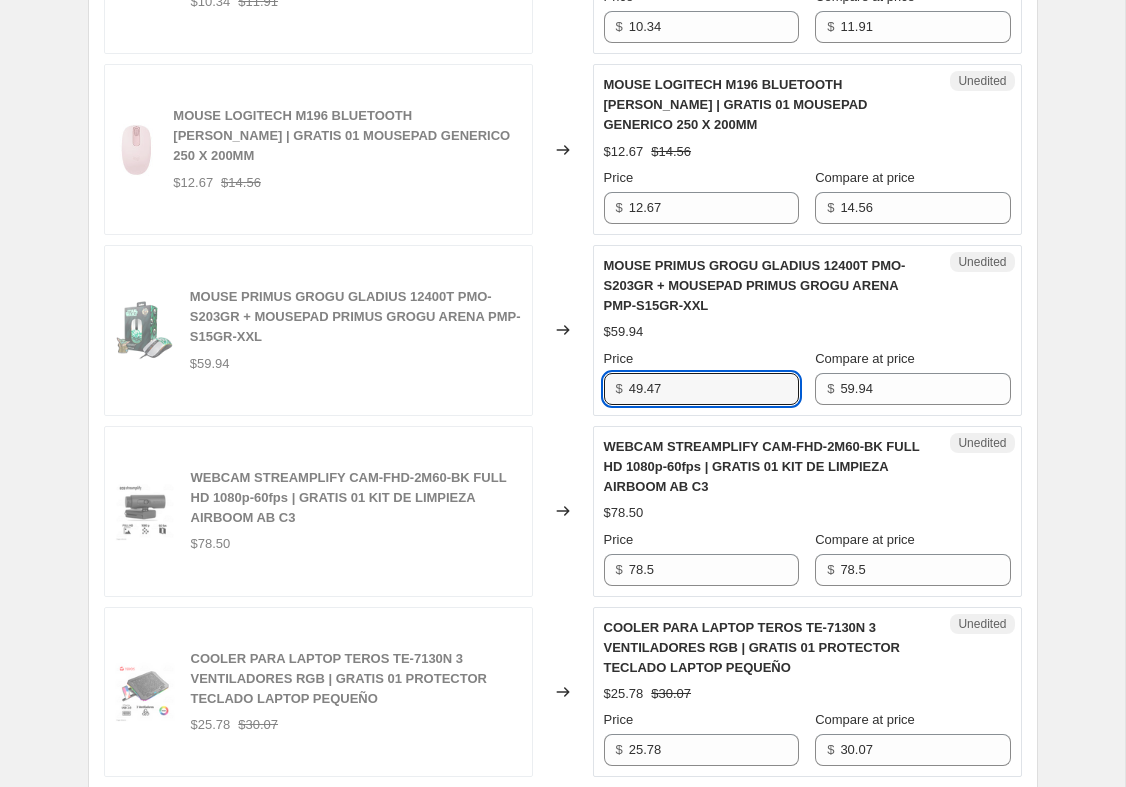 type on "49.47" 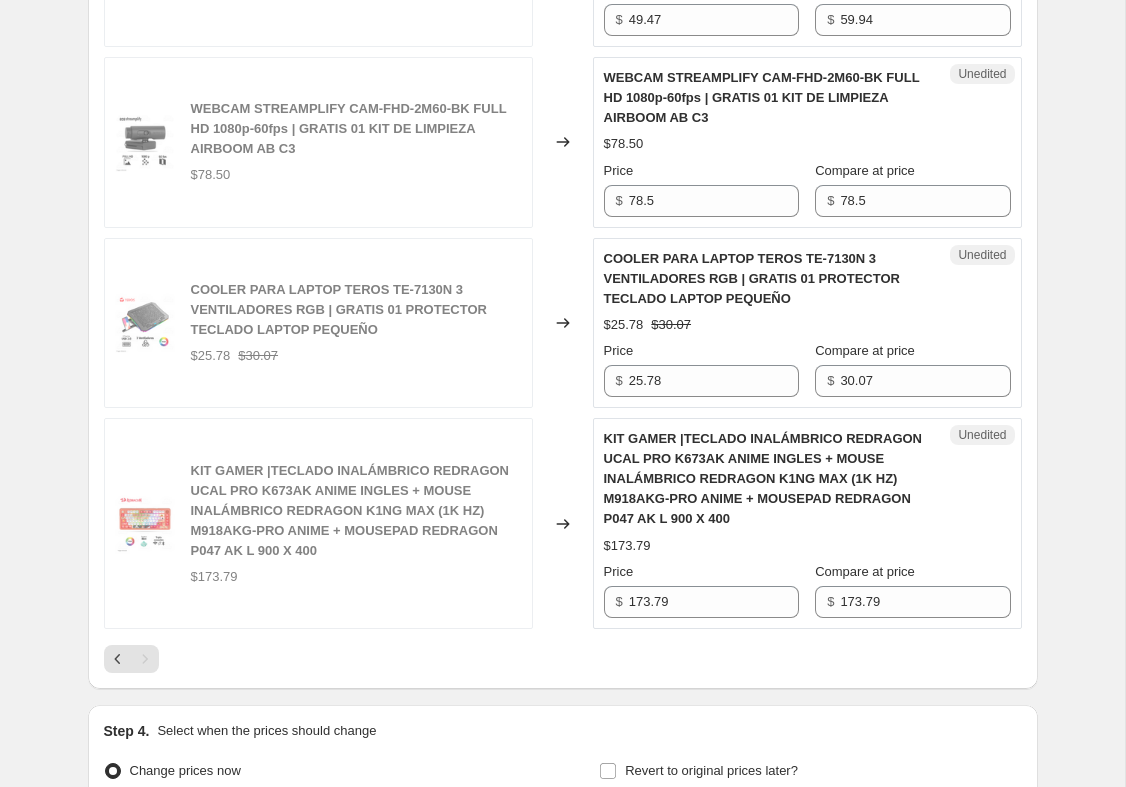 scroll, scrollTop: 2129, scrollLeft: 0, axis: vertical 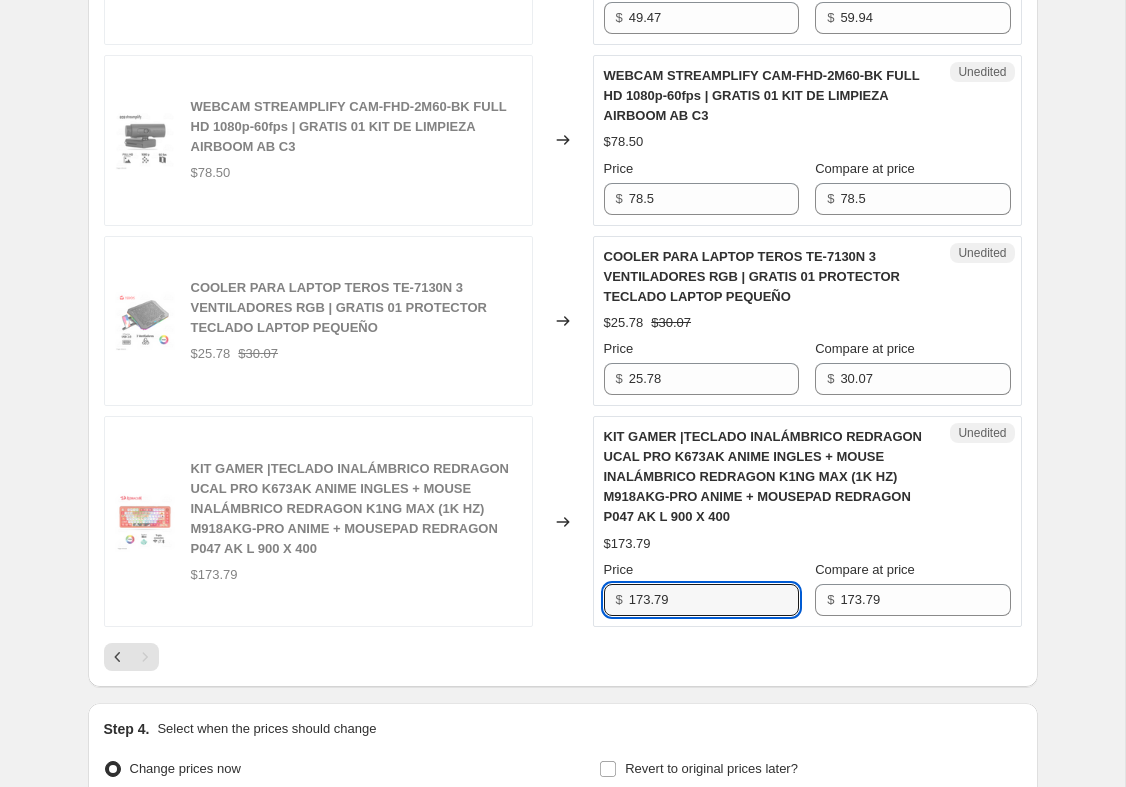 click on "173.79" at bounding box center (714, 600) 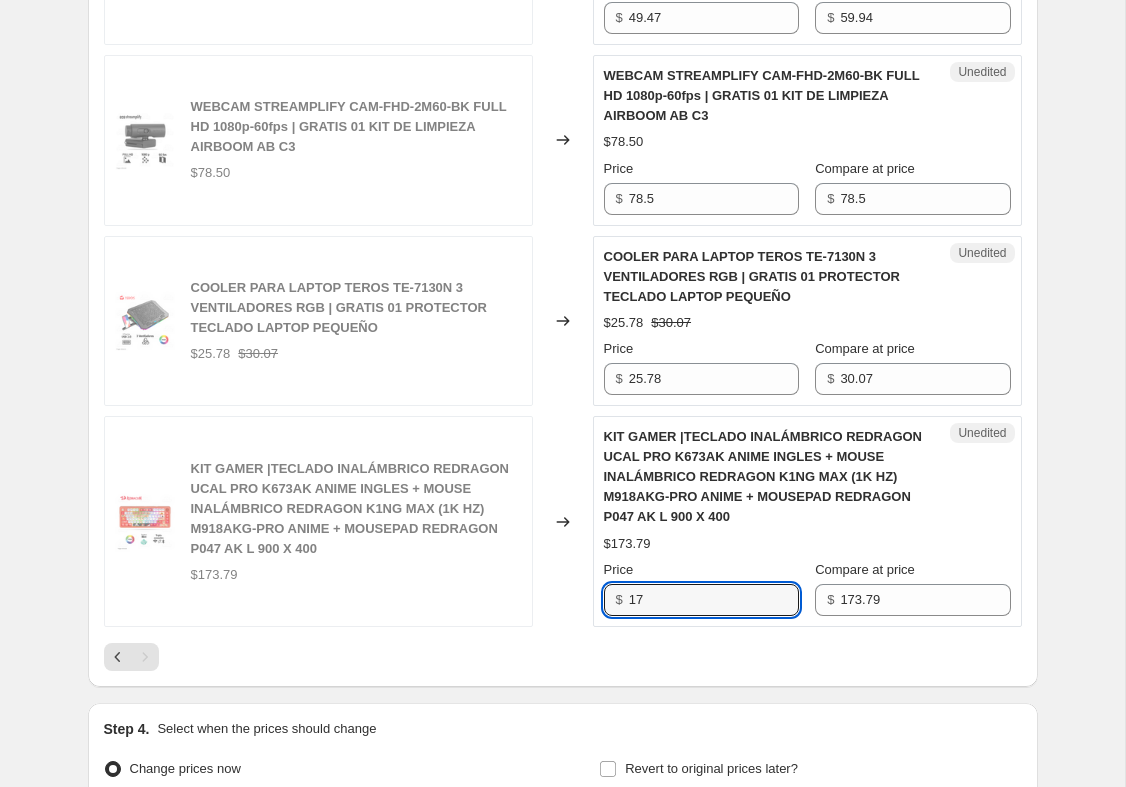 type on "1" 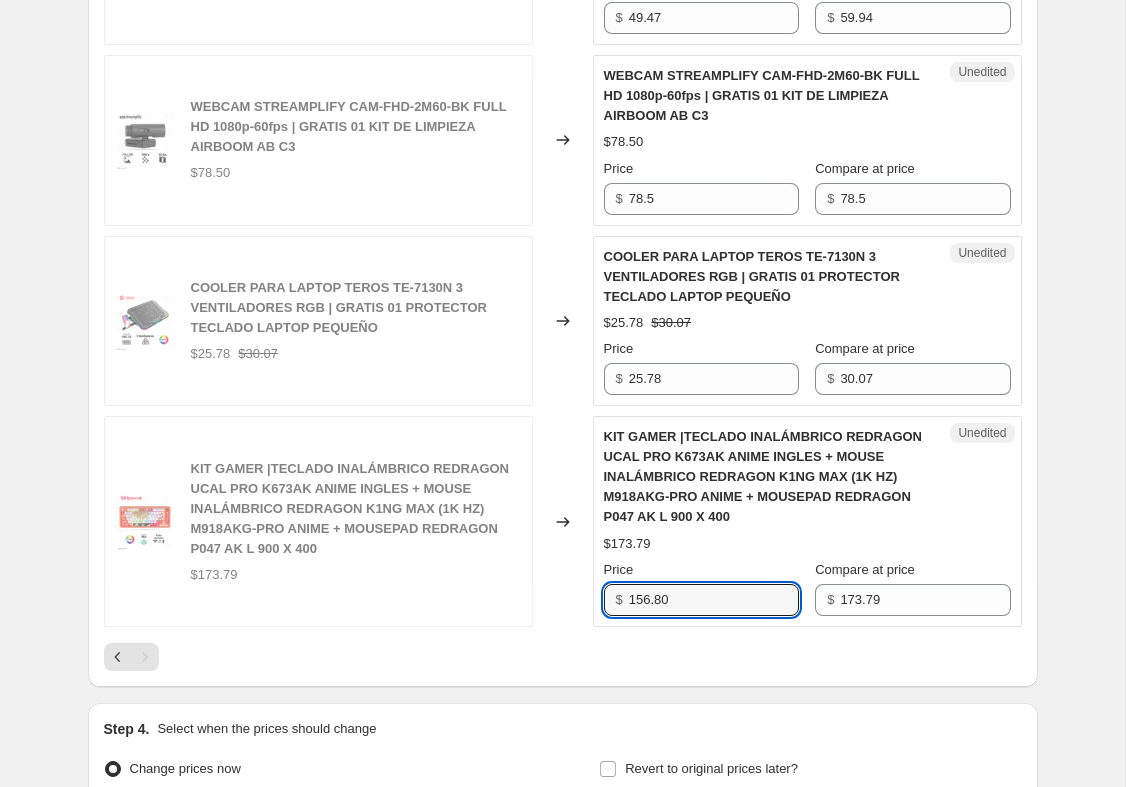 type on "156.80" 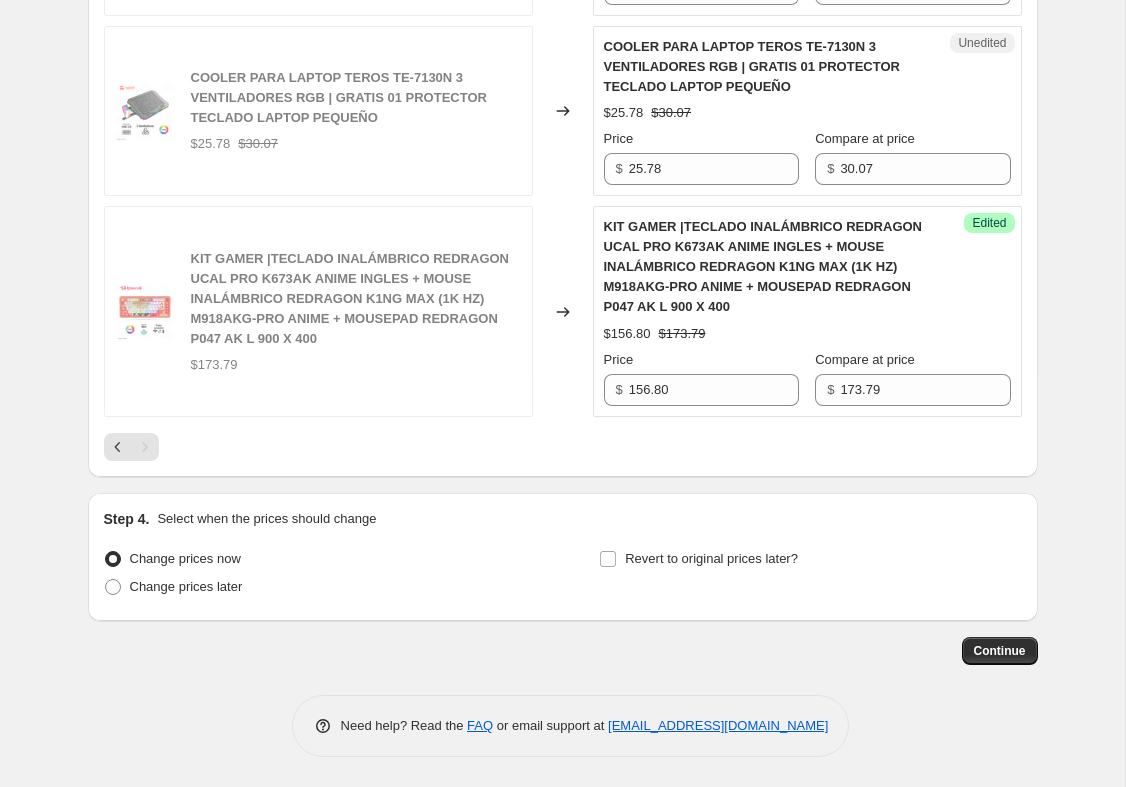 scroll, scrollTop: 2344, scrollLeft: 0, axis: vertical 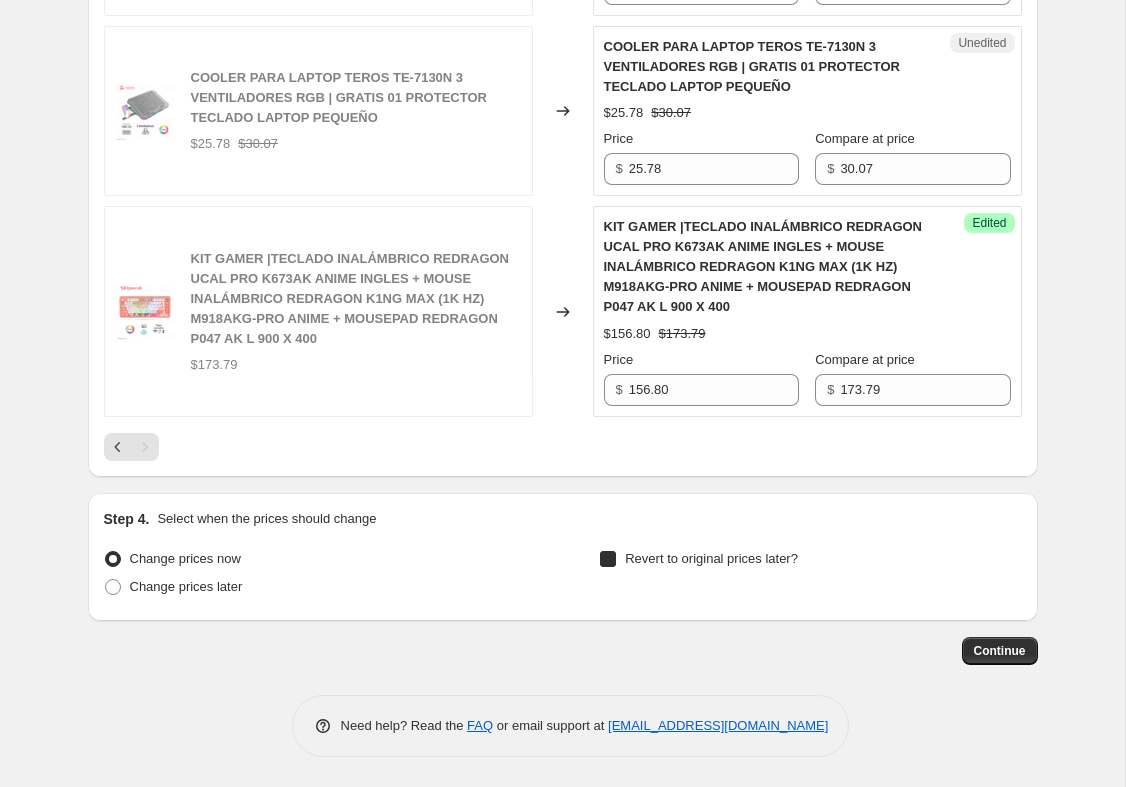 checkbox on "true" 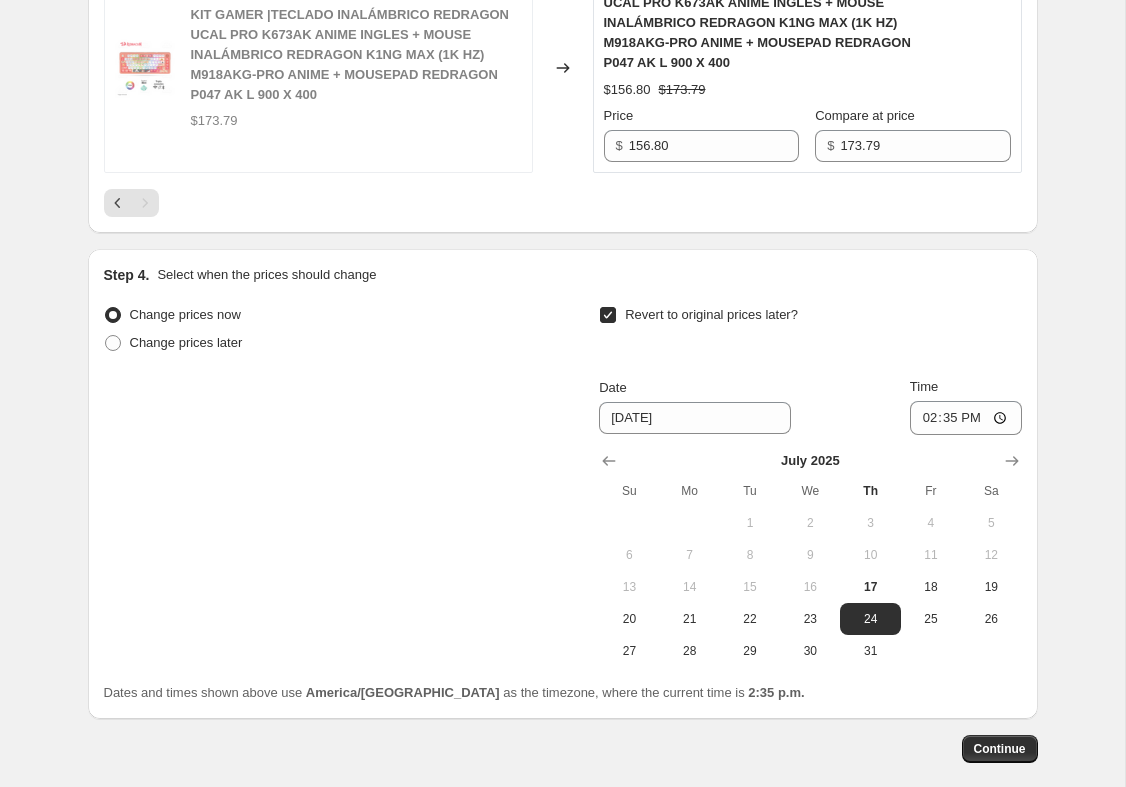 scroll, scrollTop: 2584, scrollLeft: 0, axis: vertical 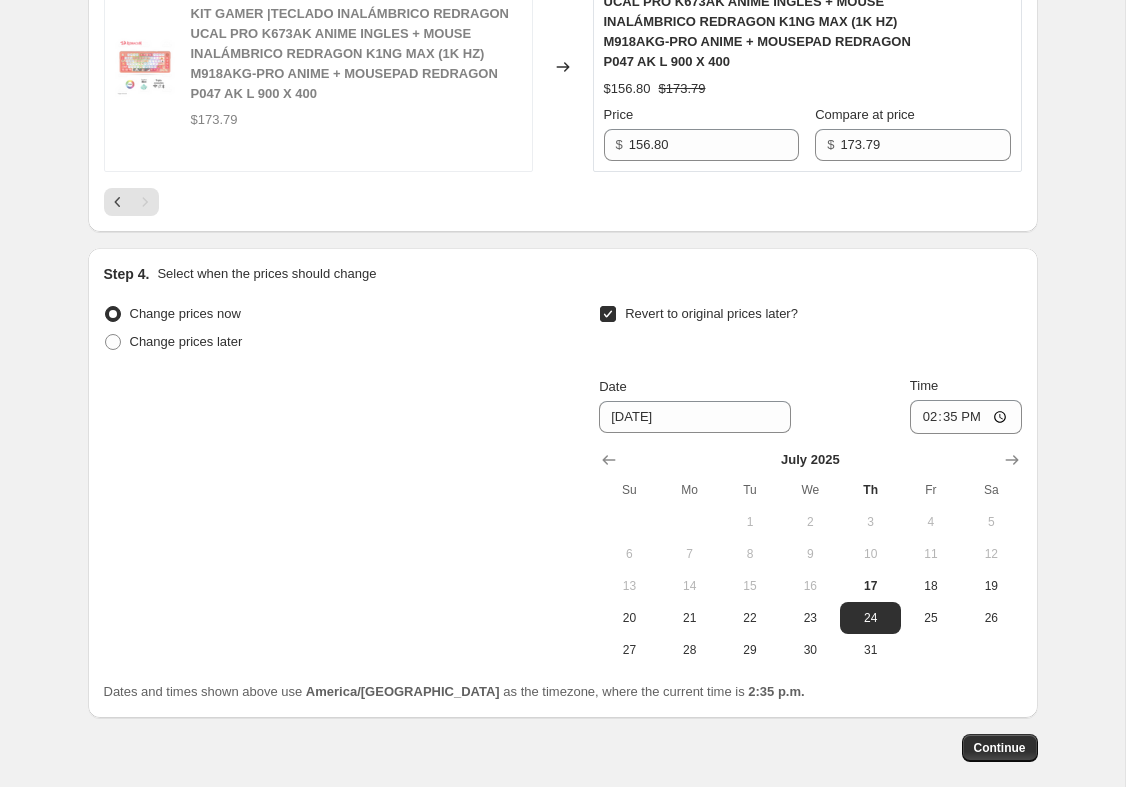 click on "31" at bounding box center (870, 650) 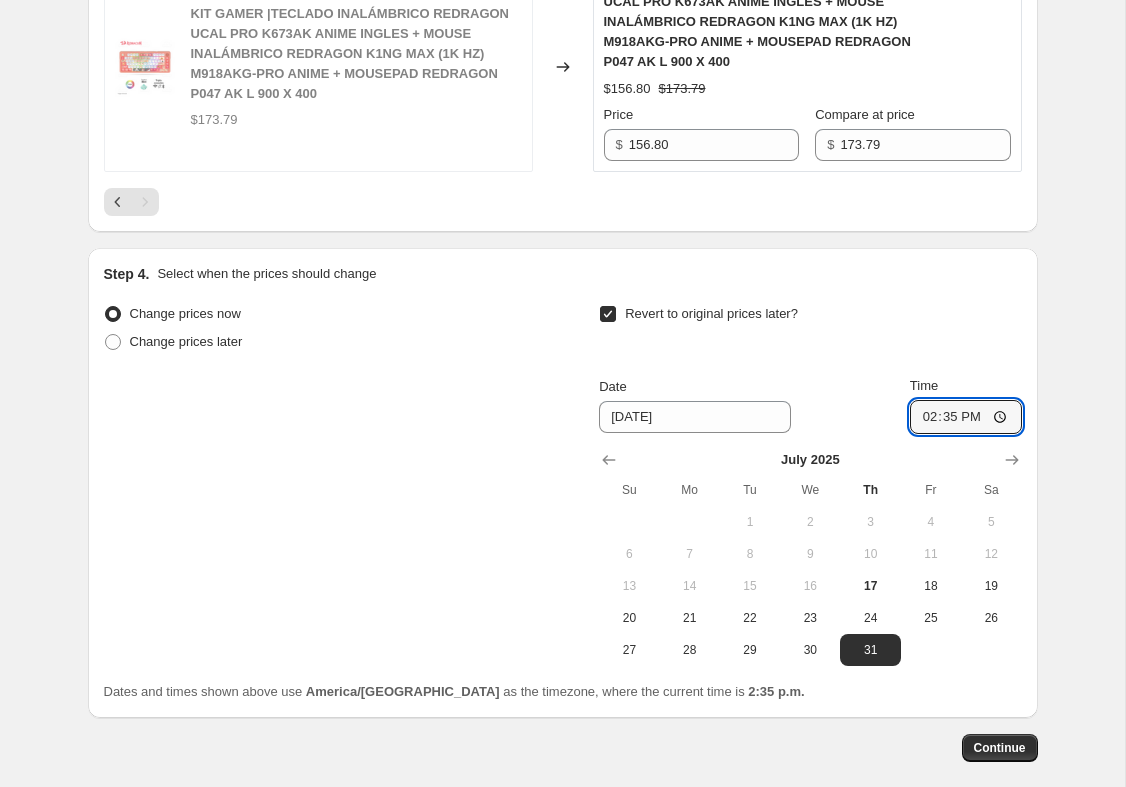 click on "14:35" at bounding box center (966, 417) 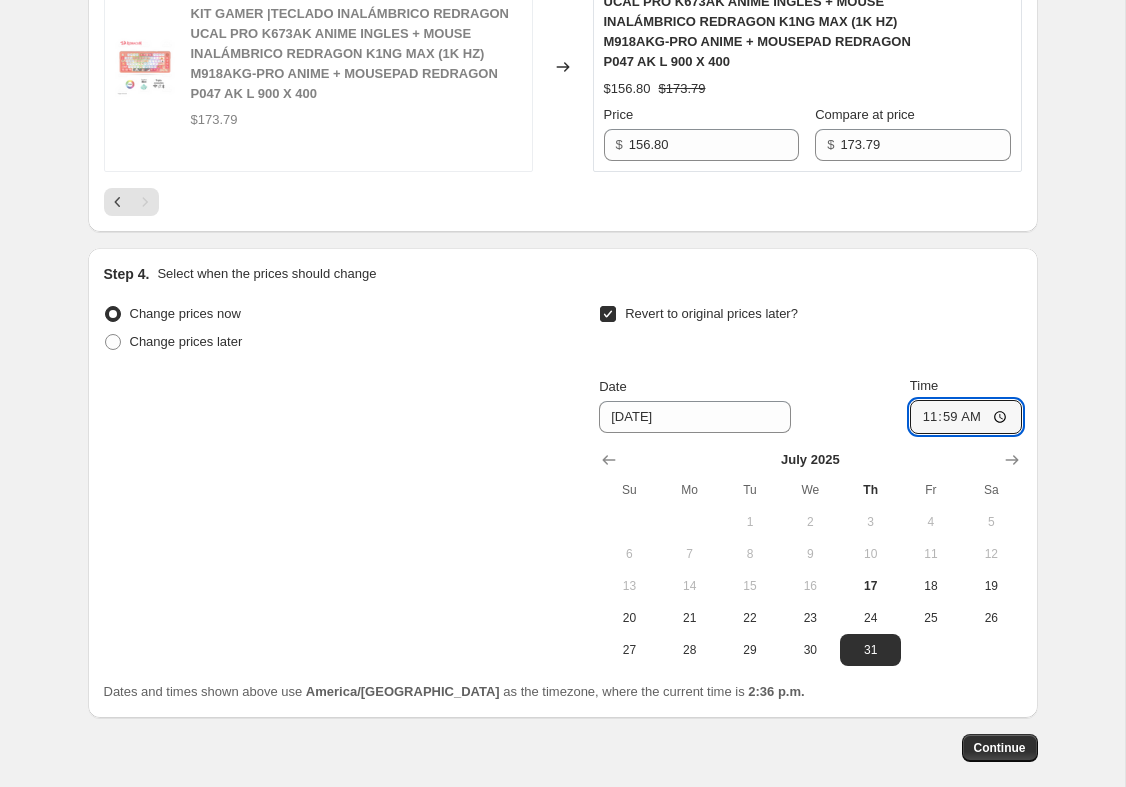 type on "23:59" 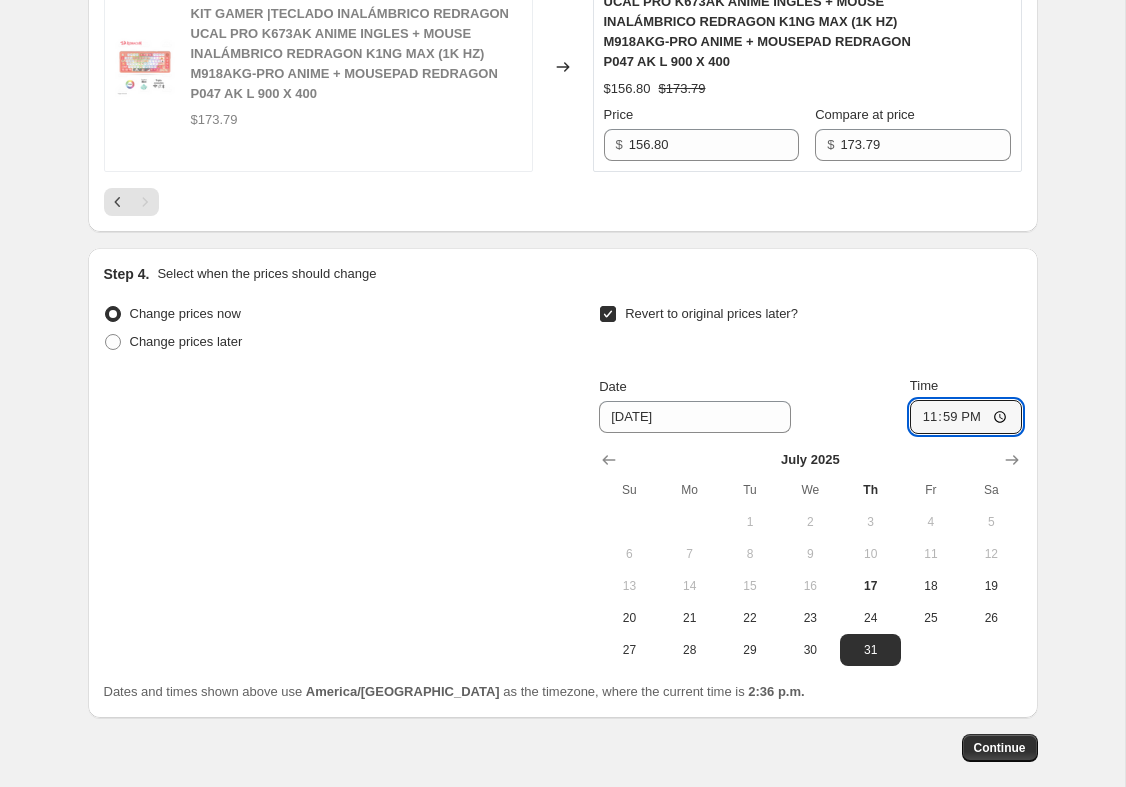 click on "Continue" at bounding box center (1000, 748) 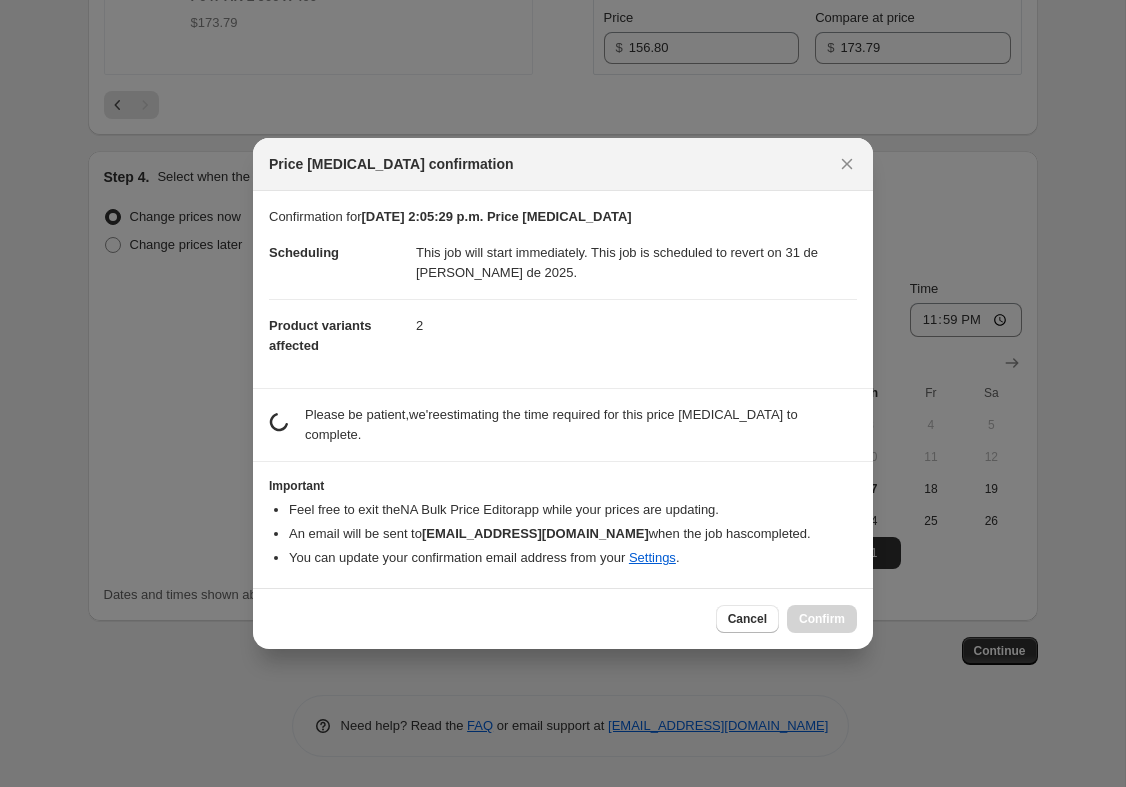 scroll, scrollTop: 2584, scrollLeft: 0, axis: vertical 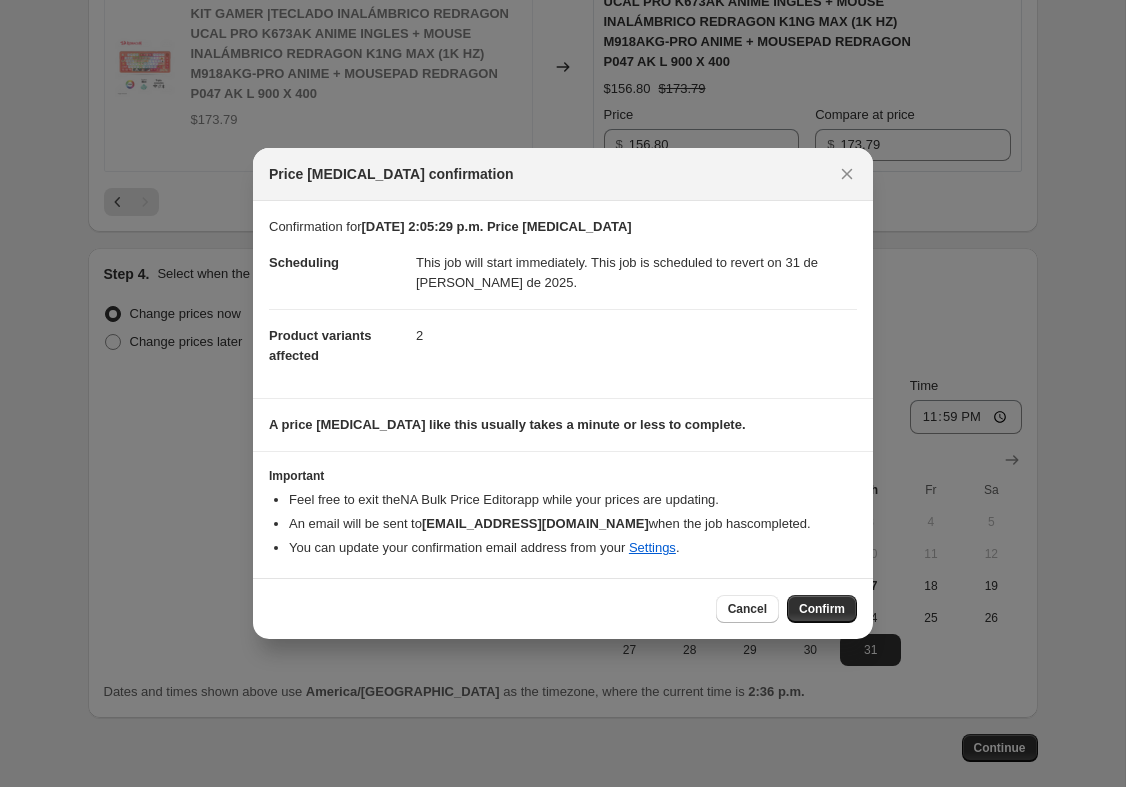 click on "Confirm" at bounding box center [822, 609] 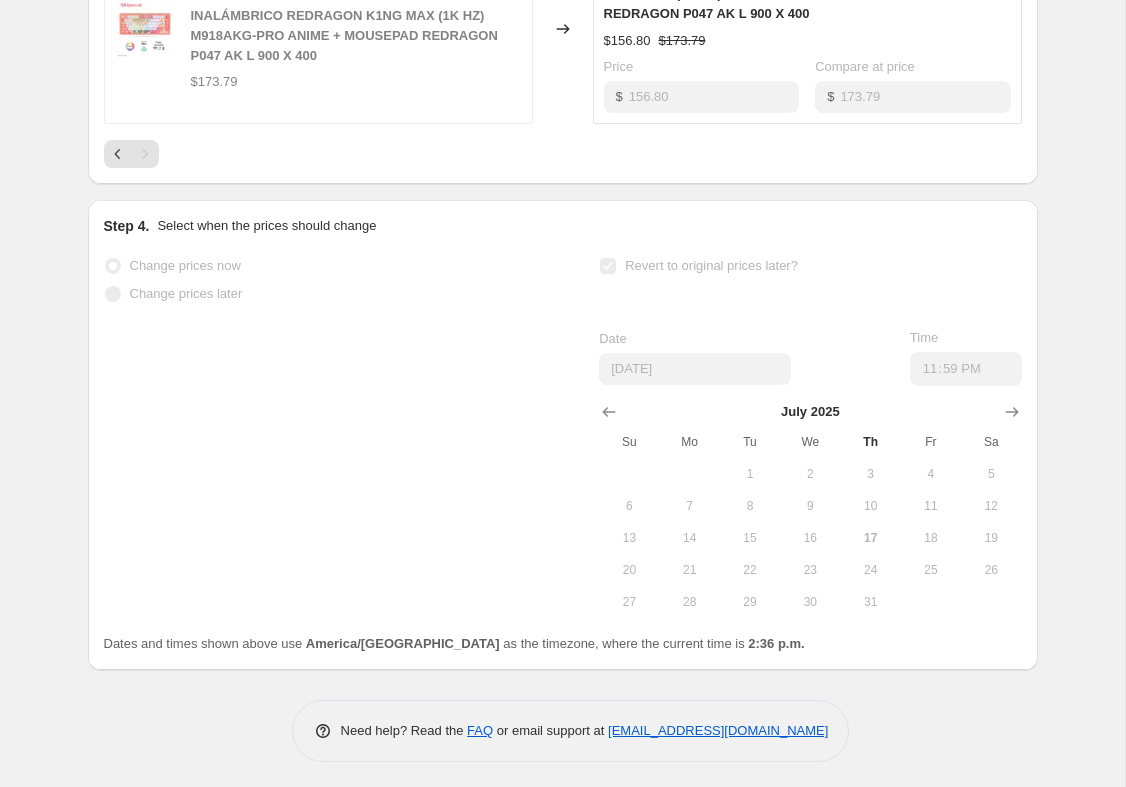 scroll, scrollTop: 0, scrollLeft: 0, axis: both 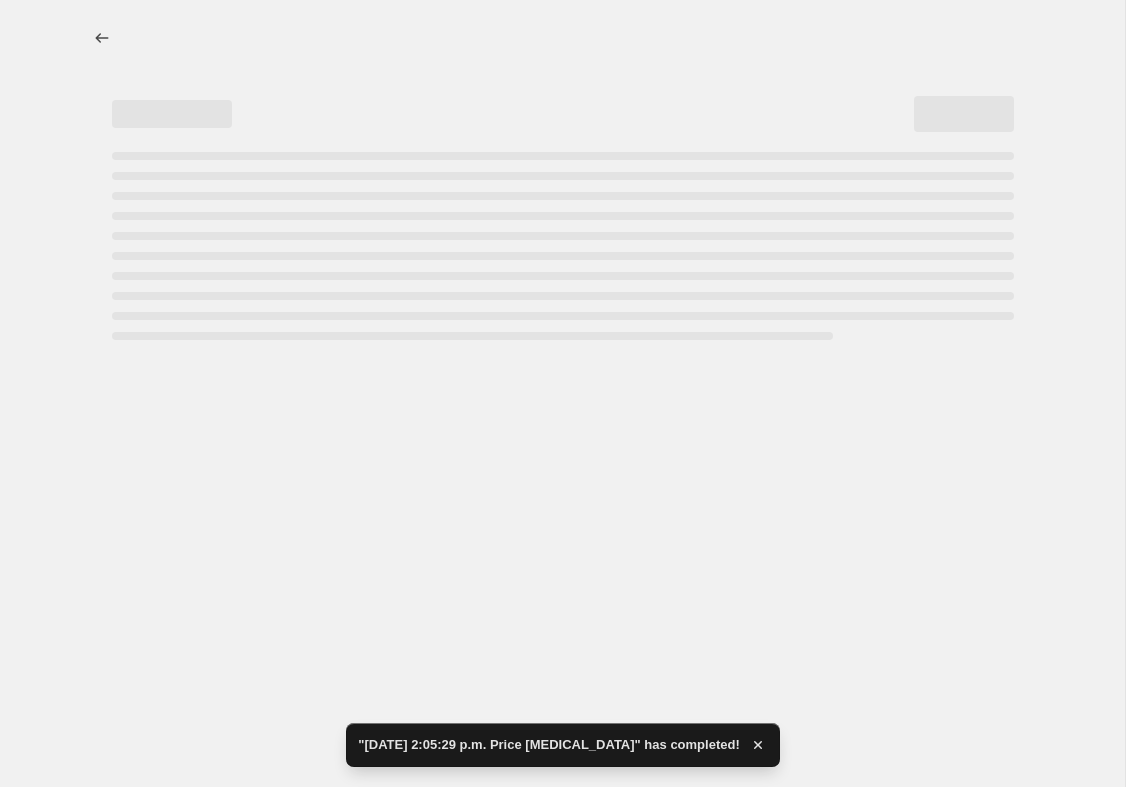 select on "collection" 